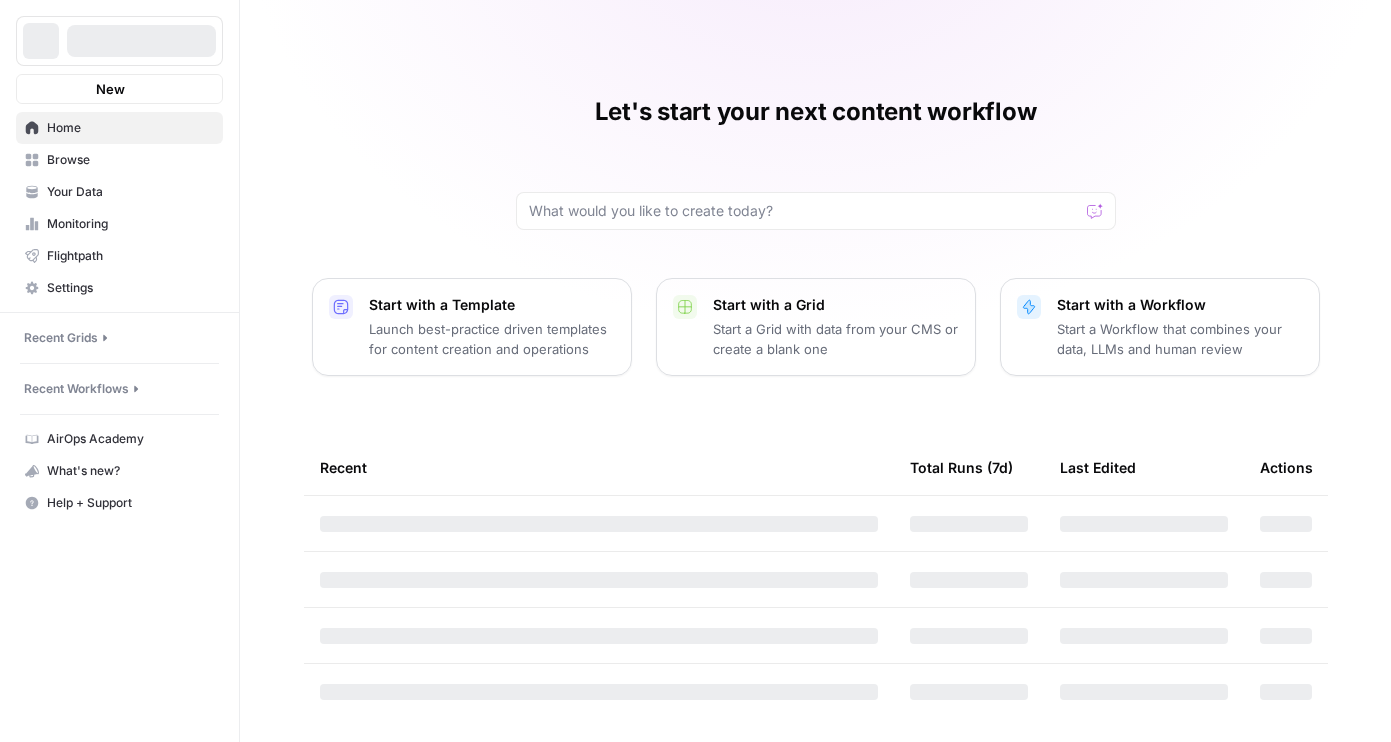 scroll, scrollTop: 0, scrollLeft: 0, axis: both 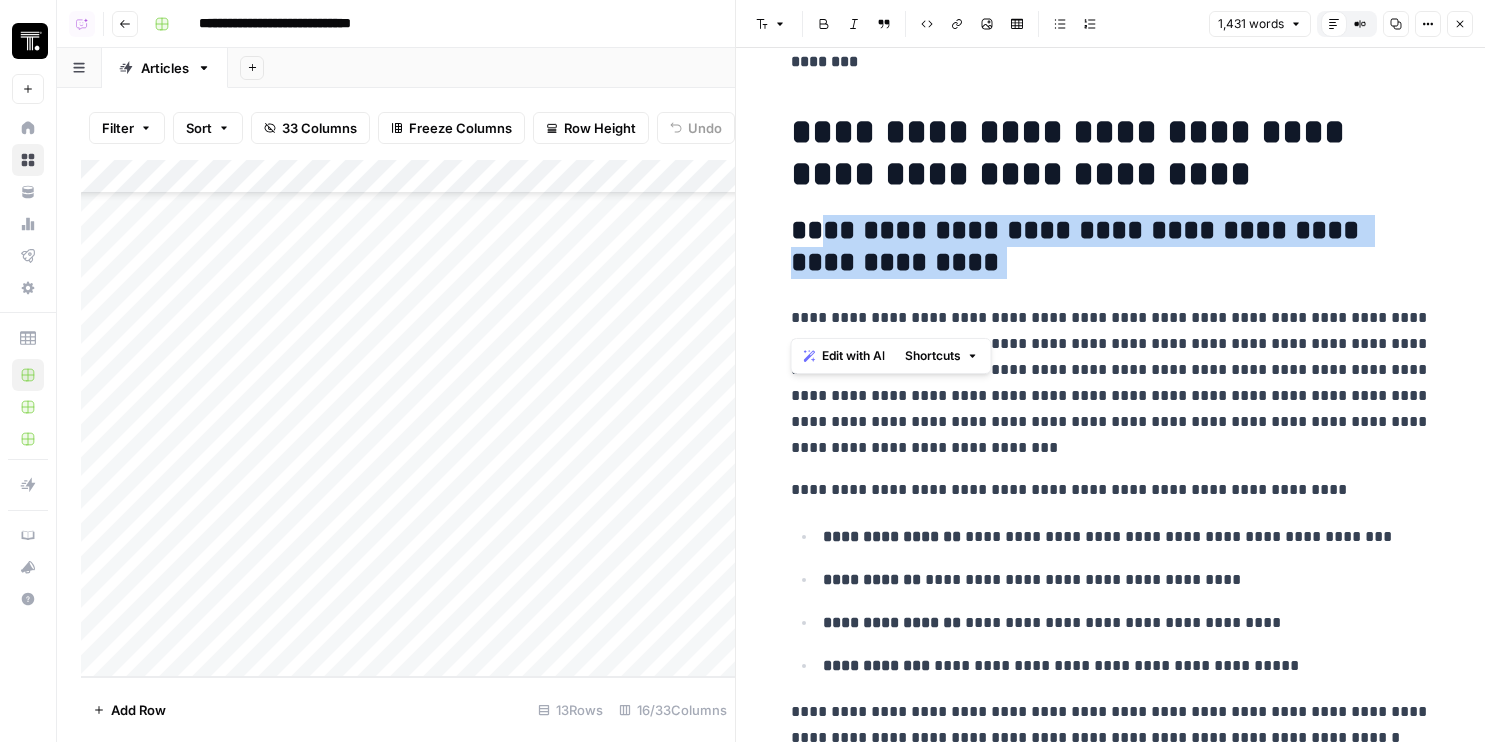 drag, startPoint x: 939, startPoint y: 300, endPoint x: 831, endPoint y: 225, distance: 131.48764 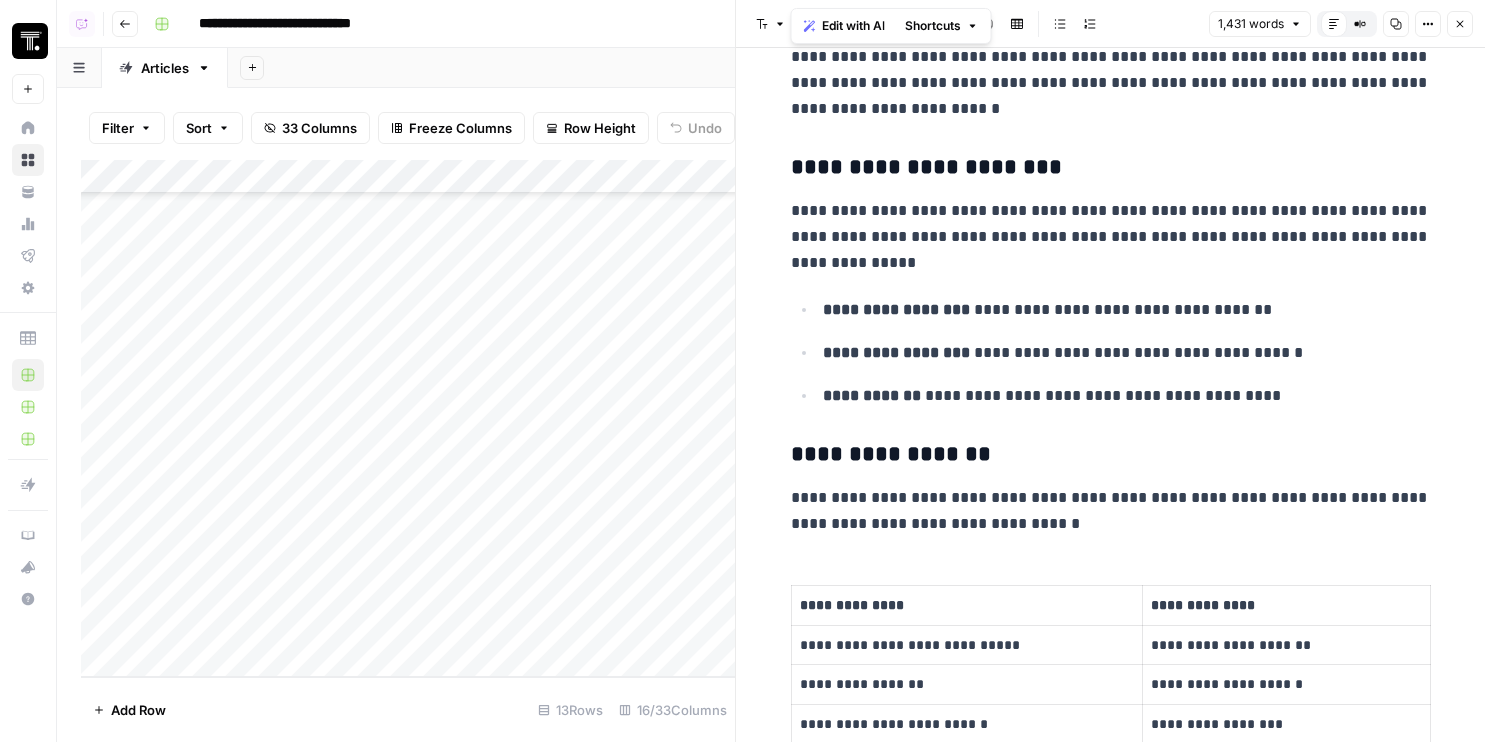 scroll, scrollTop: 2968, scrollLeft: 0, axis: vertical 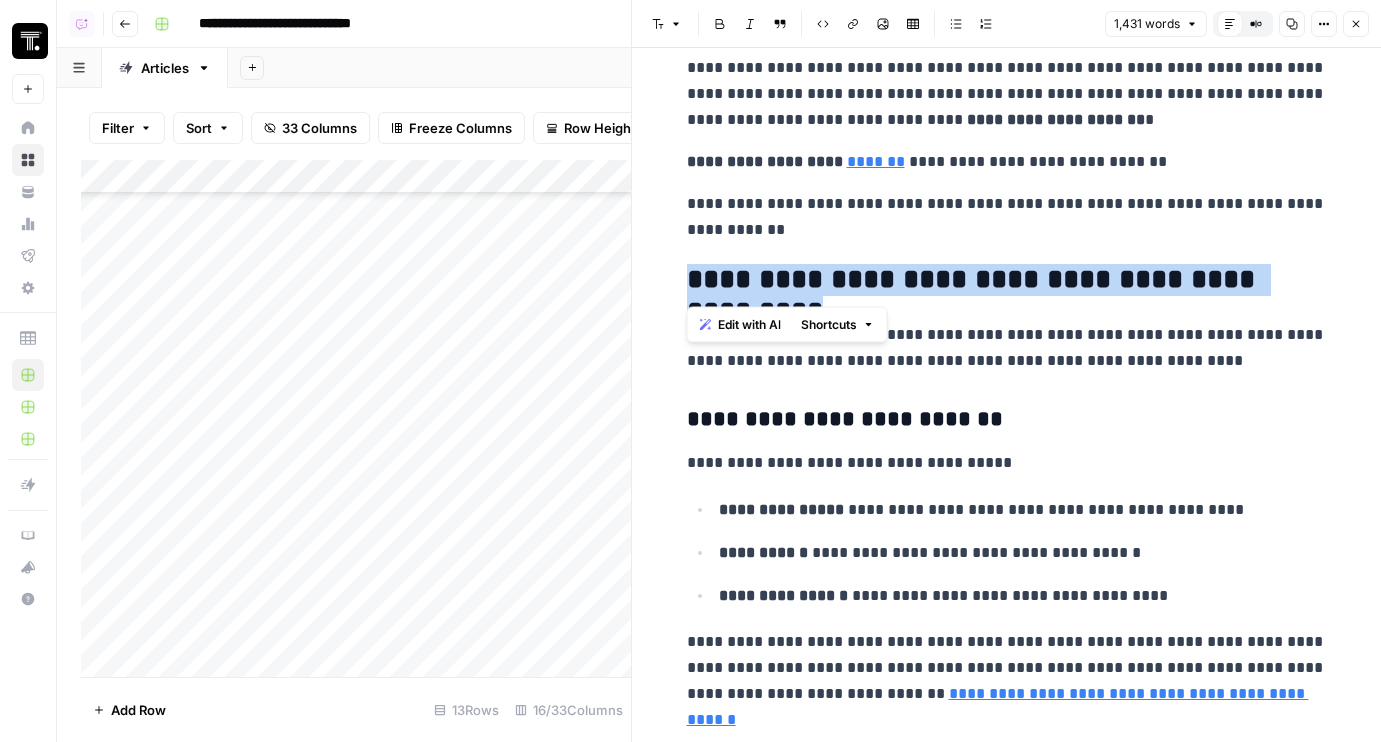 drag, startPoint x: 1325, startPoint y: 284, endPoint x: 658, endPoint y: 285, distance: 667.00073 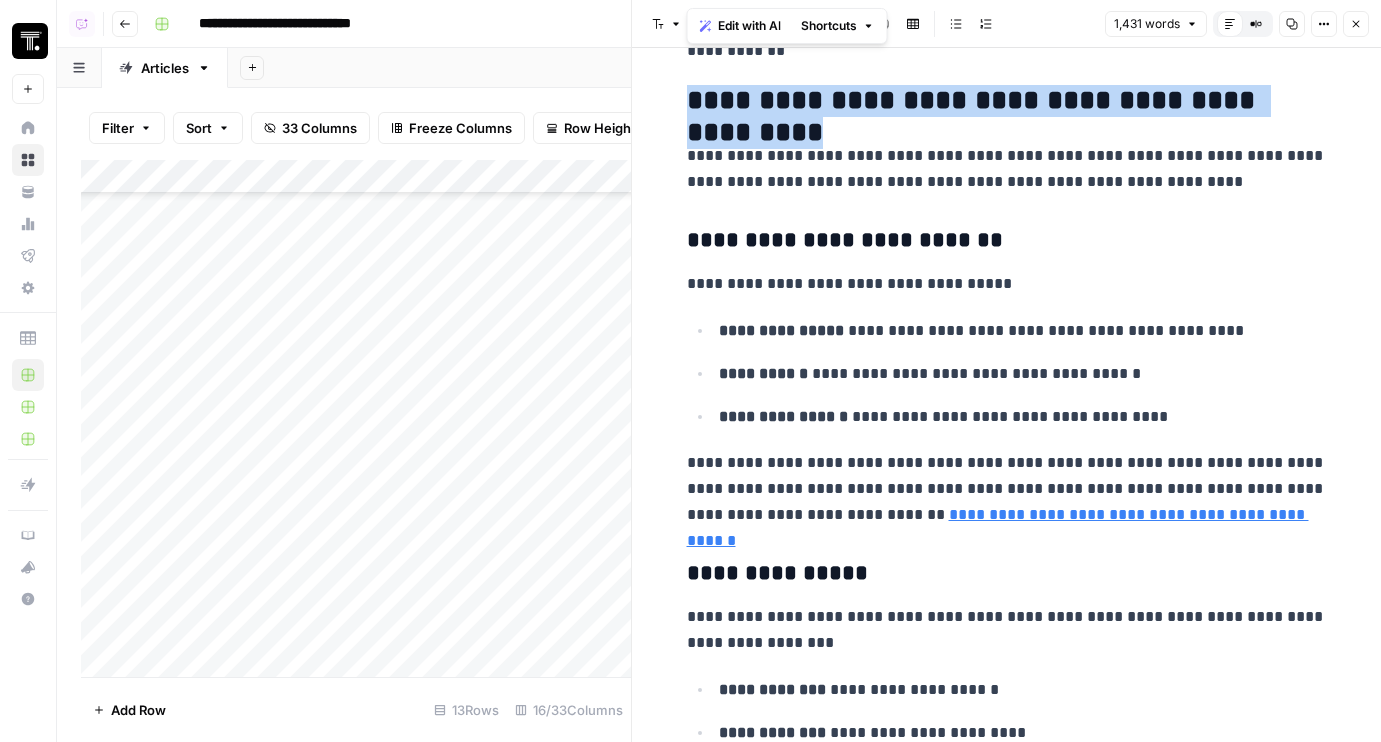 scroll, scrollTop: 4129, scrollLeft: 0, axis: vertical 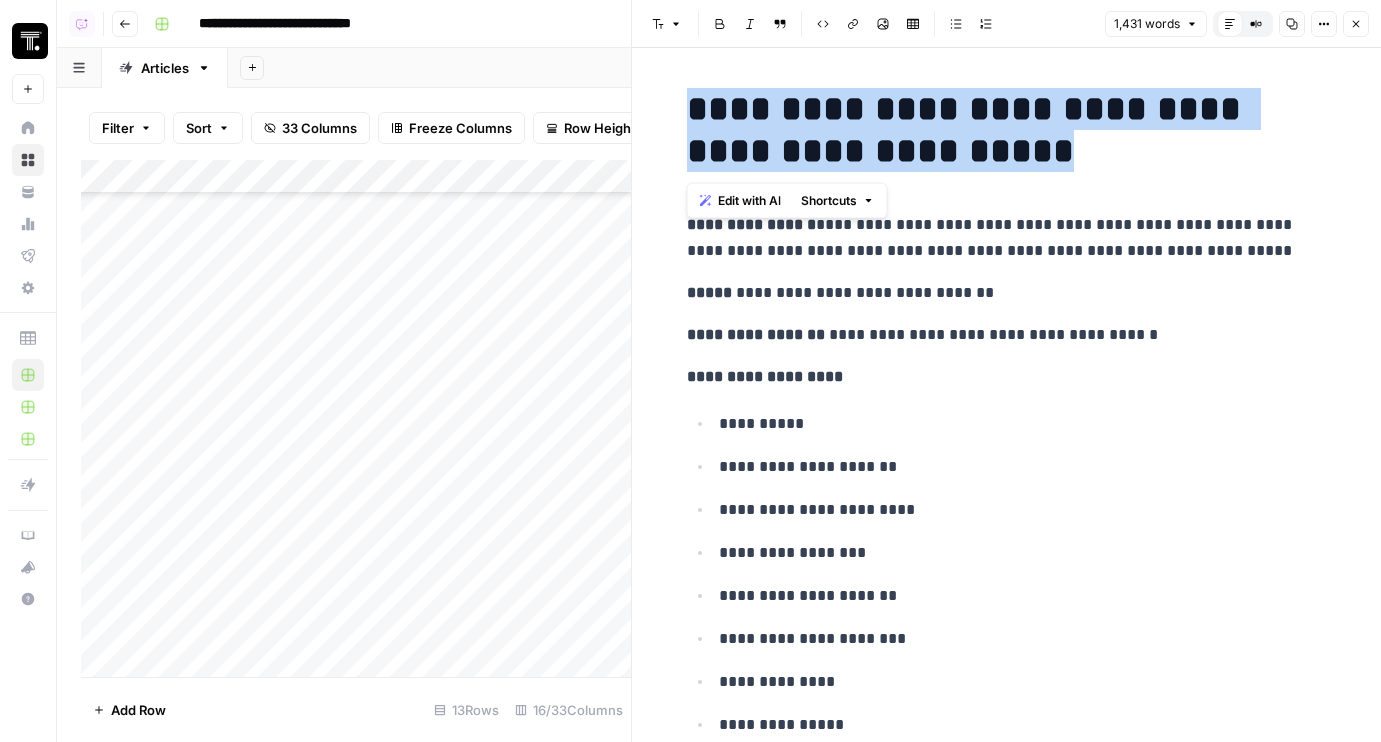drag, startPoint x: 965, startPoint y: 141, endPoint x: 496, endPoint y: 78, distance: 473.21243 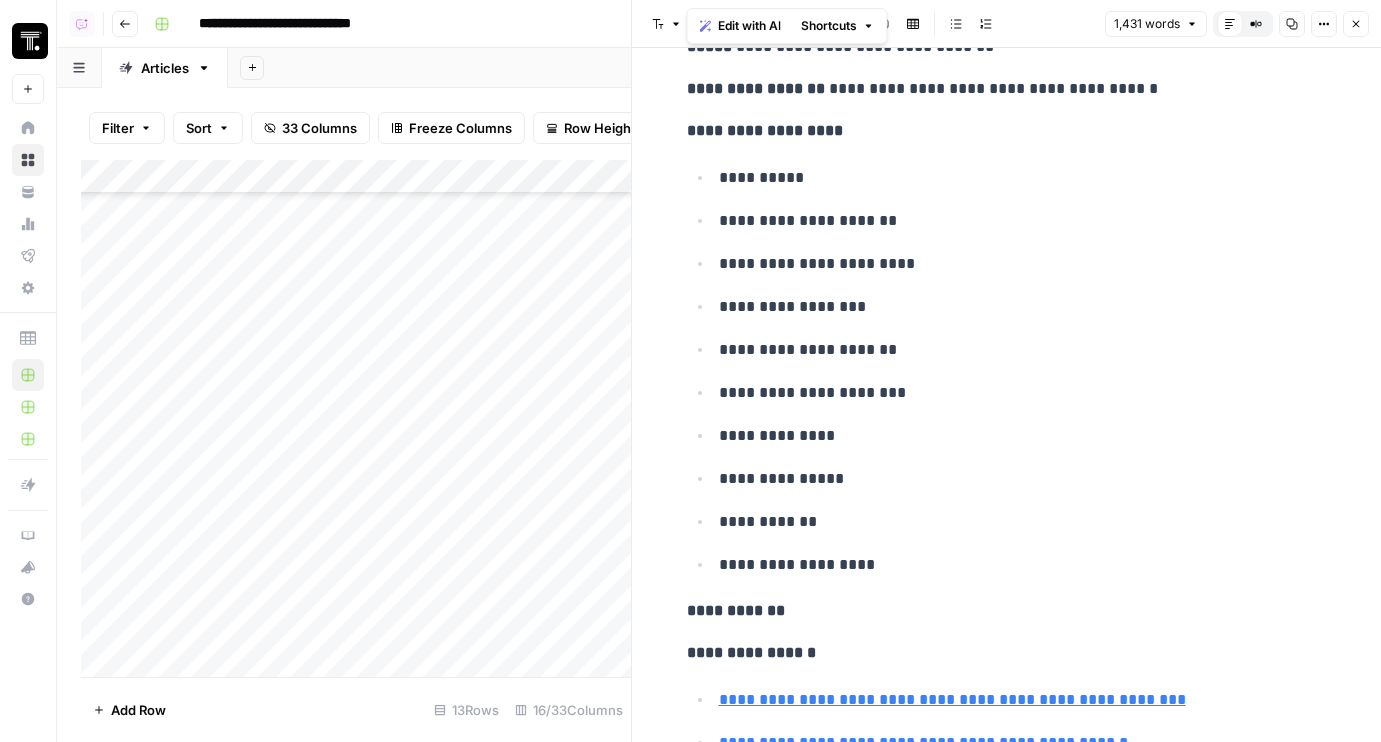 scroll, scrollTop: 335, scrollLeft: 0, axis: vertical 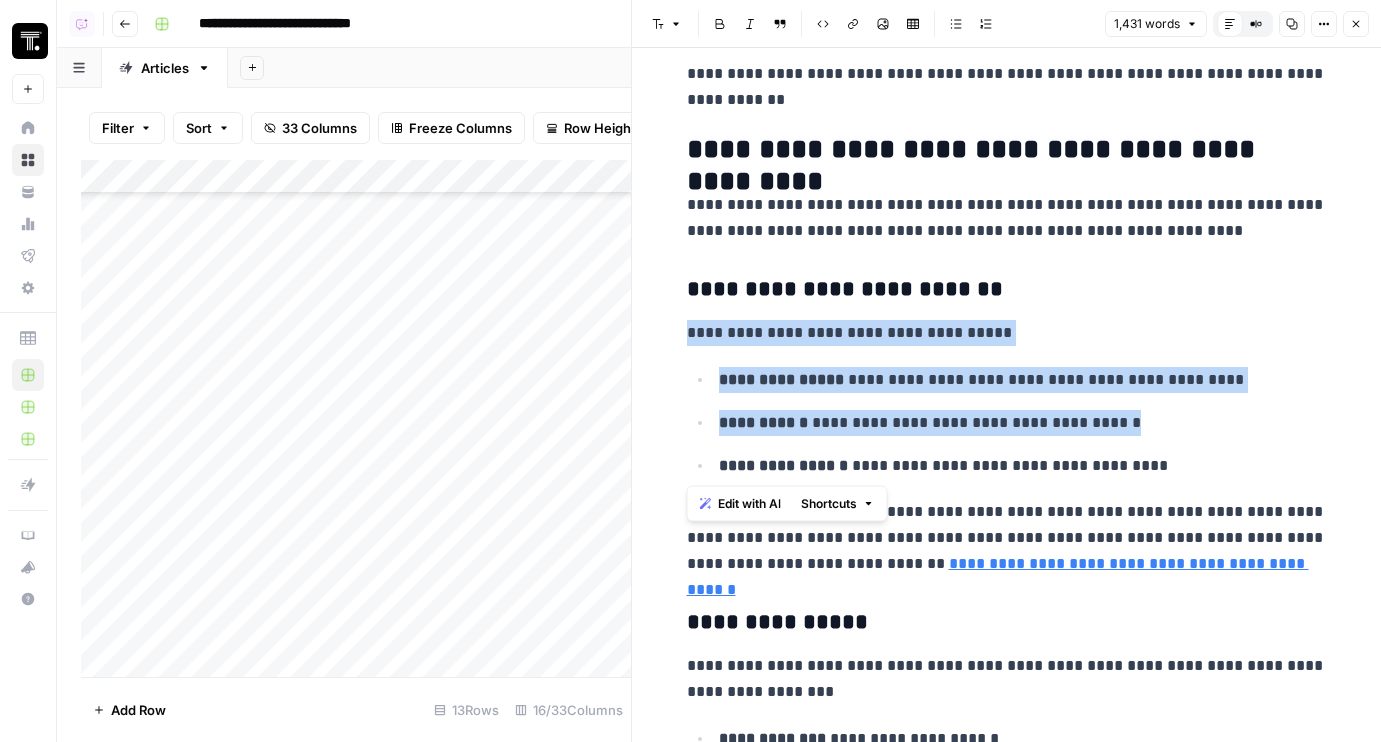 drag, startPoint x: 687, startPoint y: 333, endPoint x: 1214, endPoint y: 436, distance: 536.9711 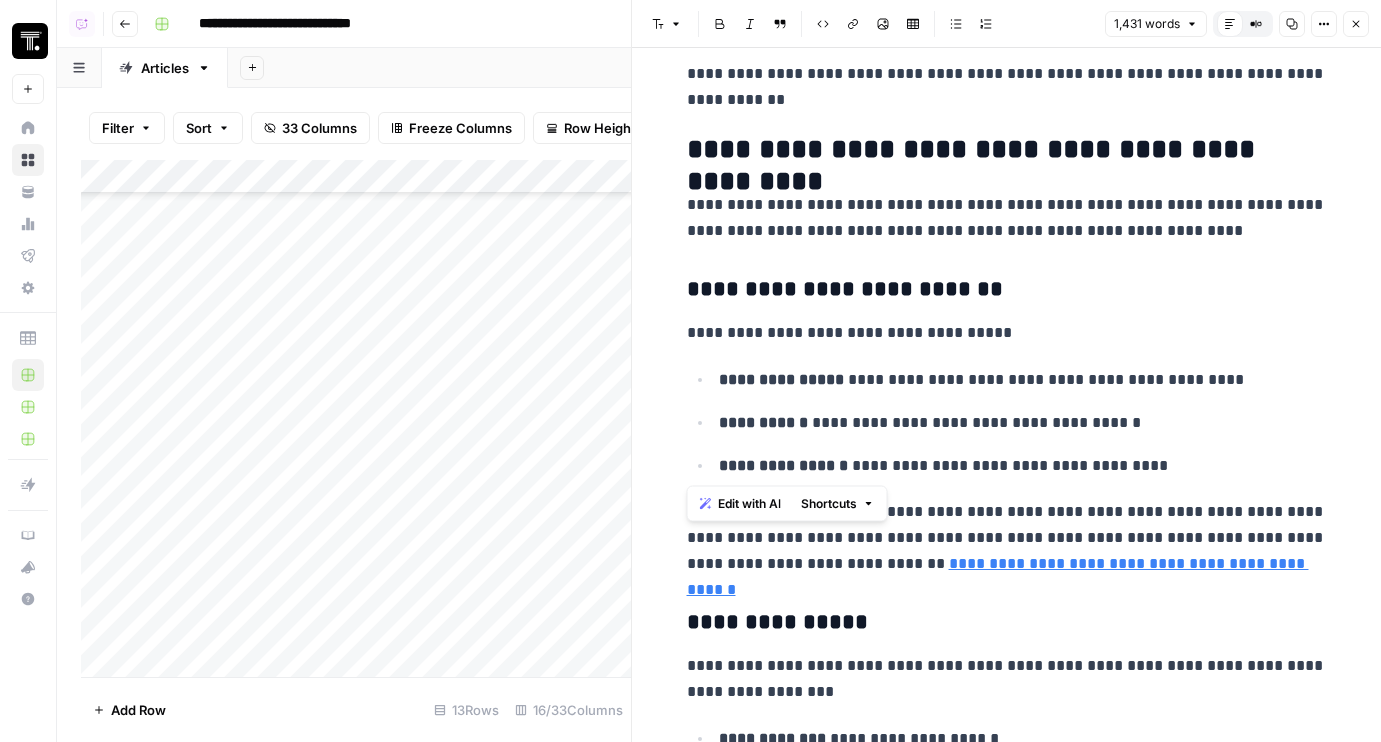 click on "**********" at bounding box center (1007, 290) 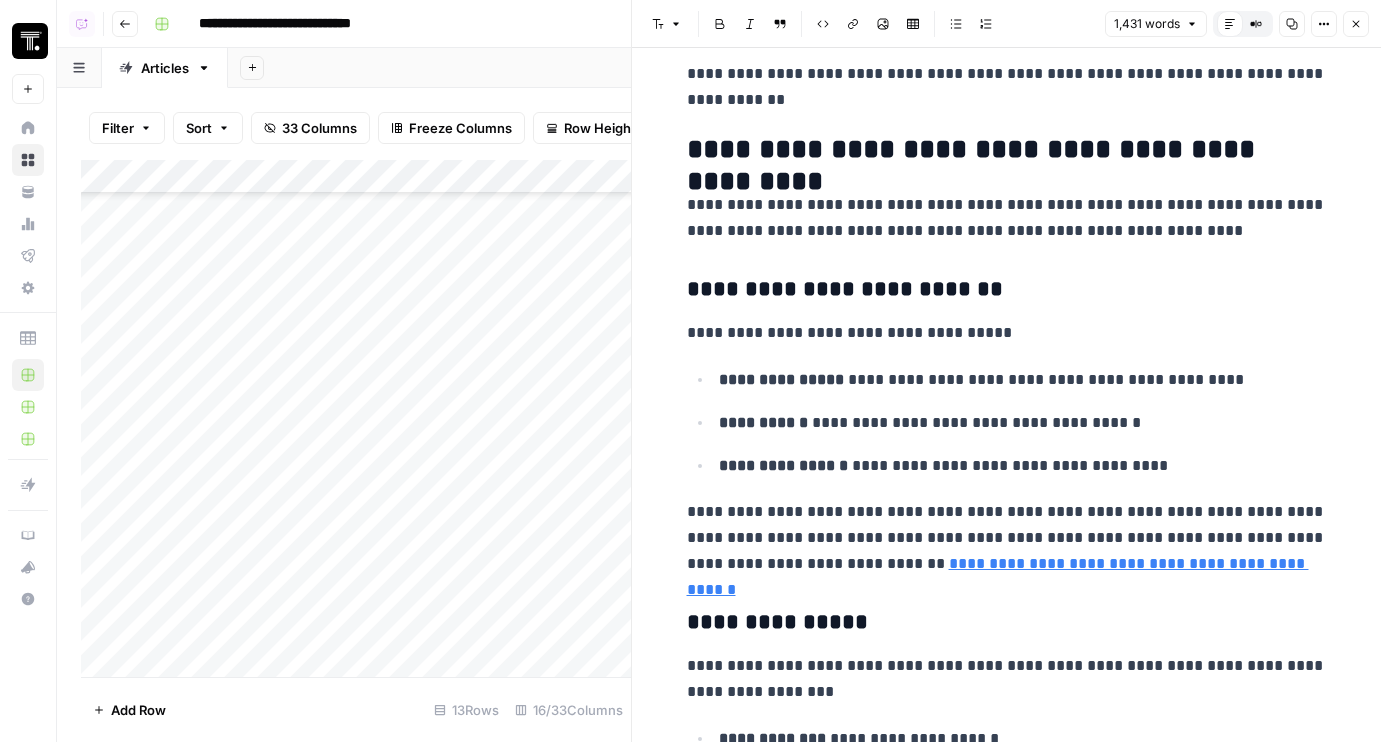 drag, startPoint x: 998, startPoint y: 289, endPoint x: 612, endPoint y: 281, distance: 386.0829 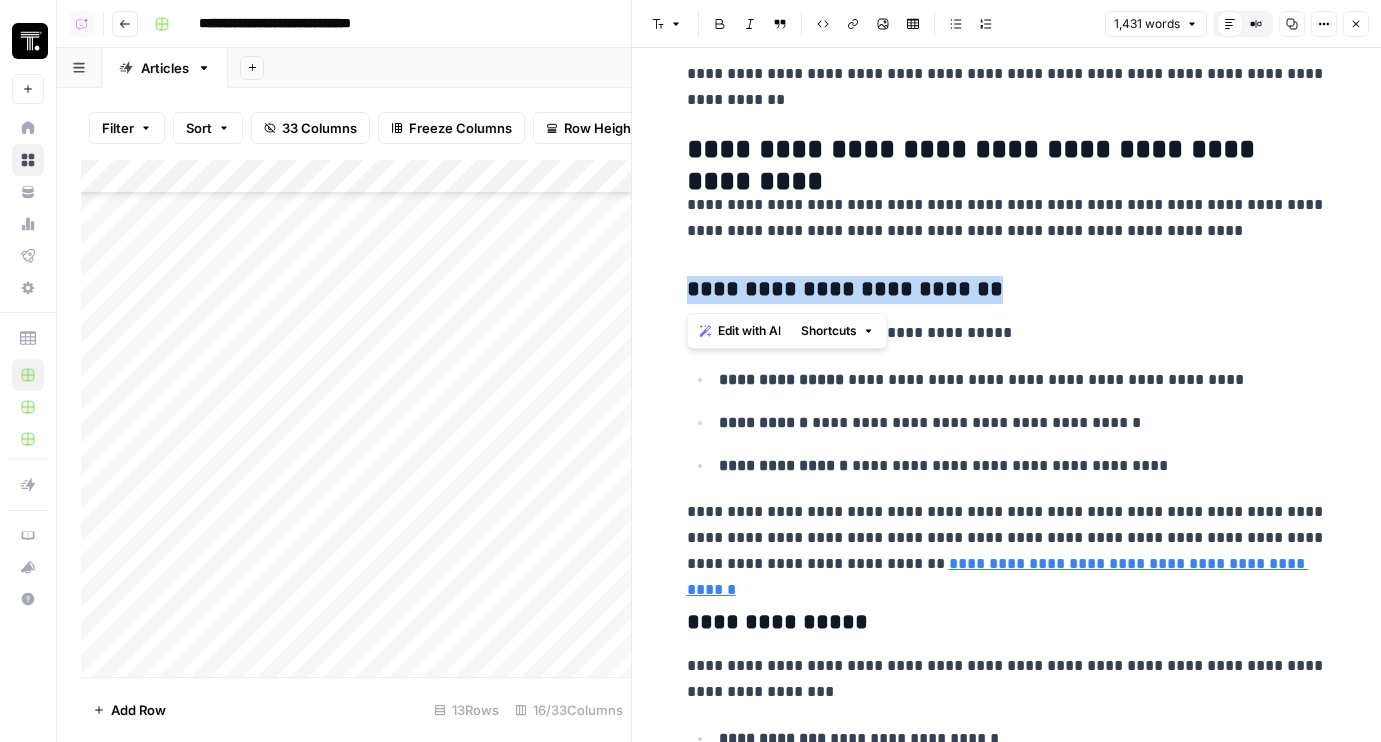 click on "**********" at bounding box center (1007, 290) 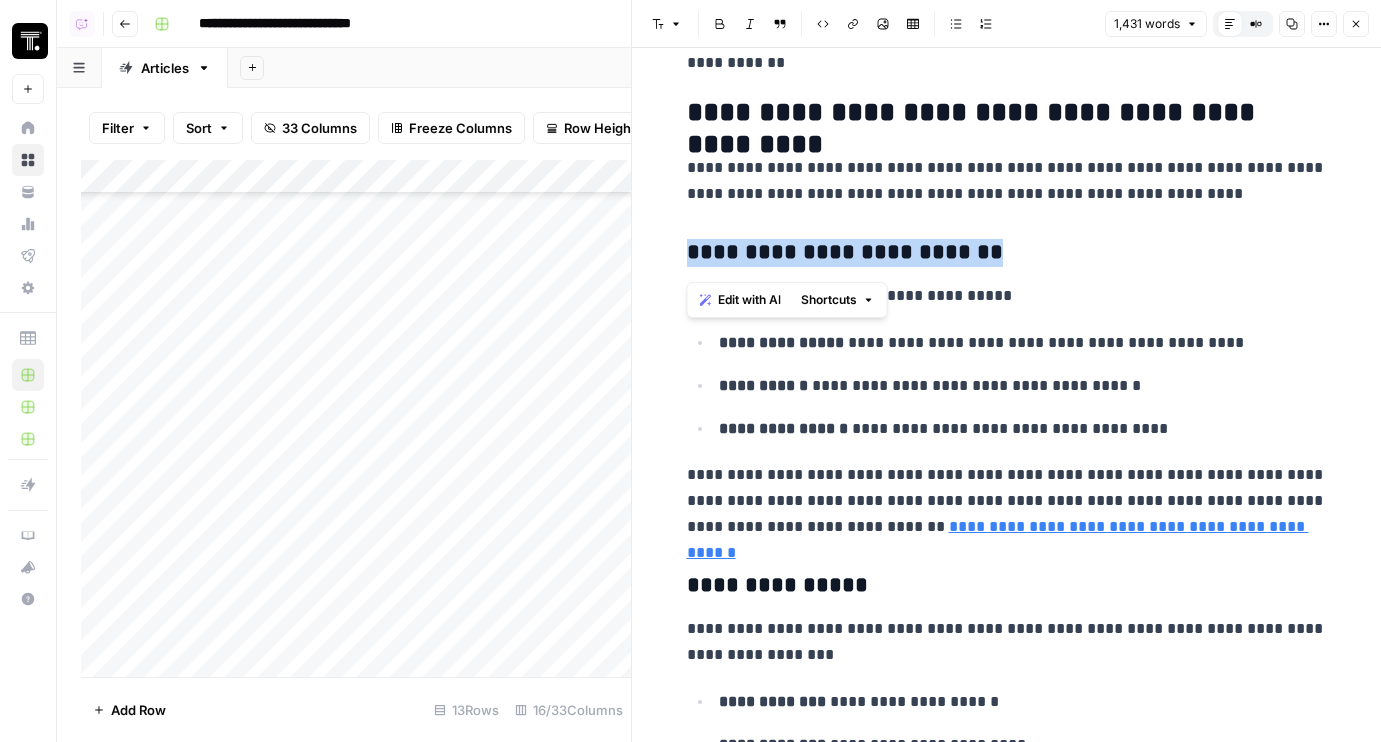 scroll, scrollTop: 3636, scrollLeft: 0, axis: vertical 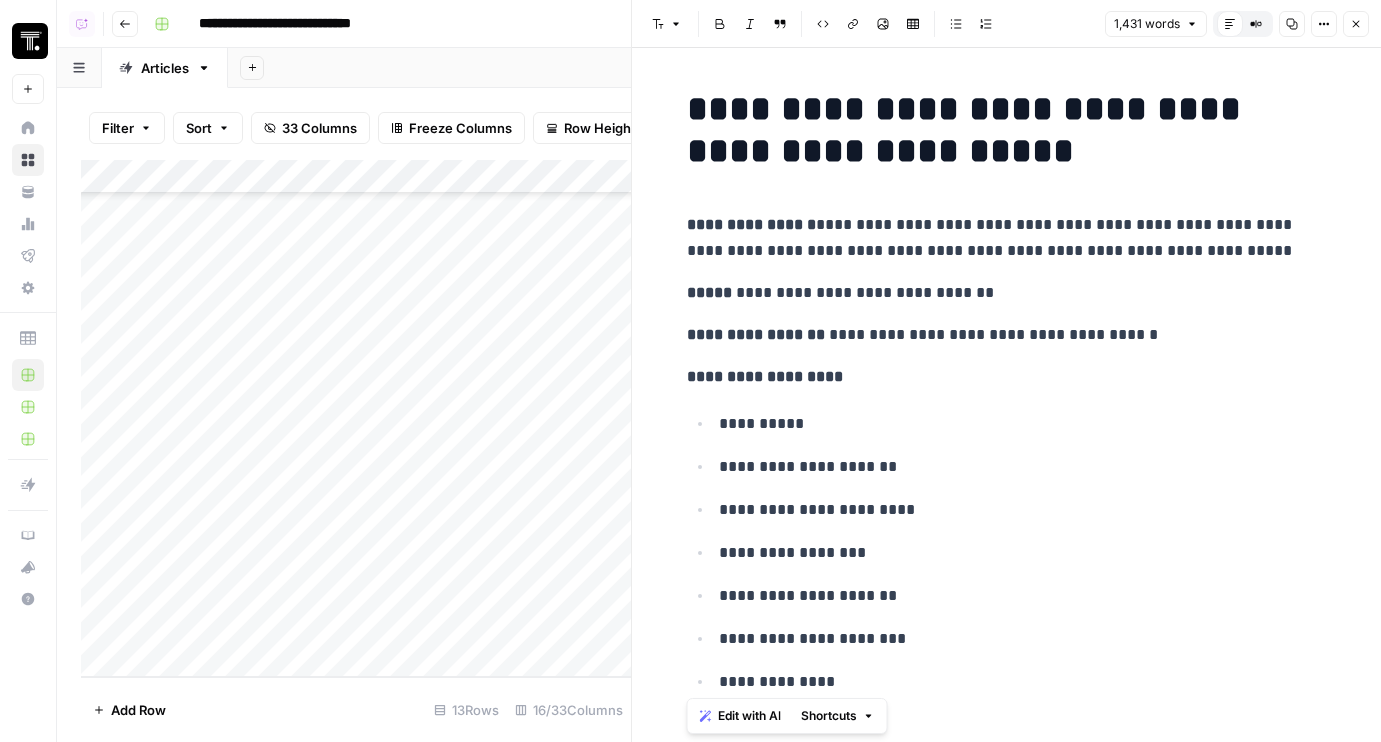 click 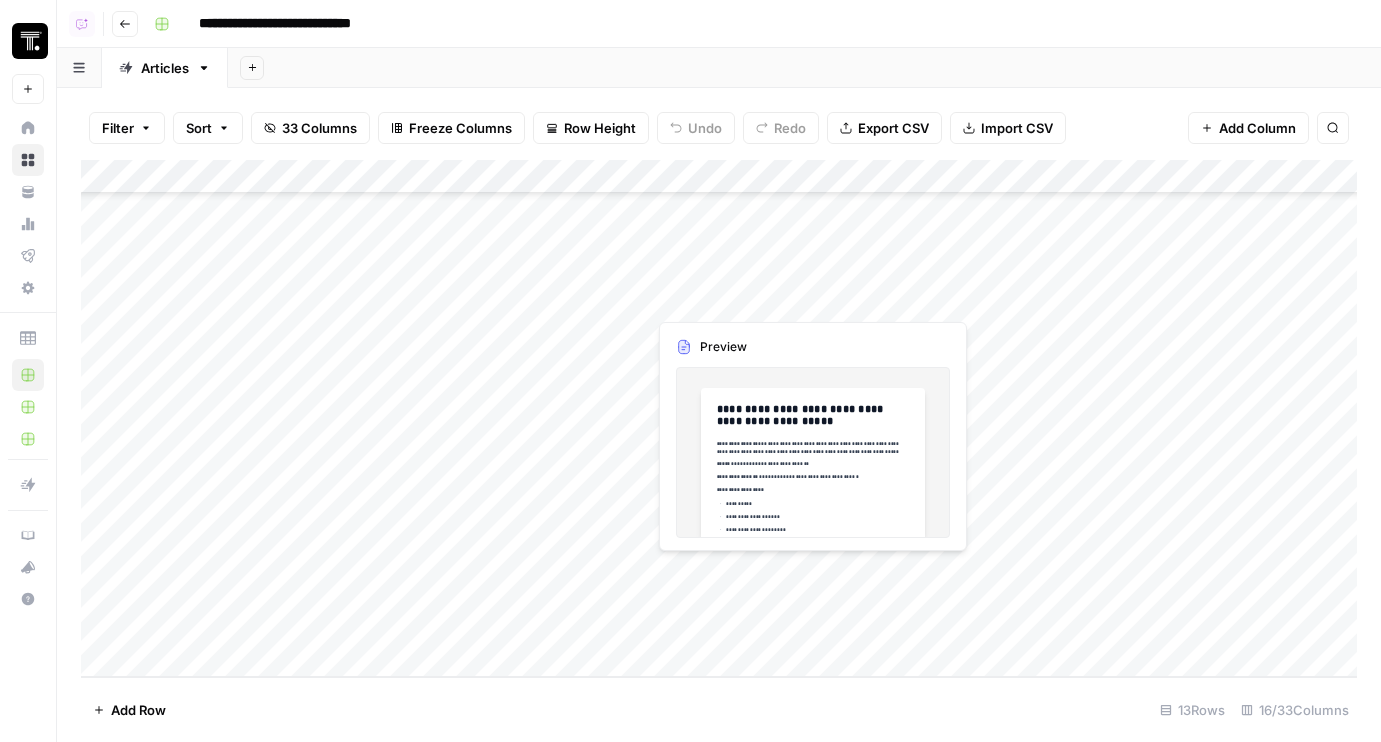 click on "Add Column" at bounding box center [719, 418] 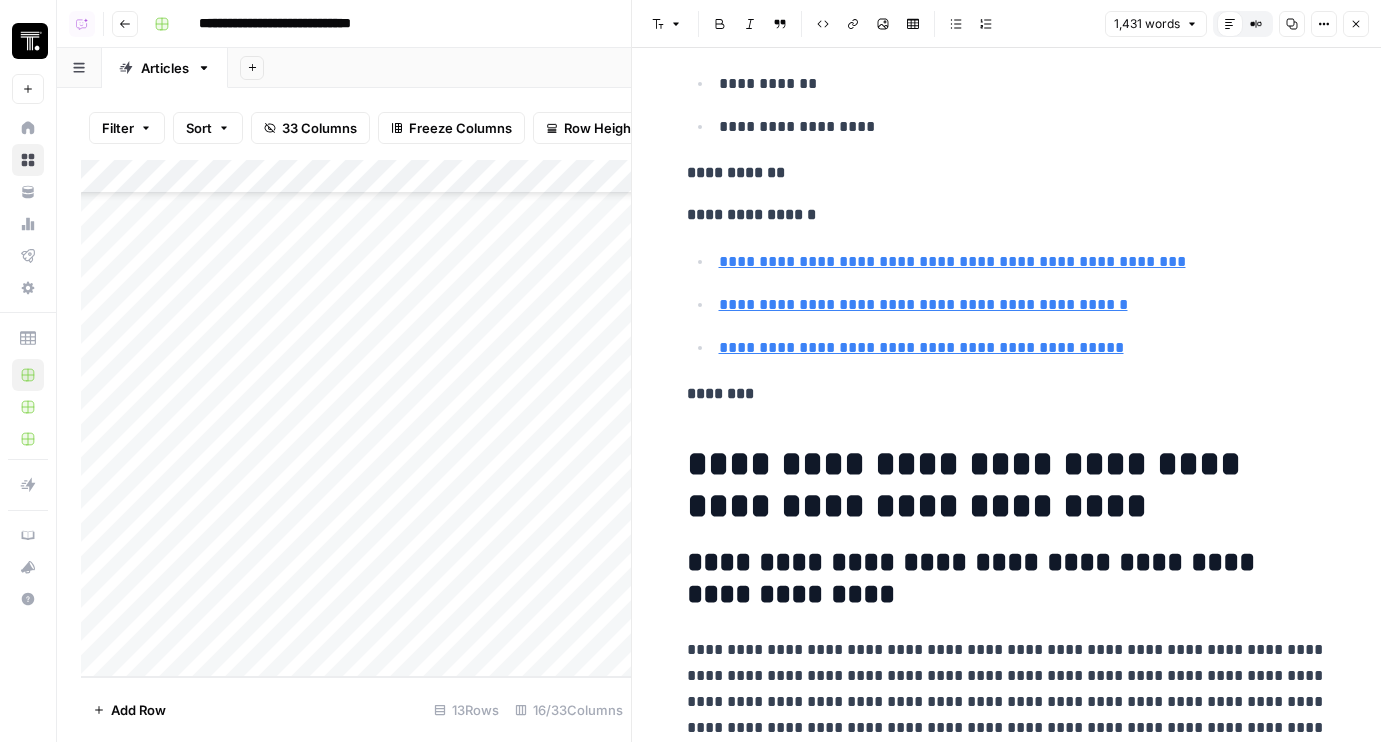 scroll, scrollTop: 1039, scrollLeft: 0, axis: vertical 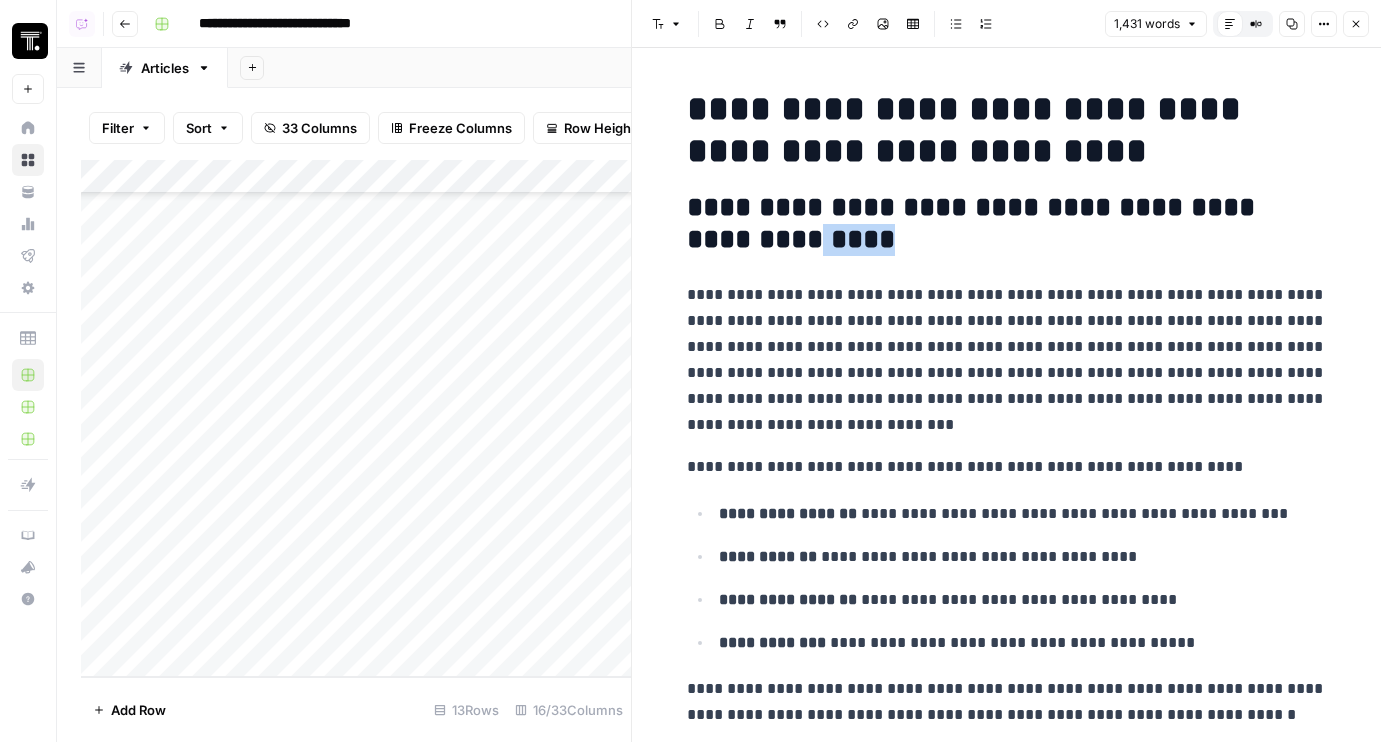 drag, startPoint x: 801, startPoint y: 230, endPoint x: 733, endPoint y: 226, distance: 68.117546 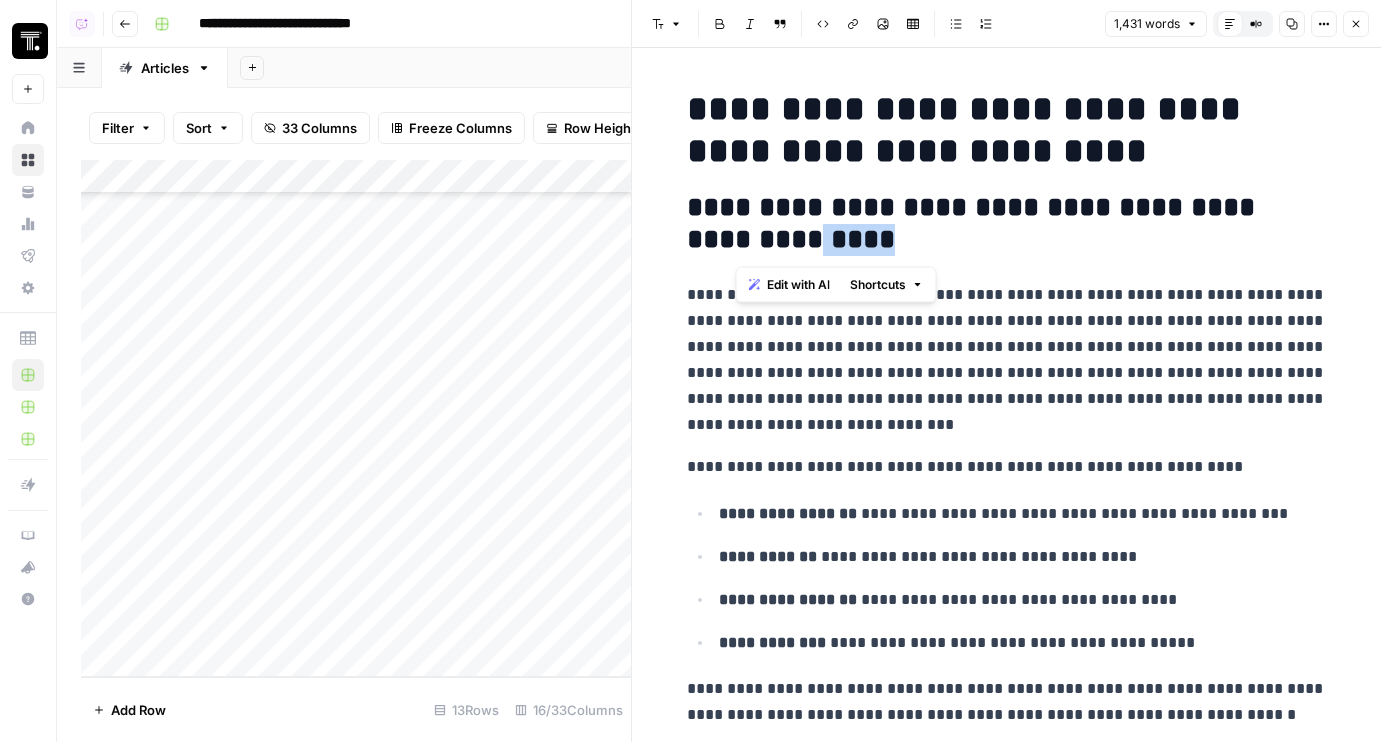 click on "**********" at bounding box center (1007, 224) 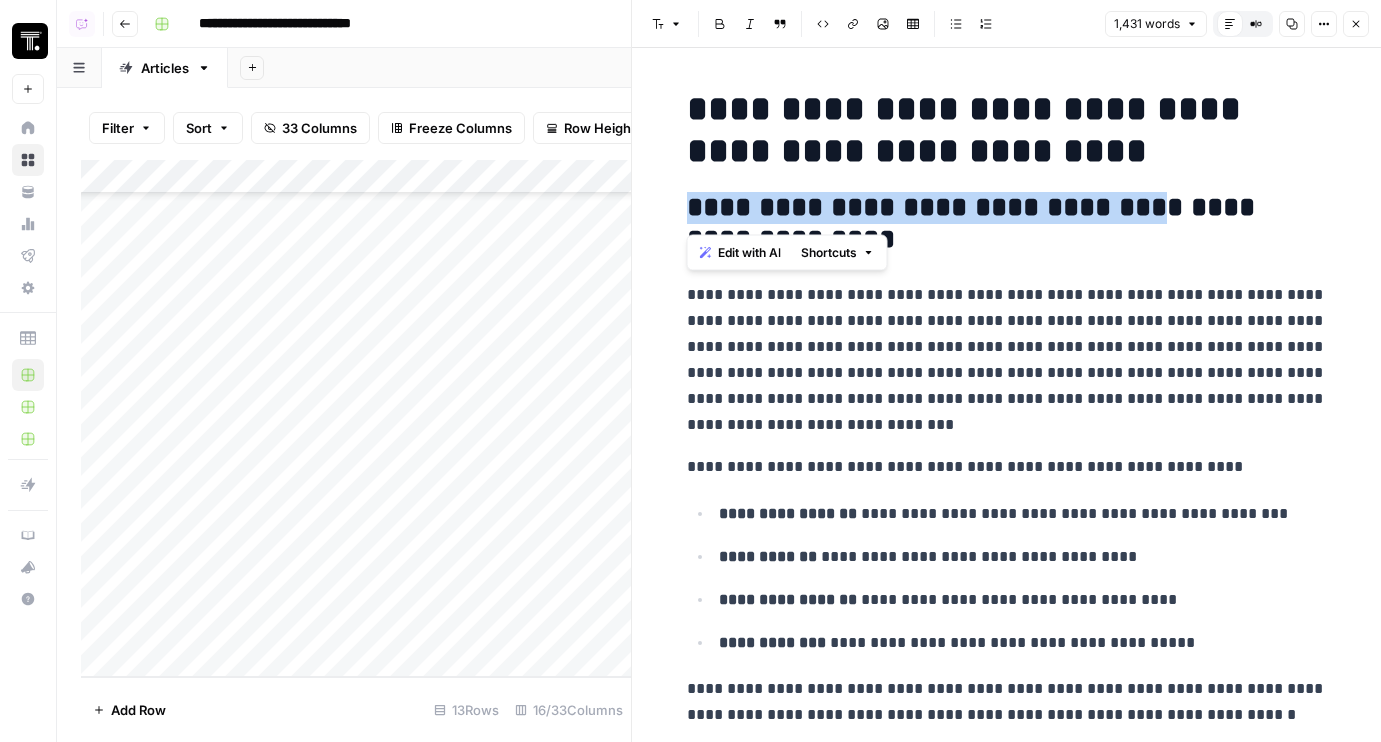 drag, startPoint x: 851, startPoint y: 203, endPoint x: 1150, endPoint y: 197, distance: 299.06018 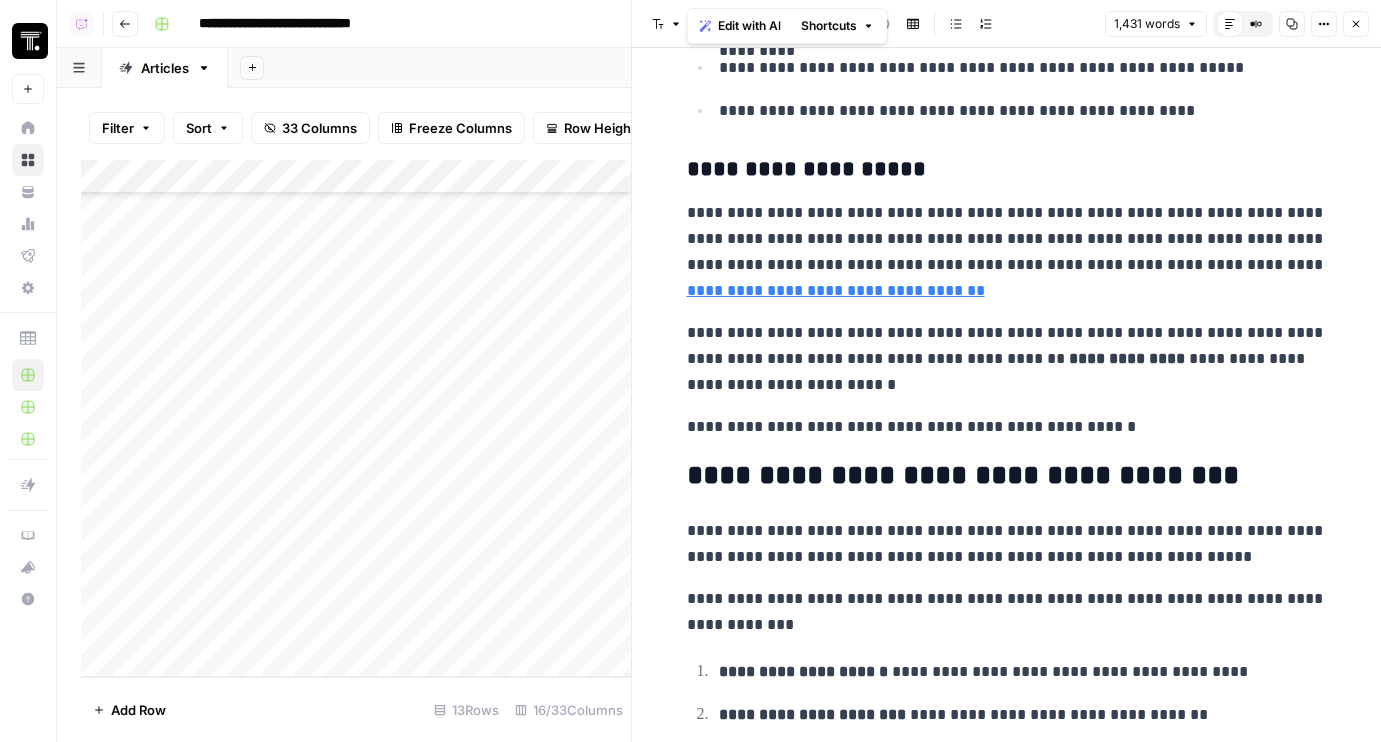 scroll, scrollTop: 5745, scrollLeft: 0, axis: vertical 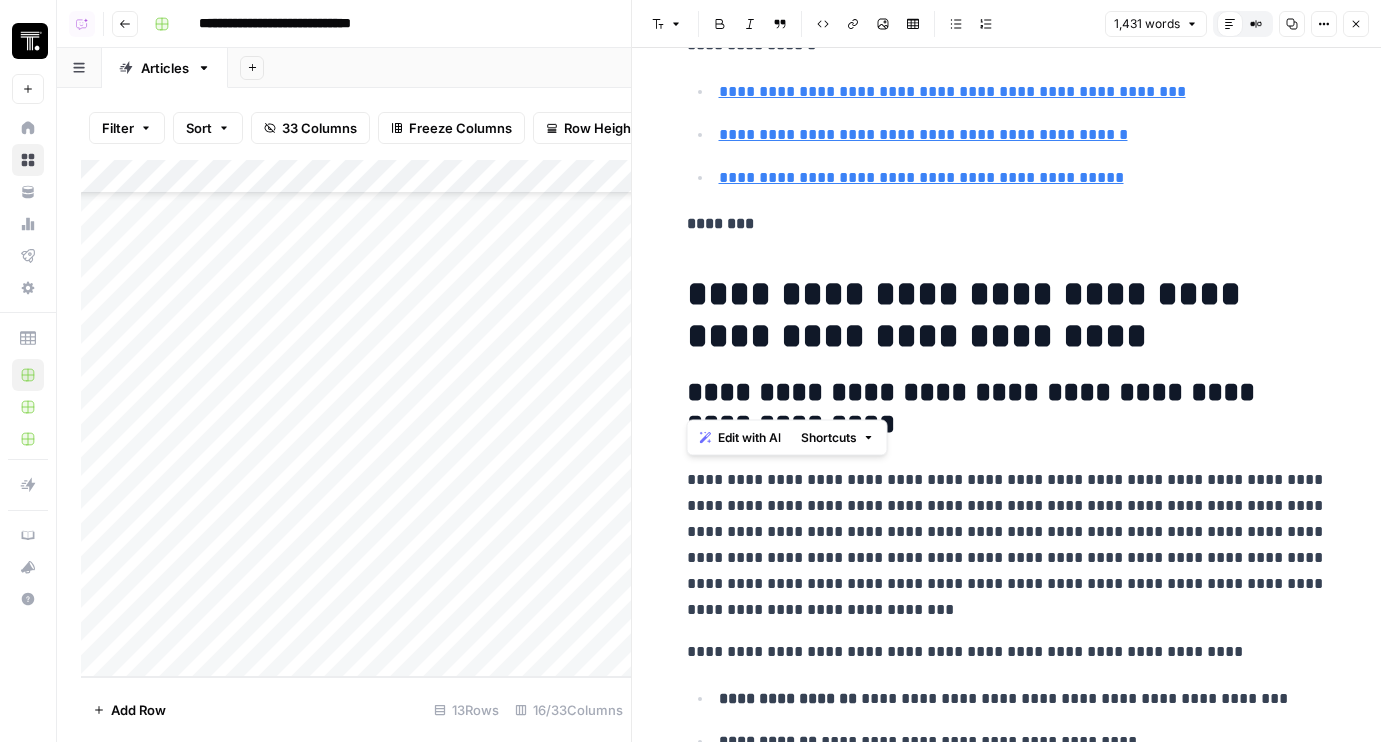 click on "**********" at bounding box center [1007, 545] 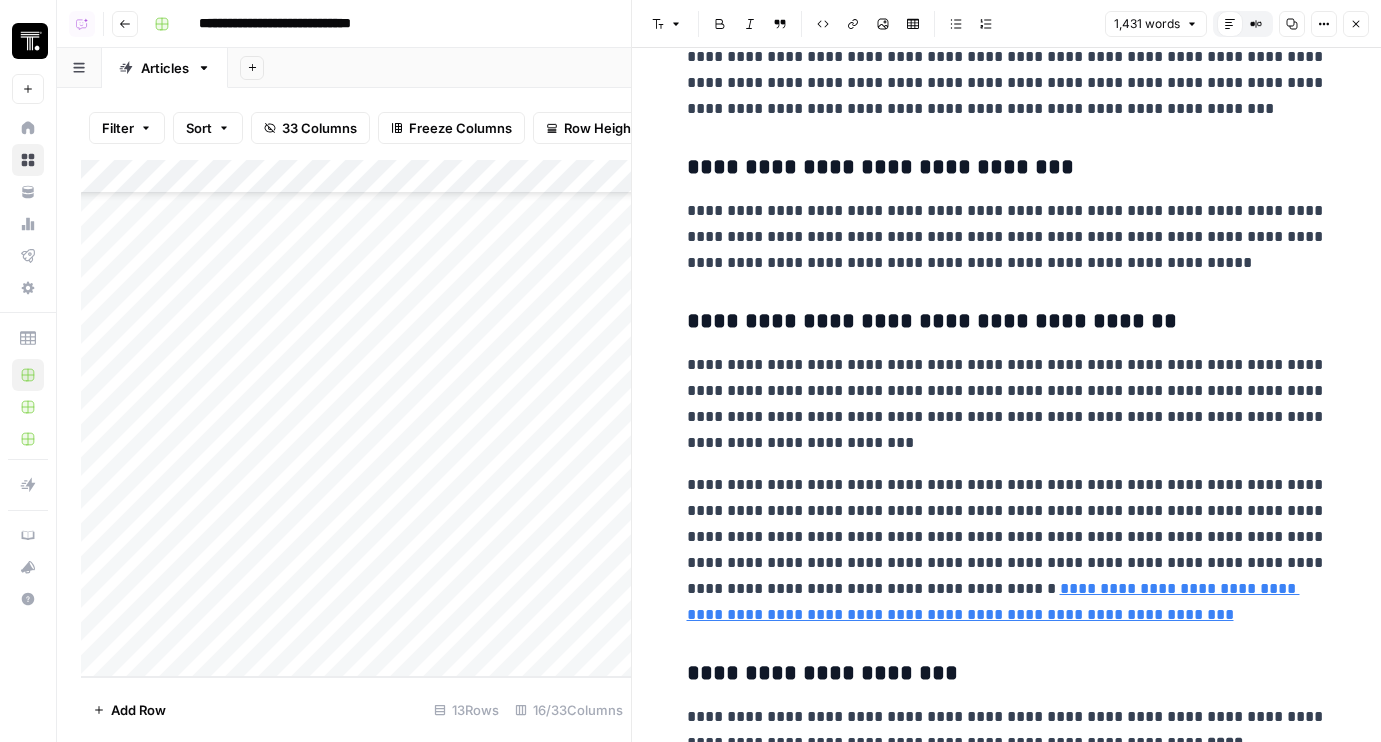 scroll, scrollTop: 1964, scrollLeft: 0, axis: vertical 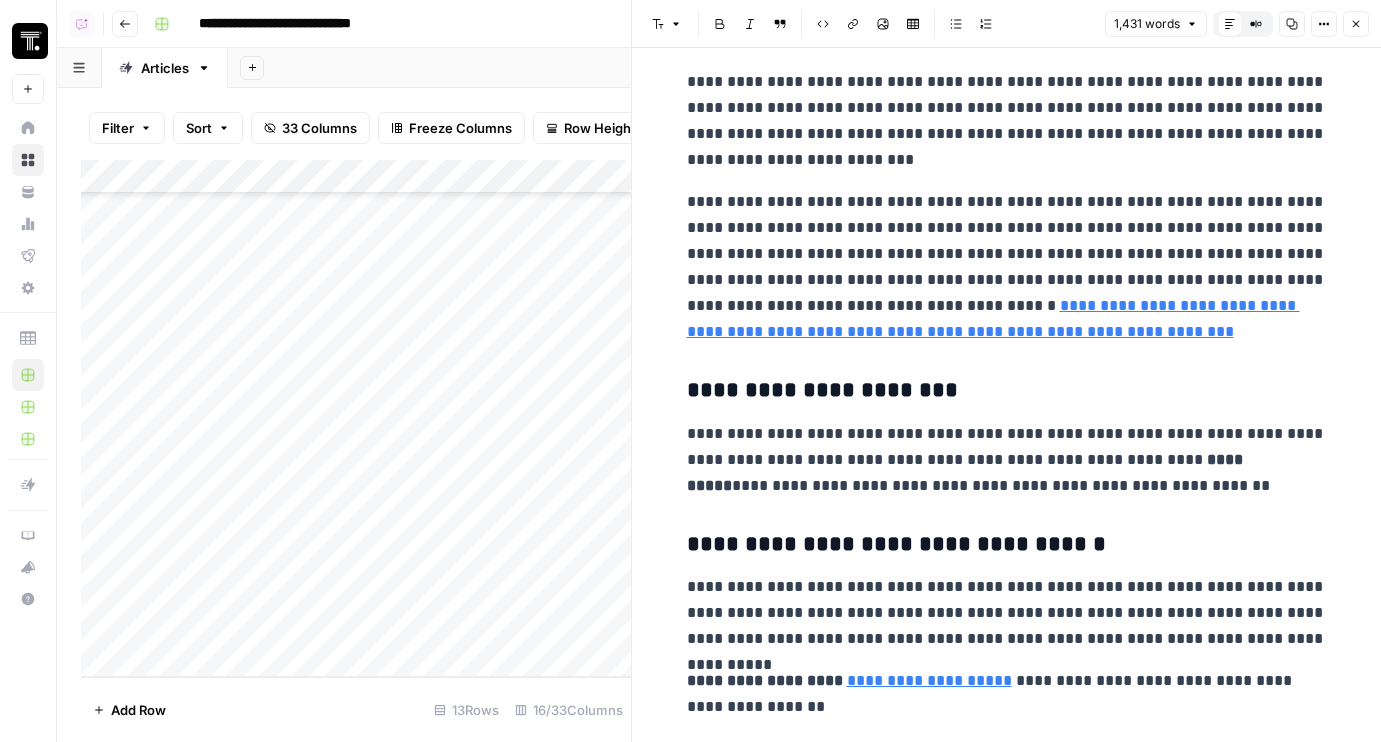 click on "**********" at bounding box center (1007, 1600) 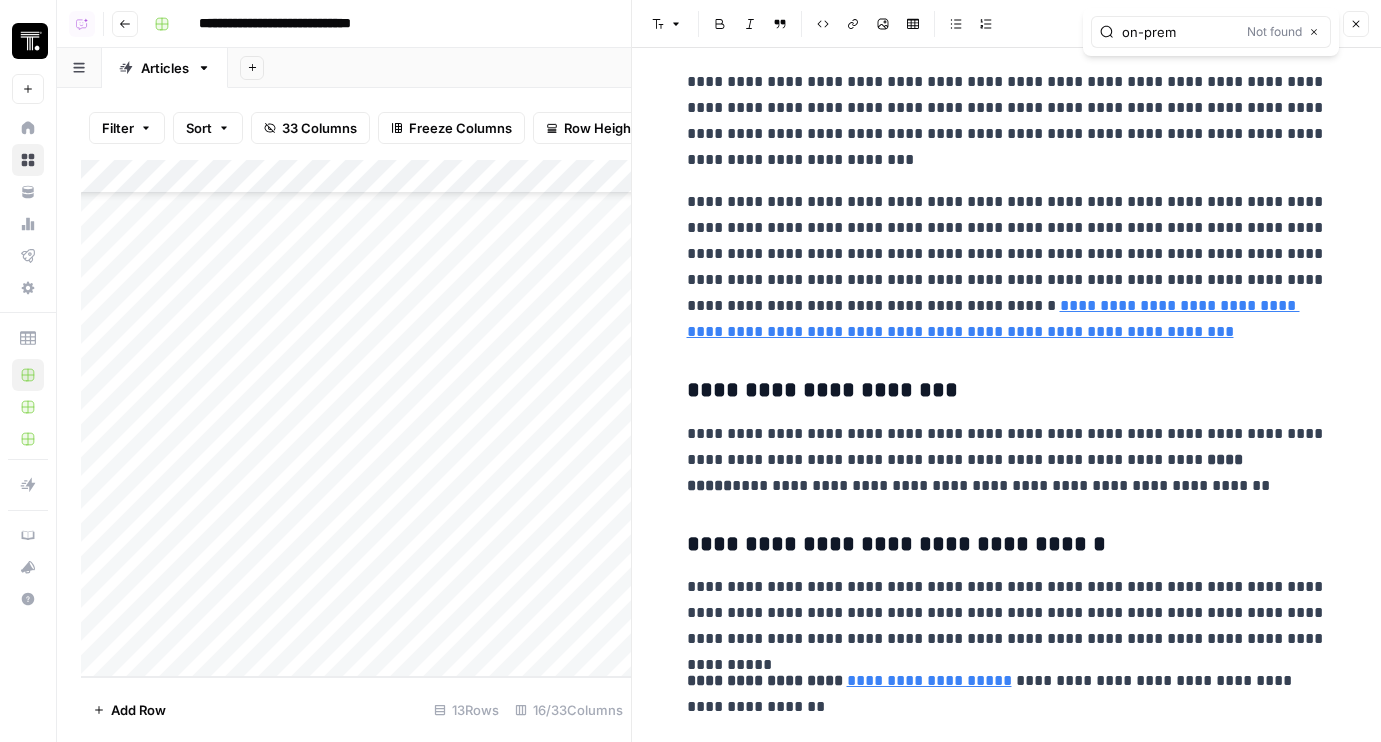 type on "on-prem" 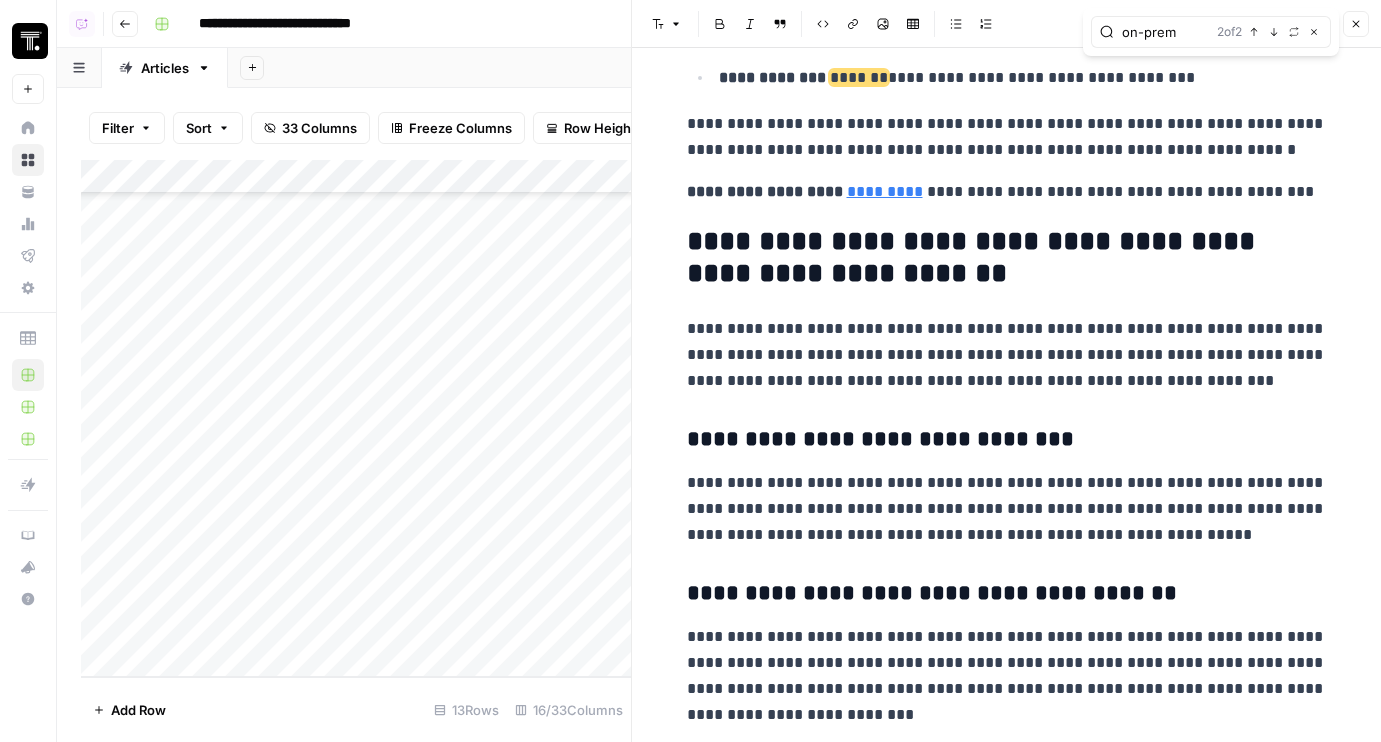 scroll, scrollTop: 1553, scrollLeft: 0, axis: vertical 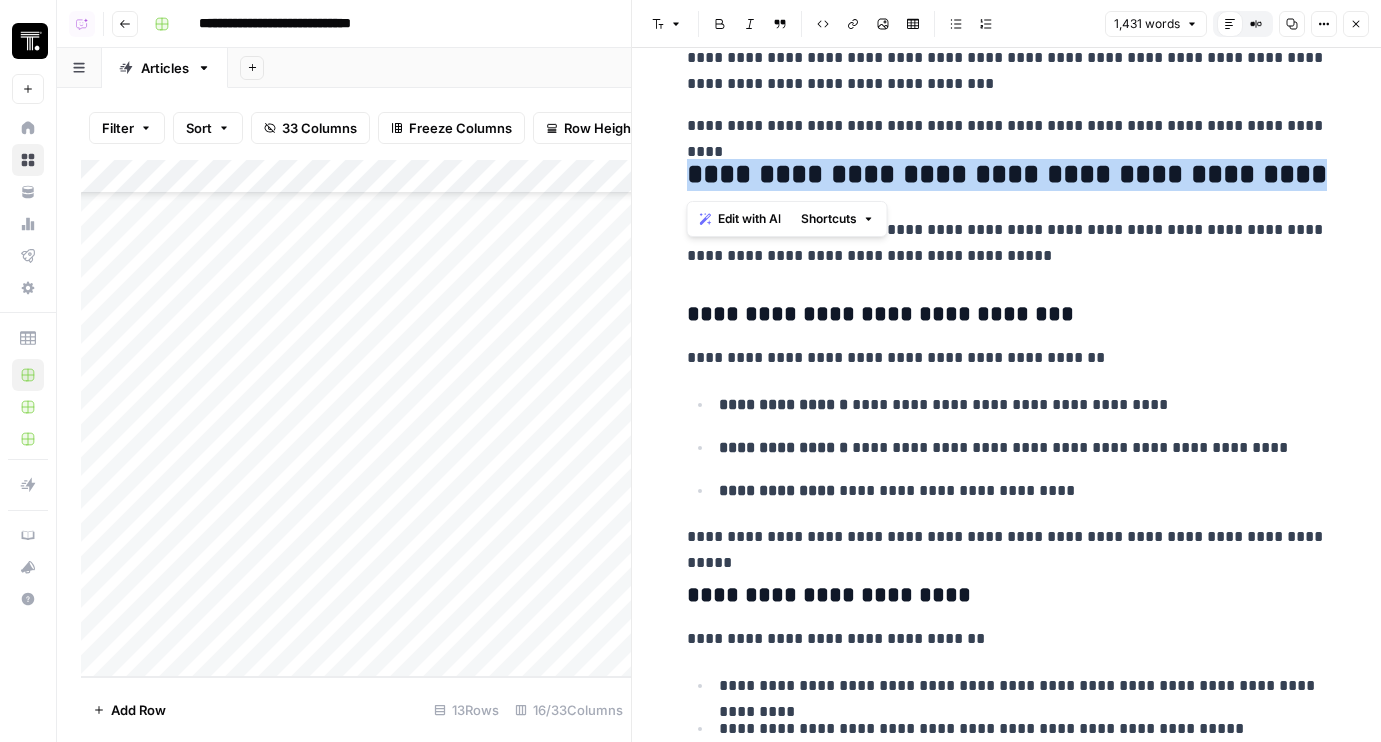 drag, startPoint x: 974, startPoint y: 170, endPoint x: 630, endPoint y: 169, distance: 344.00146 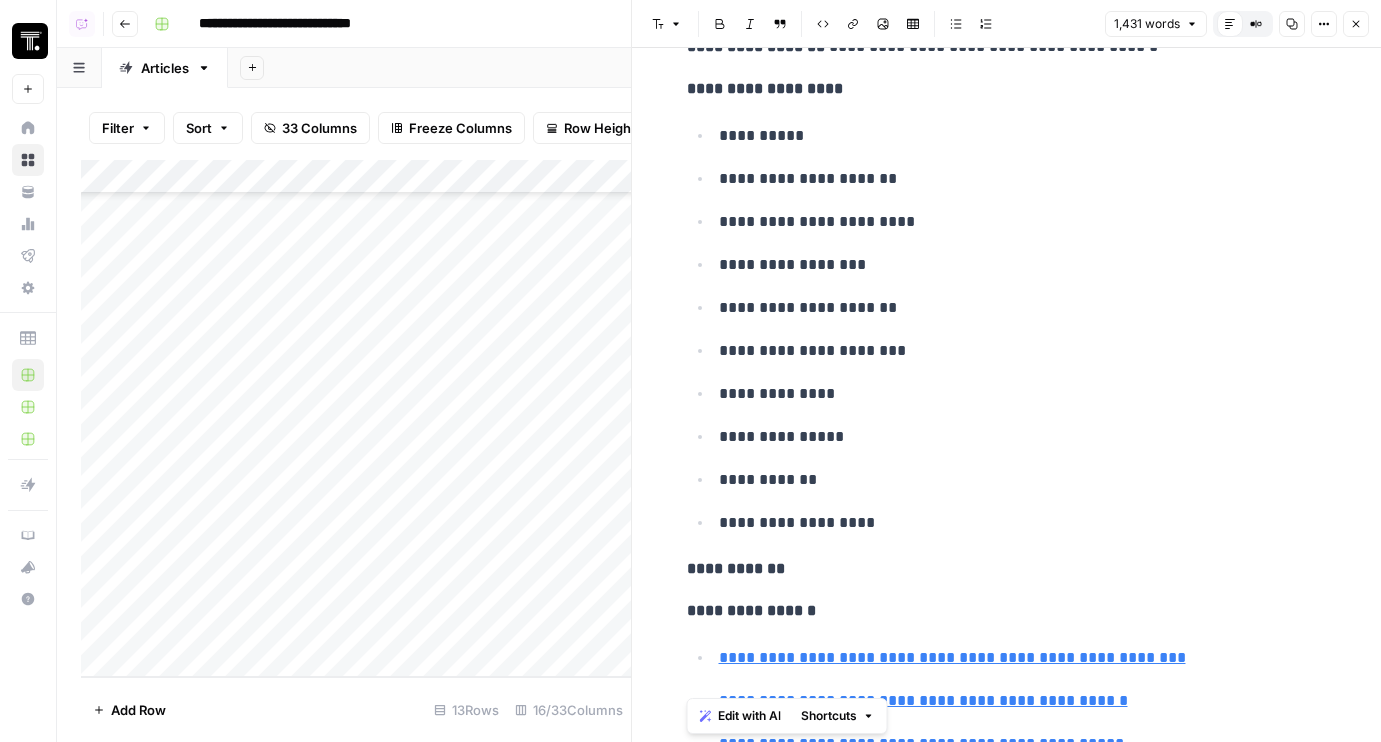 scroll, scrollTop: 0, scrollLeft: 0, axis: both 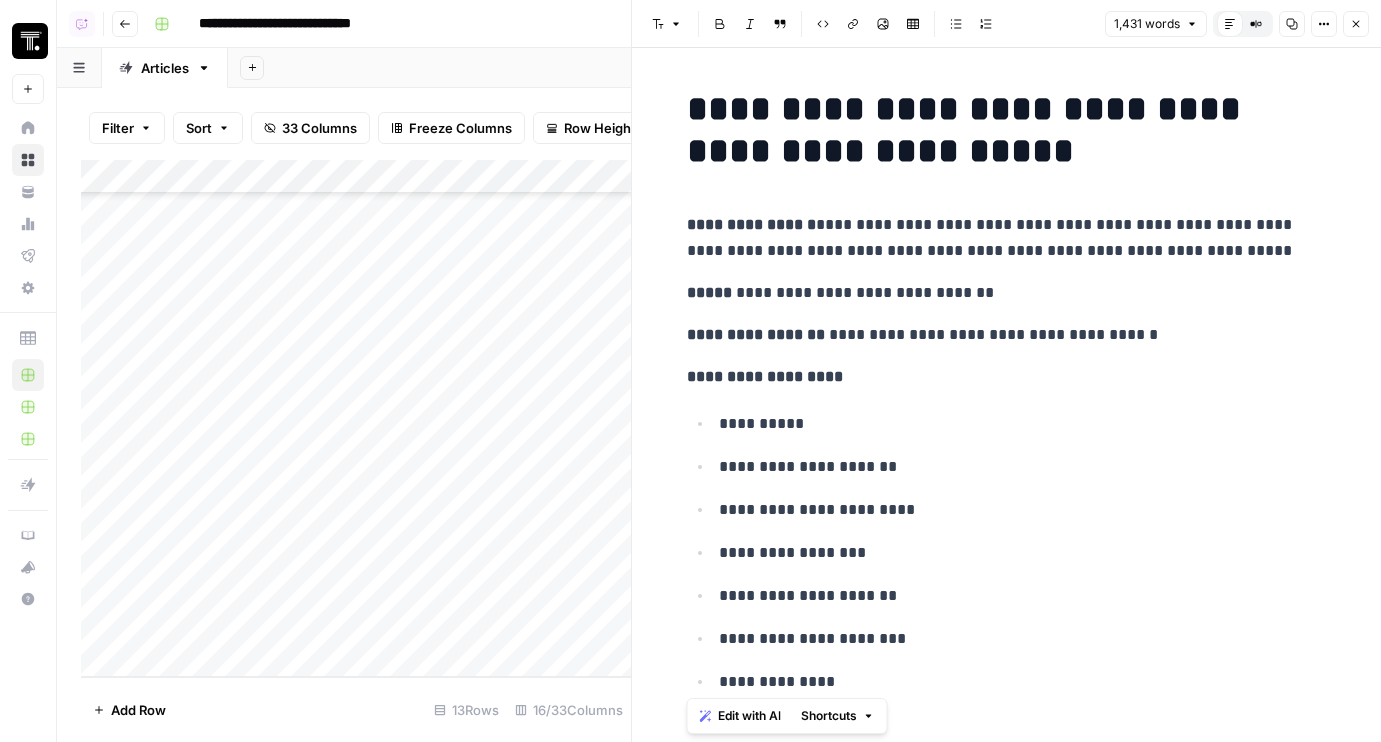 click on "Add Column" at bounding box center [356, 418] 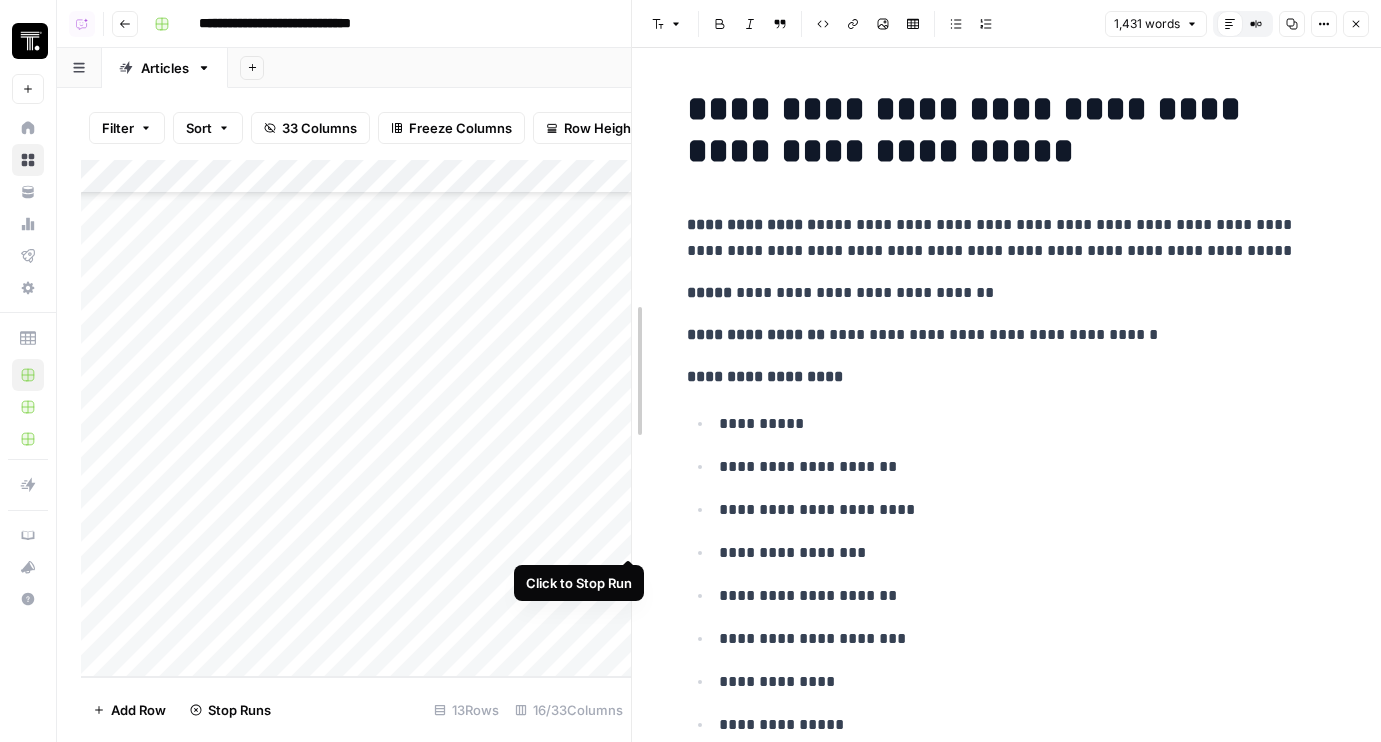 click at bounding box center (632, 371) 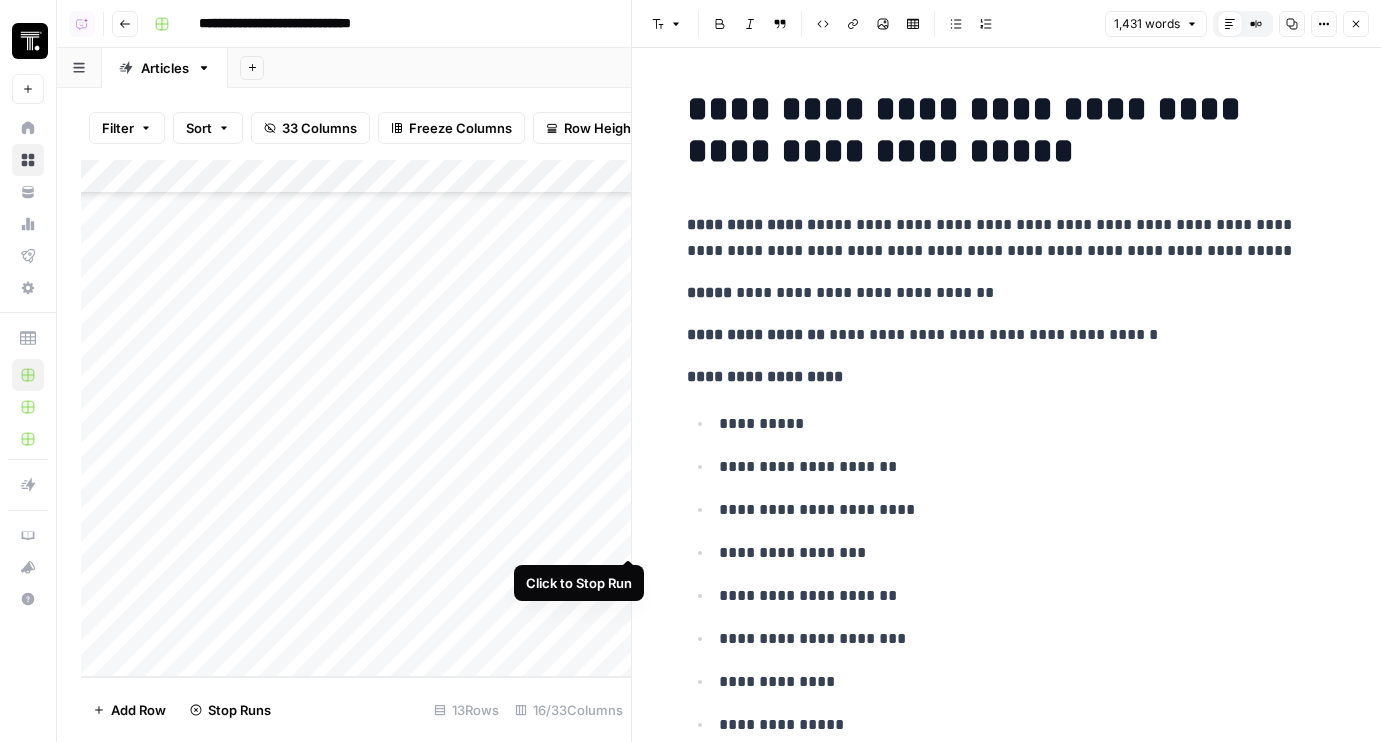 click on "Add Column" at bounding box center (356, 418) 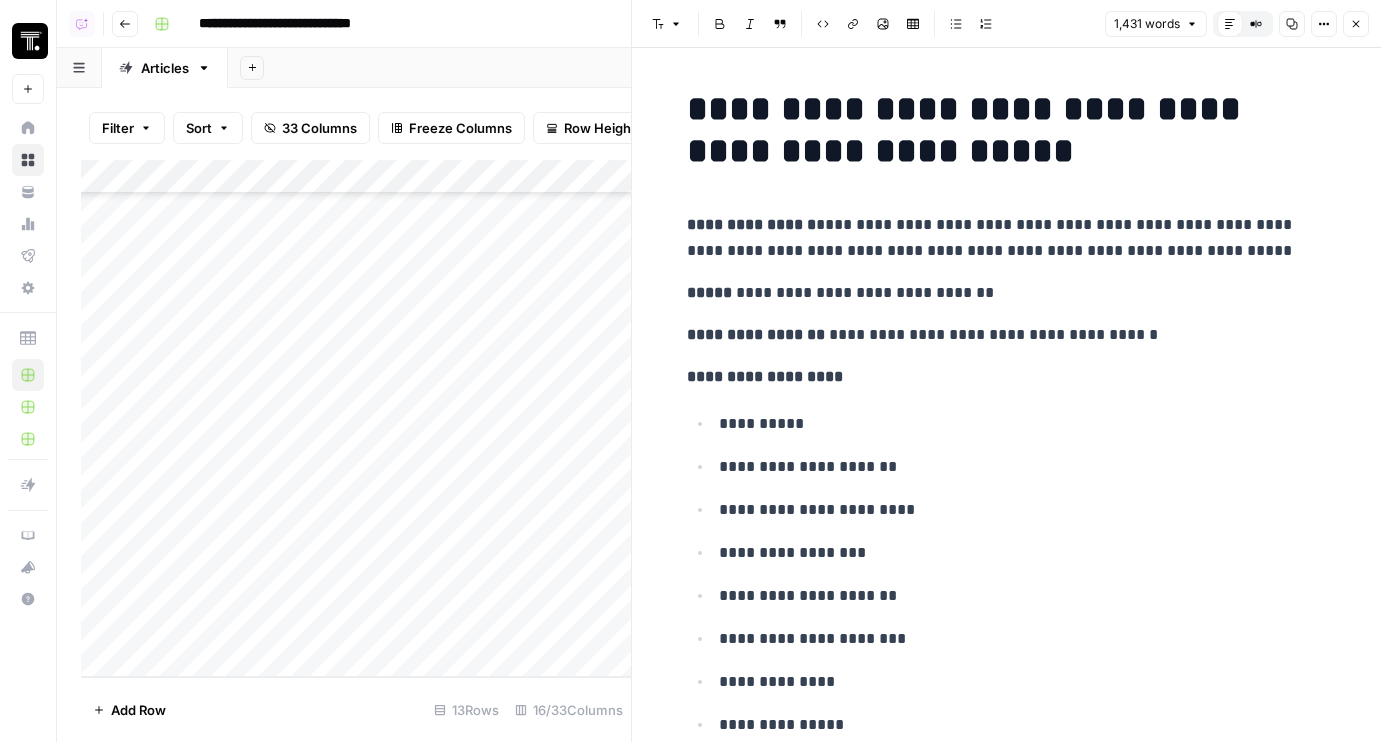 click on "Close" at bounding box center (1356, 24) 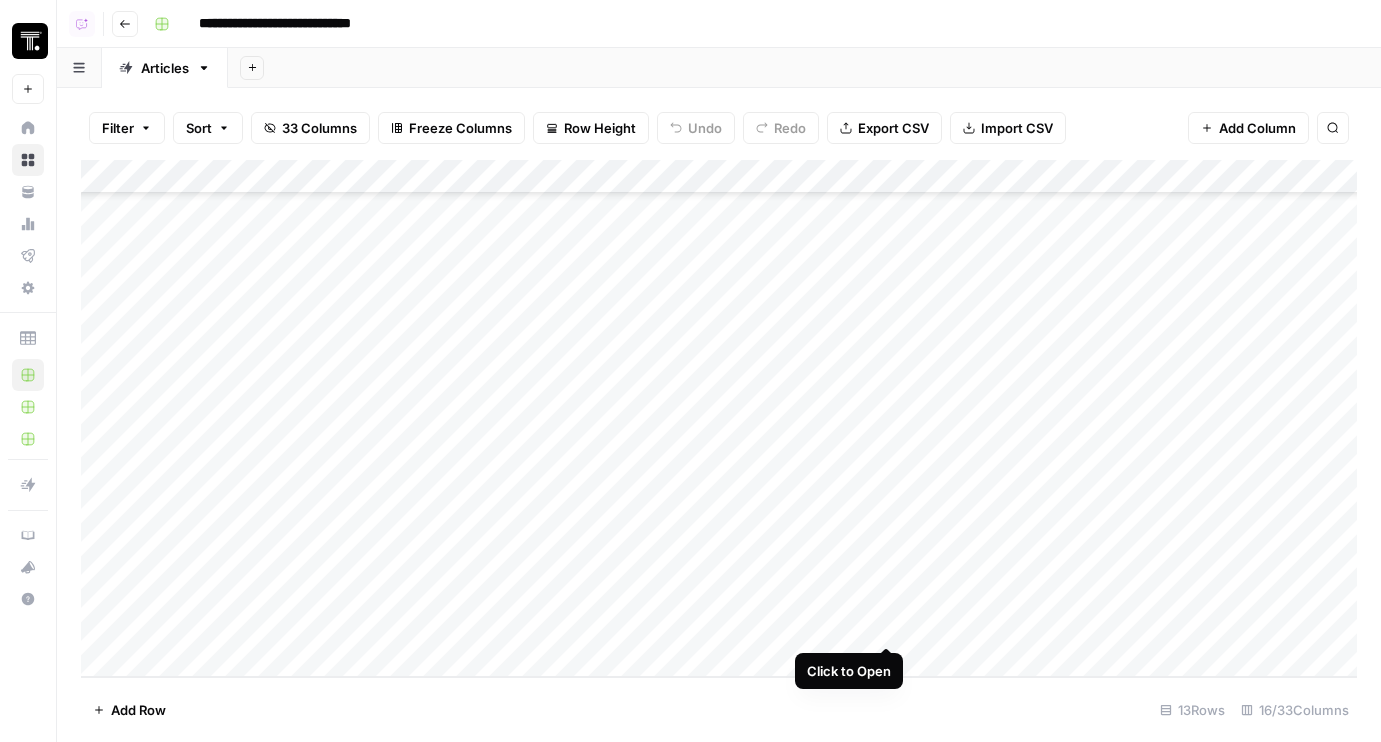 click on "Add Column" at bounding box center [719, 418] 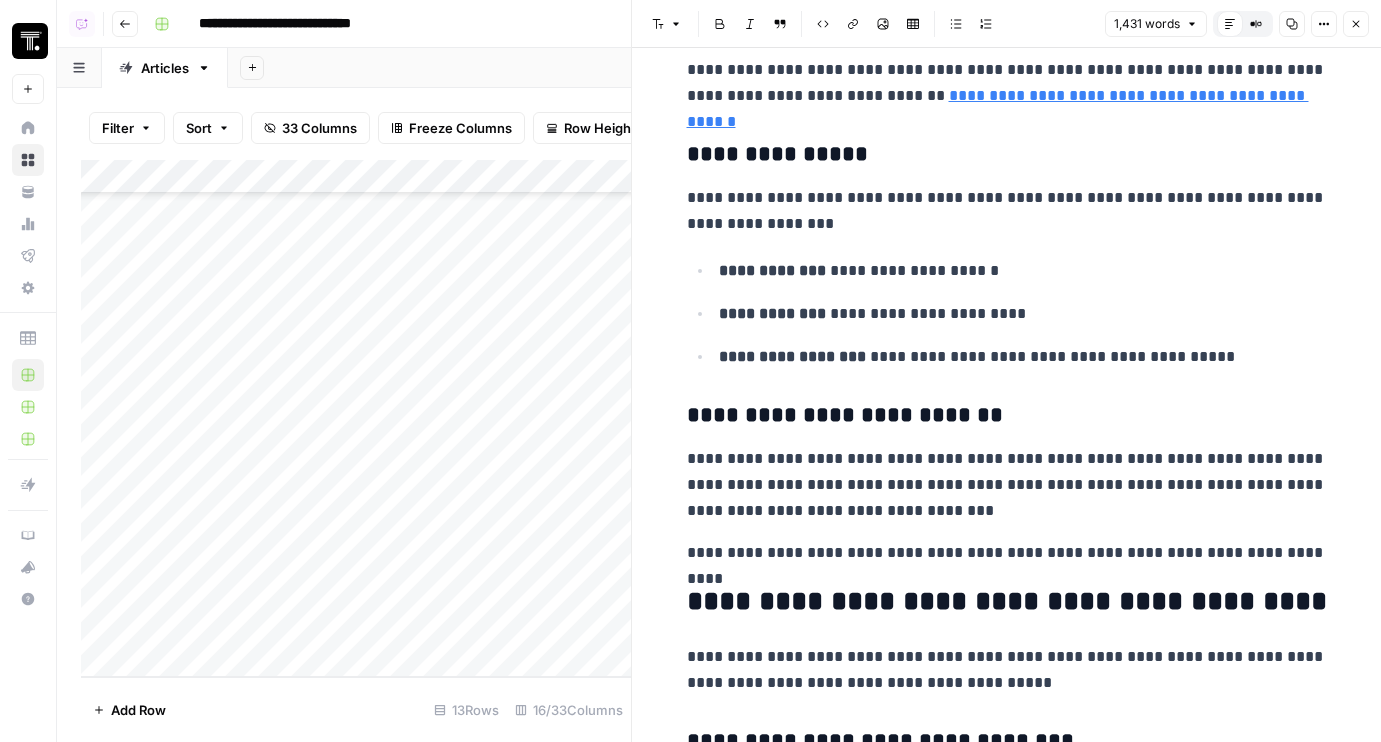 scroll, scrollTop: 4963, scrollLeft: 0, axis: vertical 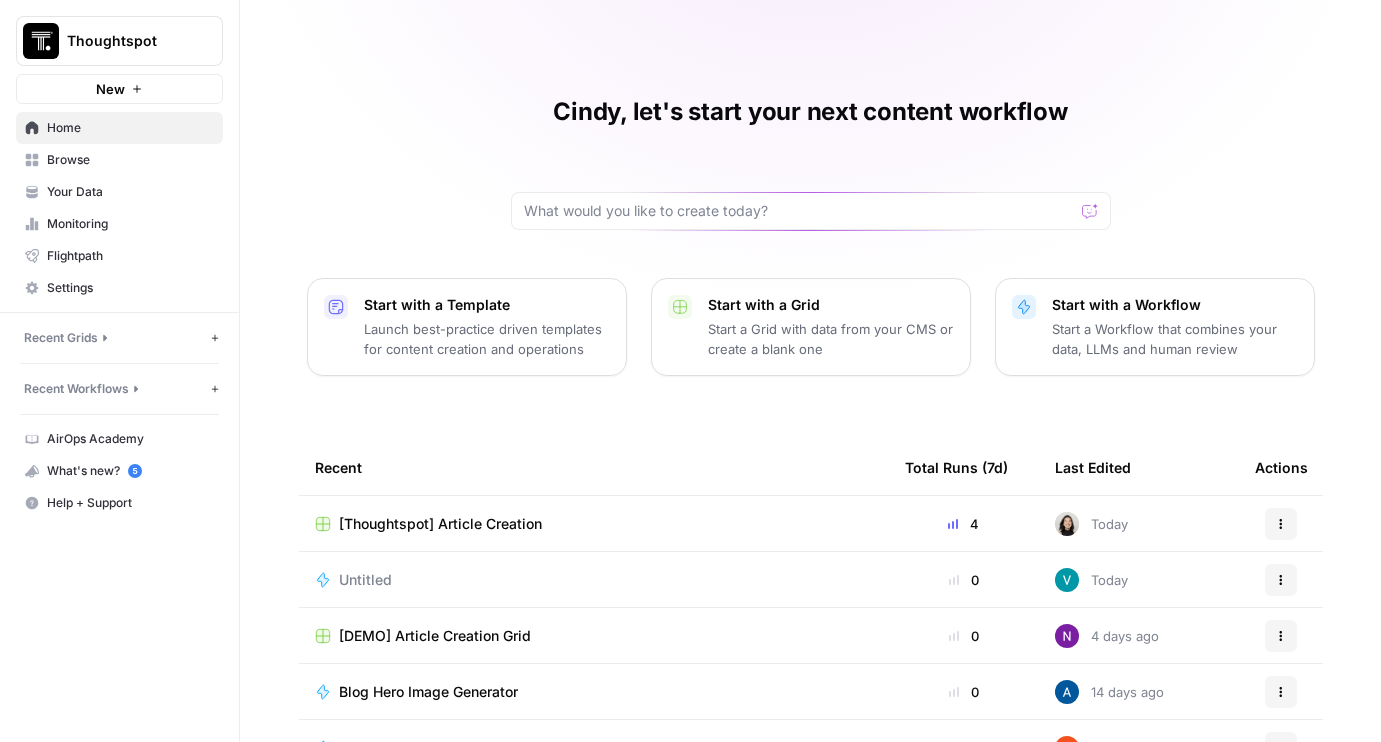 click on "Thoughtspot" at bounding box center (119, 41) 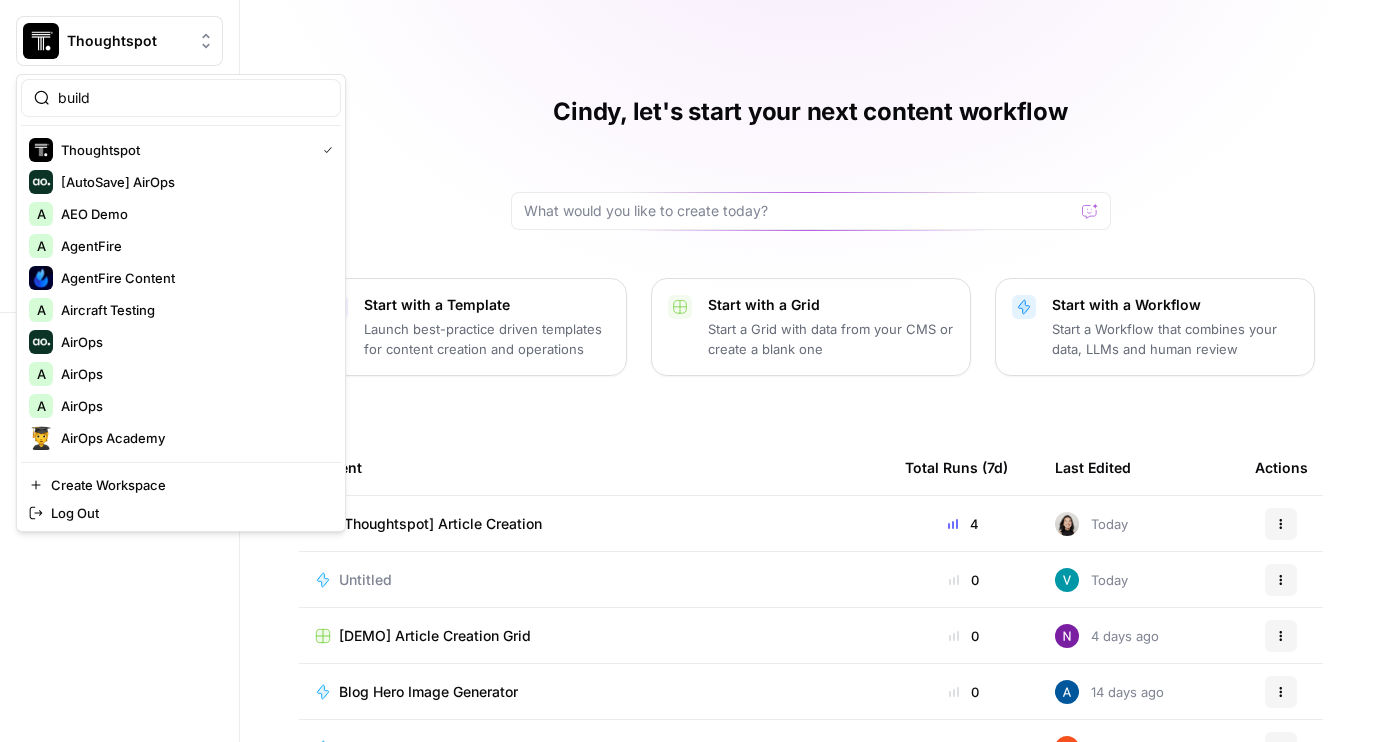 type on "build" 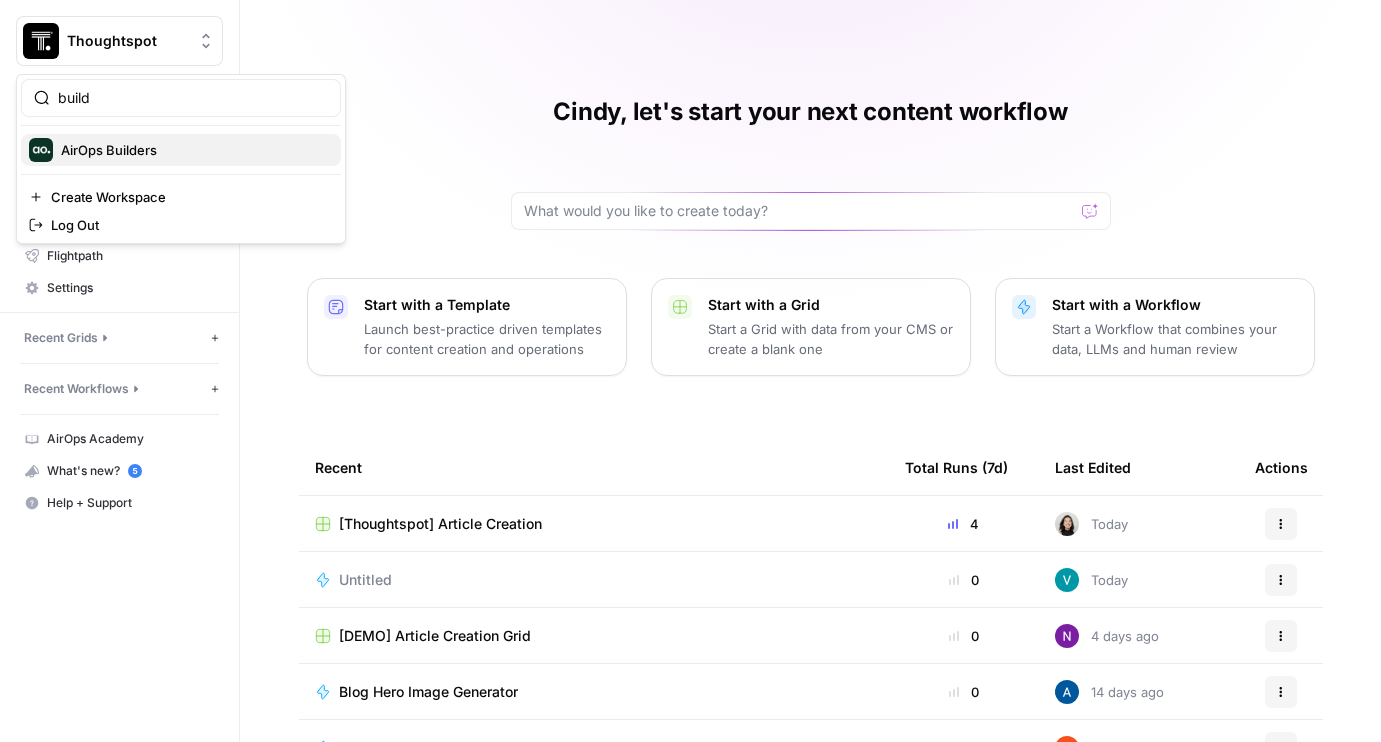 click on "AirOps Builders" at bounding box center [193, 150] 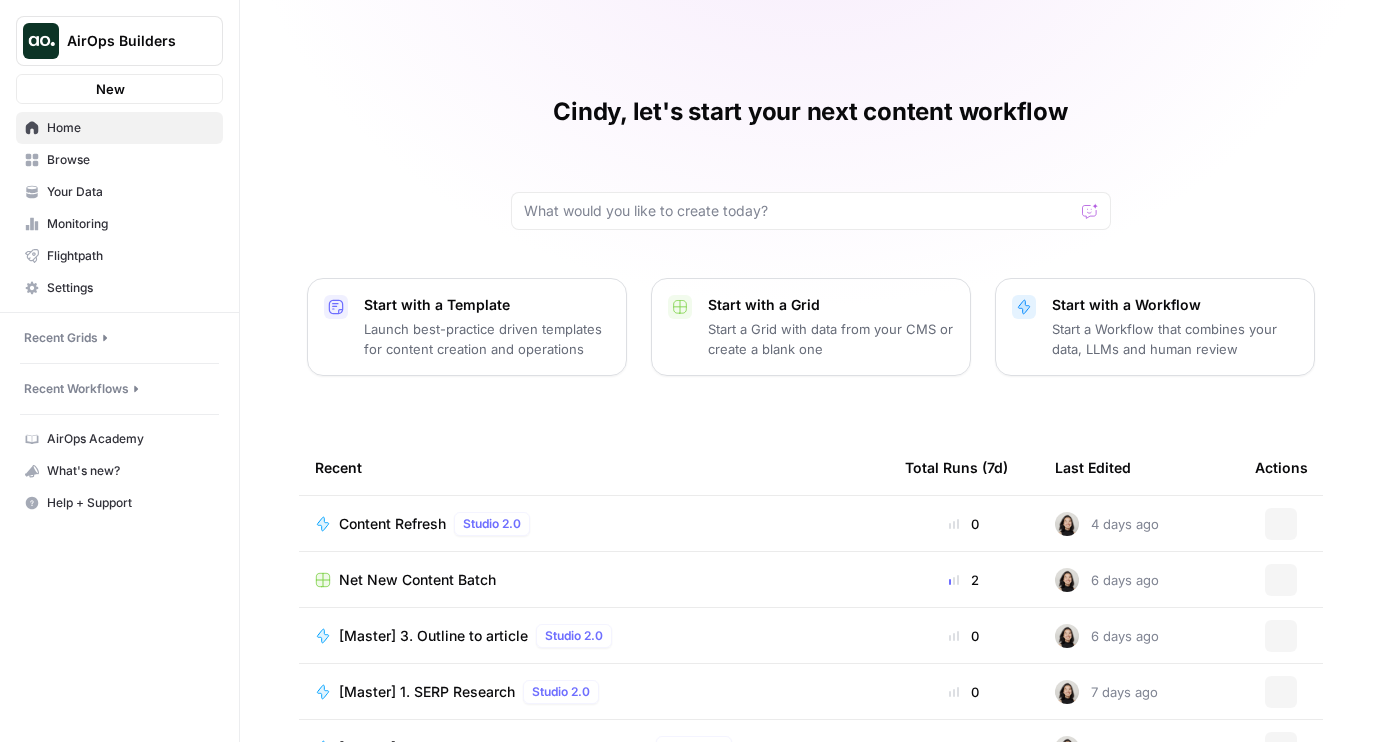 scroll, scrollTop: 0, scrollLeft: 0, axis: both 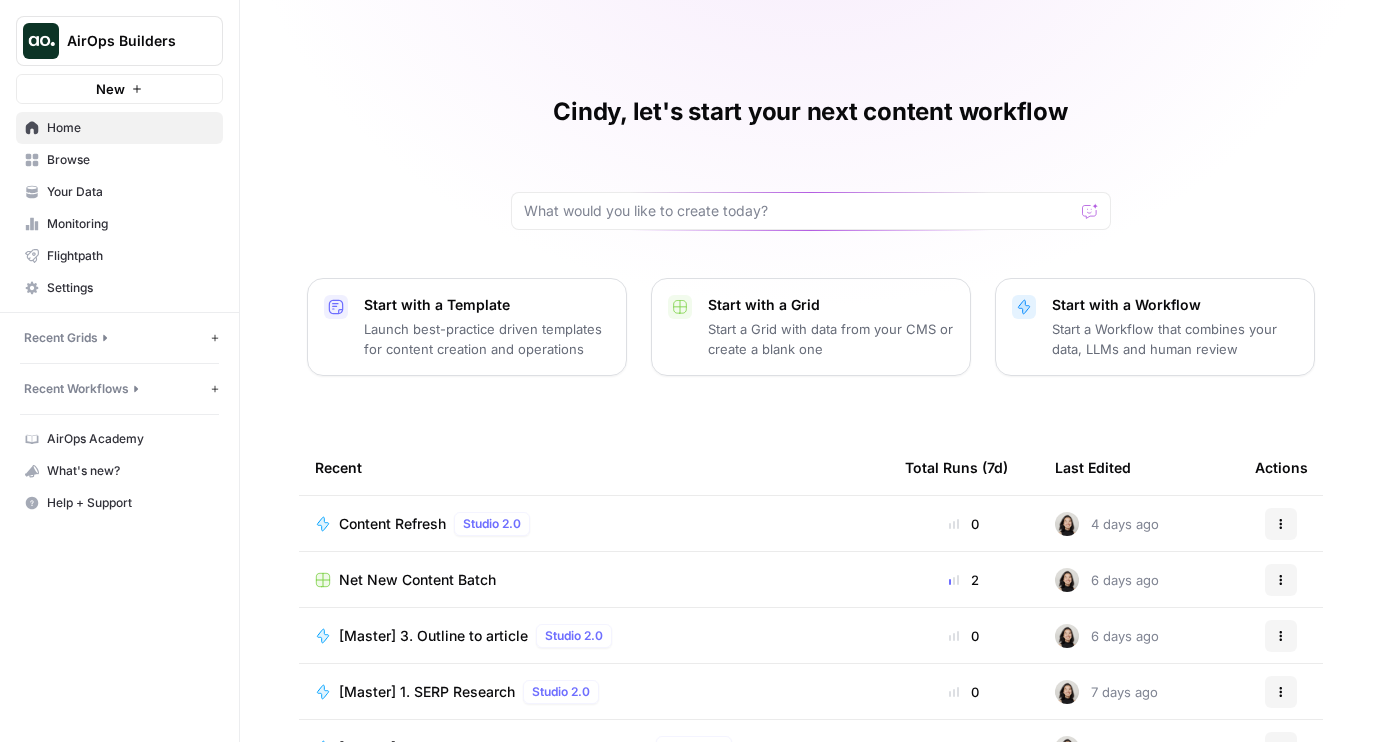 click on "Net New Content Batch" at bounding box center (417, 580) 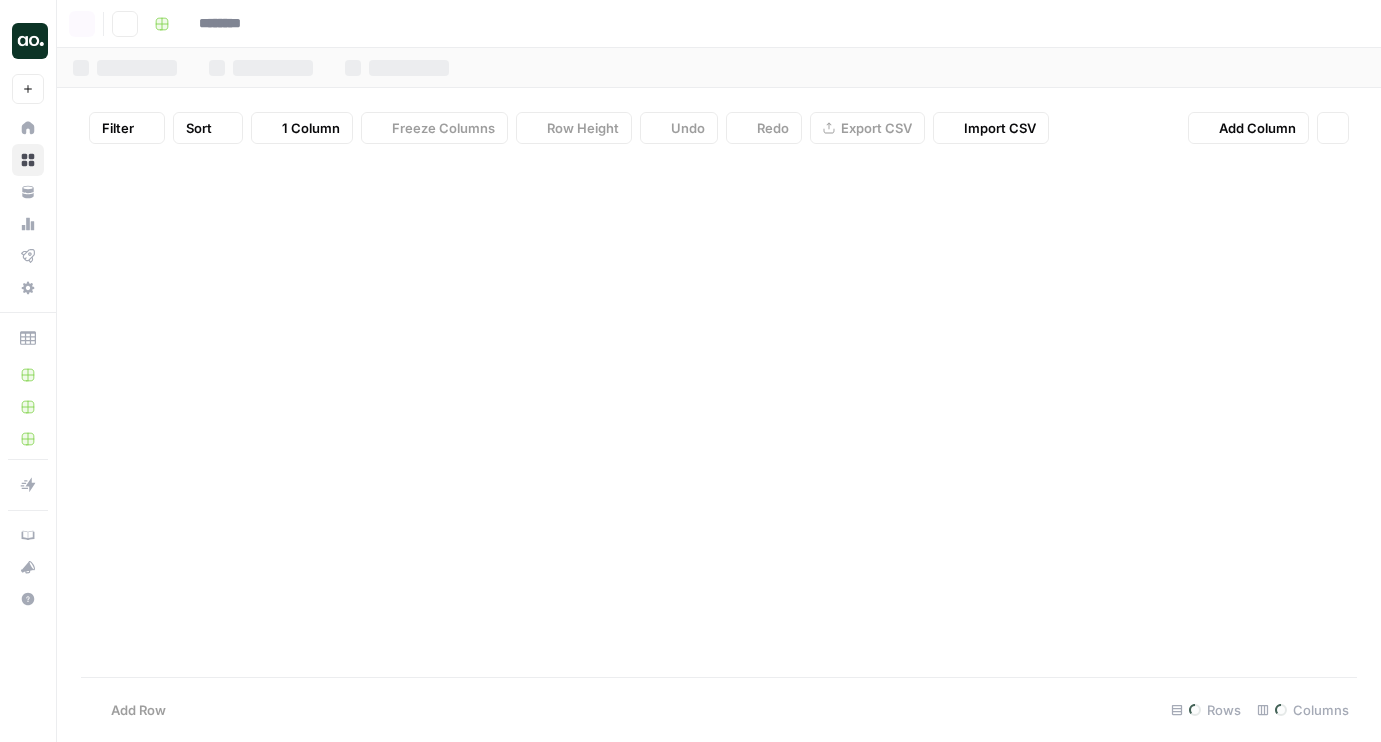 type on "**********" 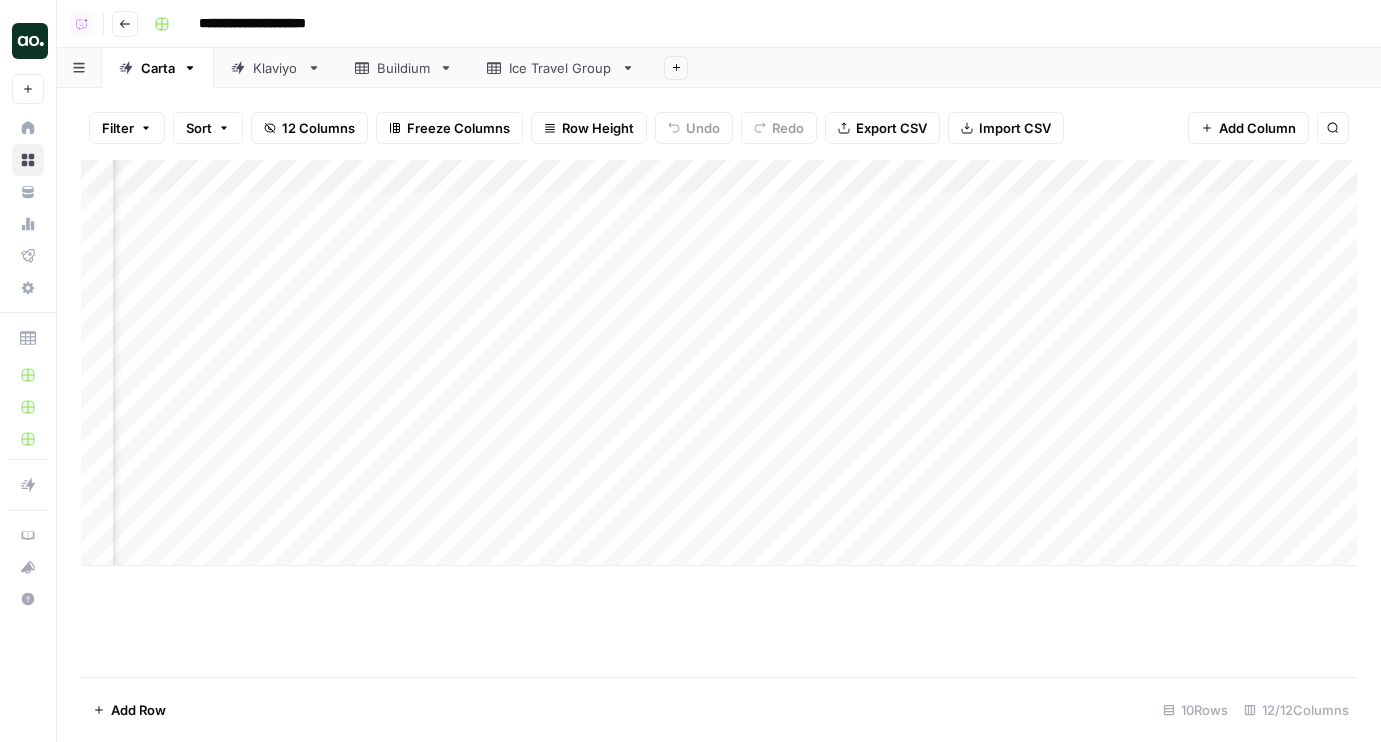 scroll, scrollTop: 0, scrollLeft: 290, axis: horizontal 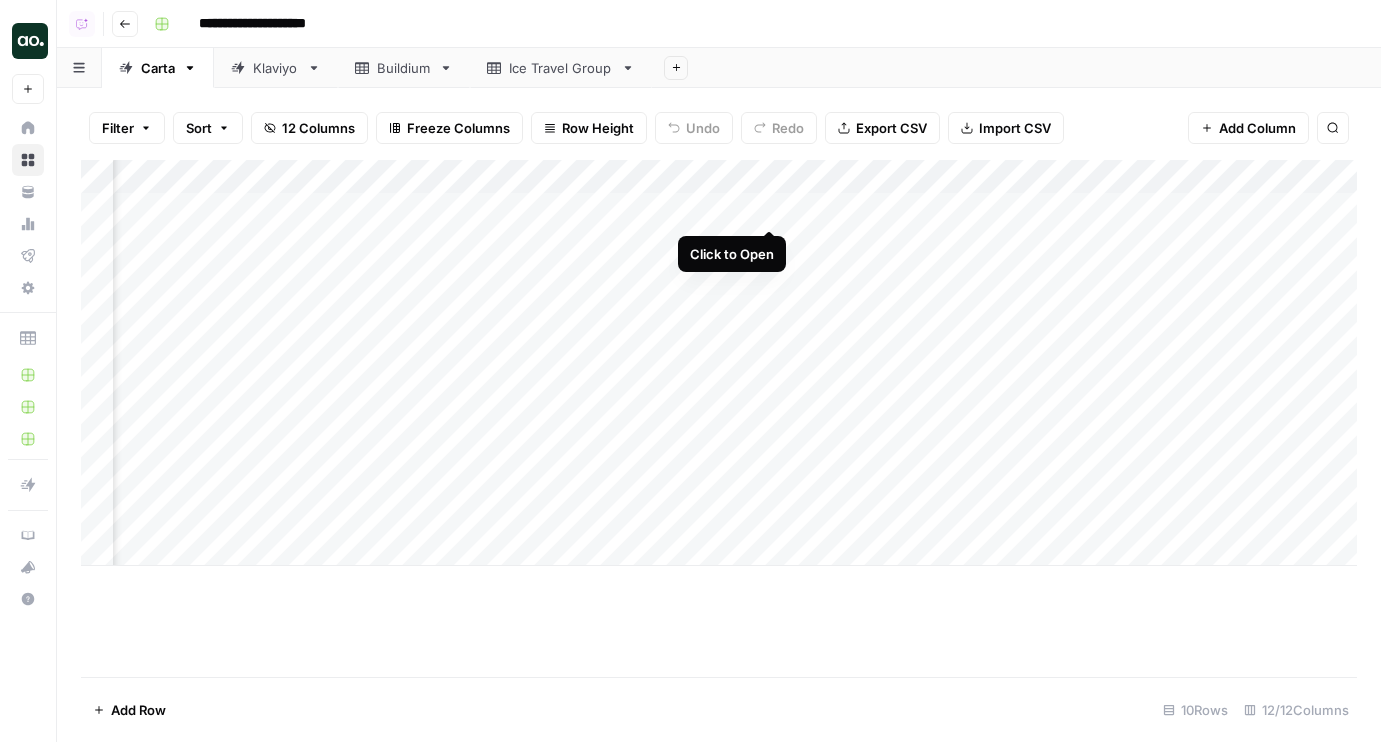 click on "Add Column" at bounding box center (719, 363) 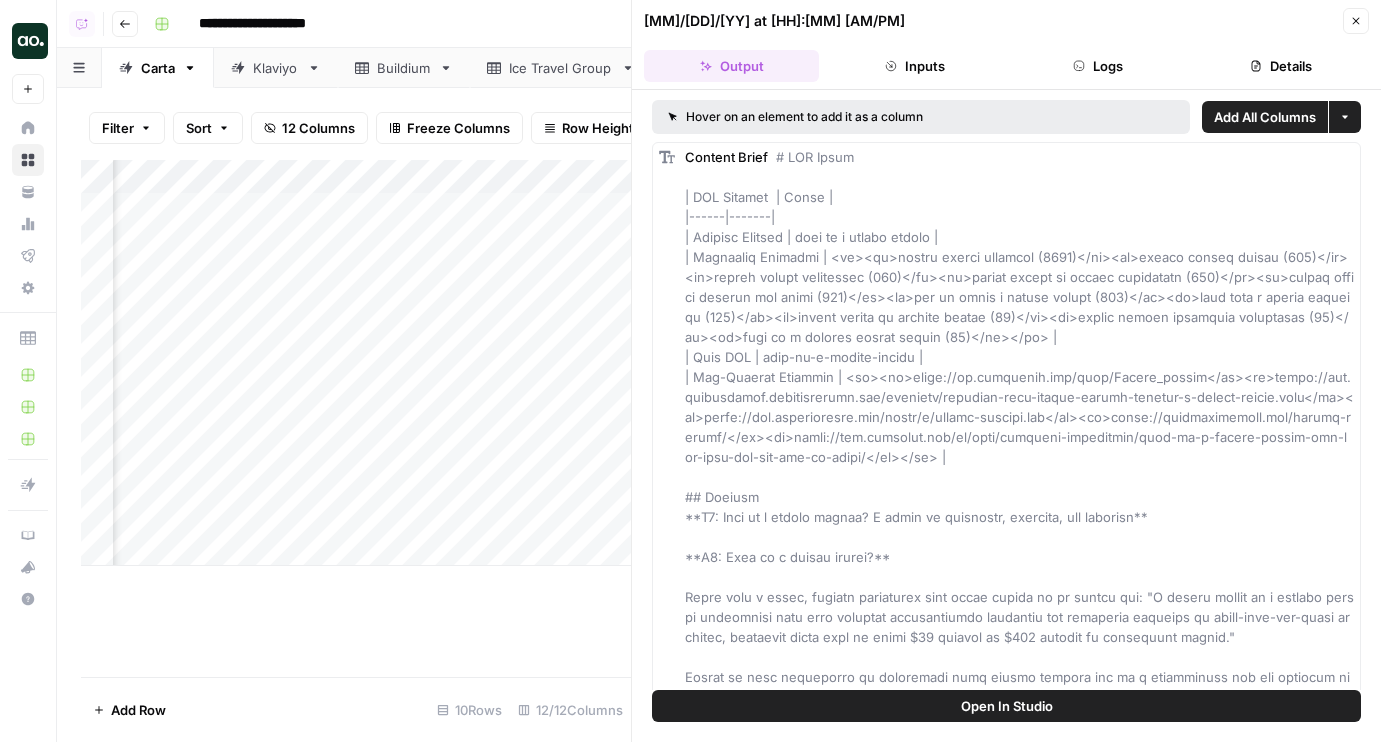 click on "Logs" at bounding box center (1098, 66) 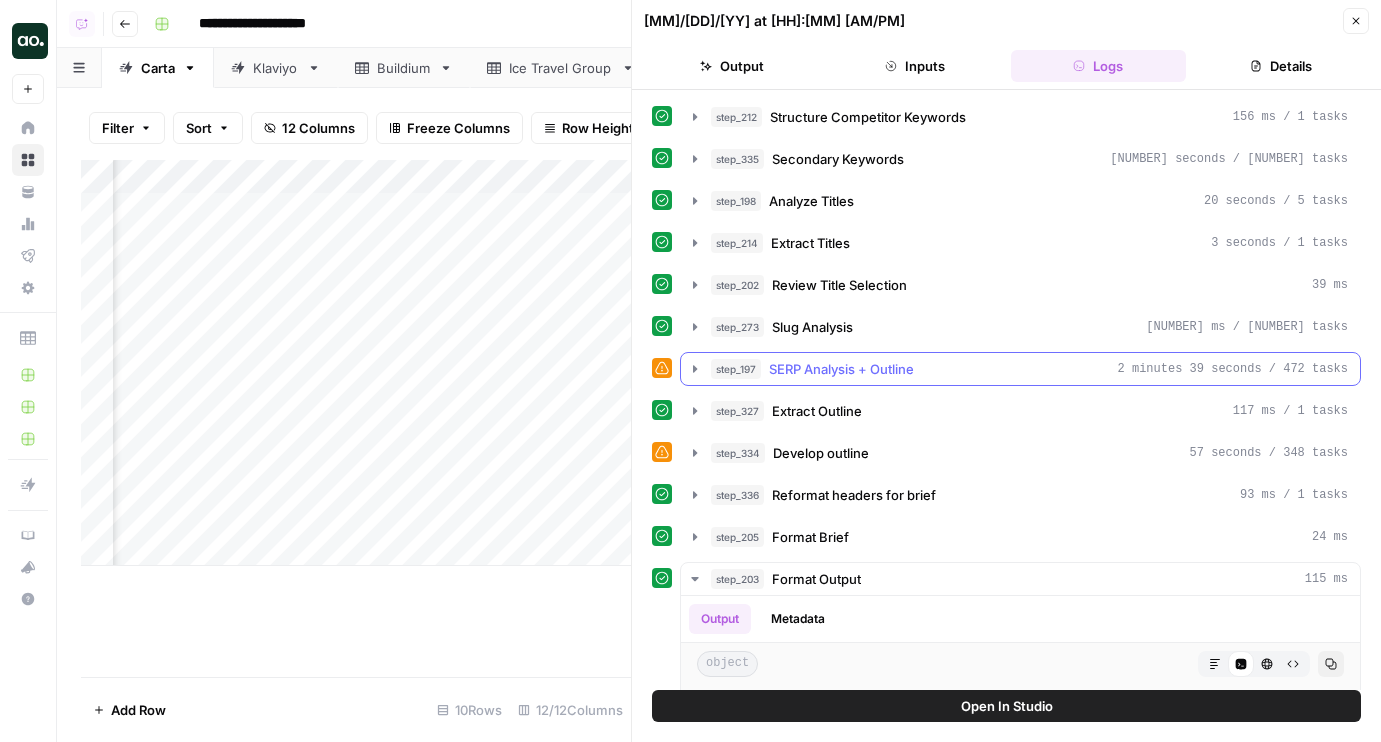 click on "step_197 SERP Analysis + Outline 2 minutes 39 seconds / 472 tasks" at bounding box center [1029, 369] 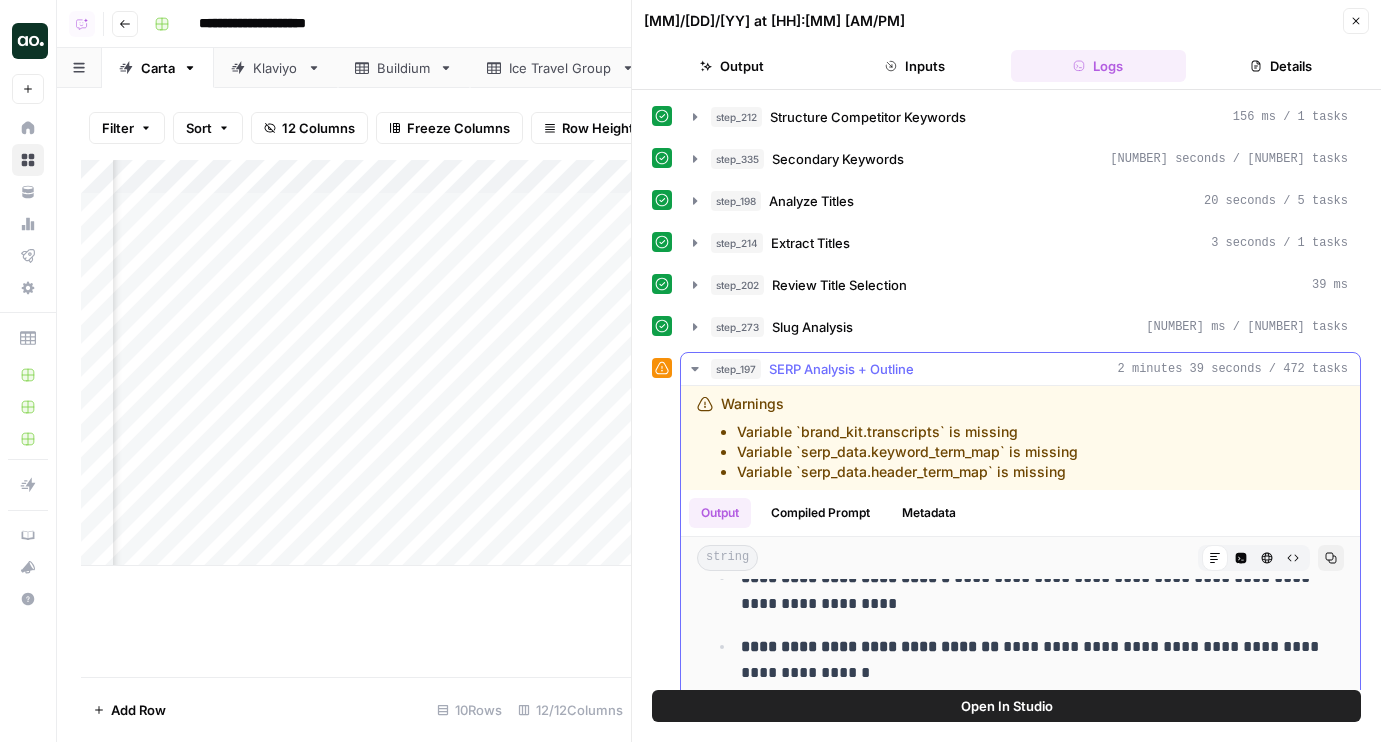 scroll, scrollTop: 191, scrollLeft: 0, axis: vertical 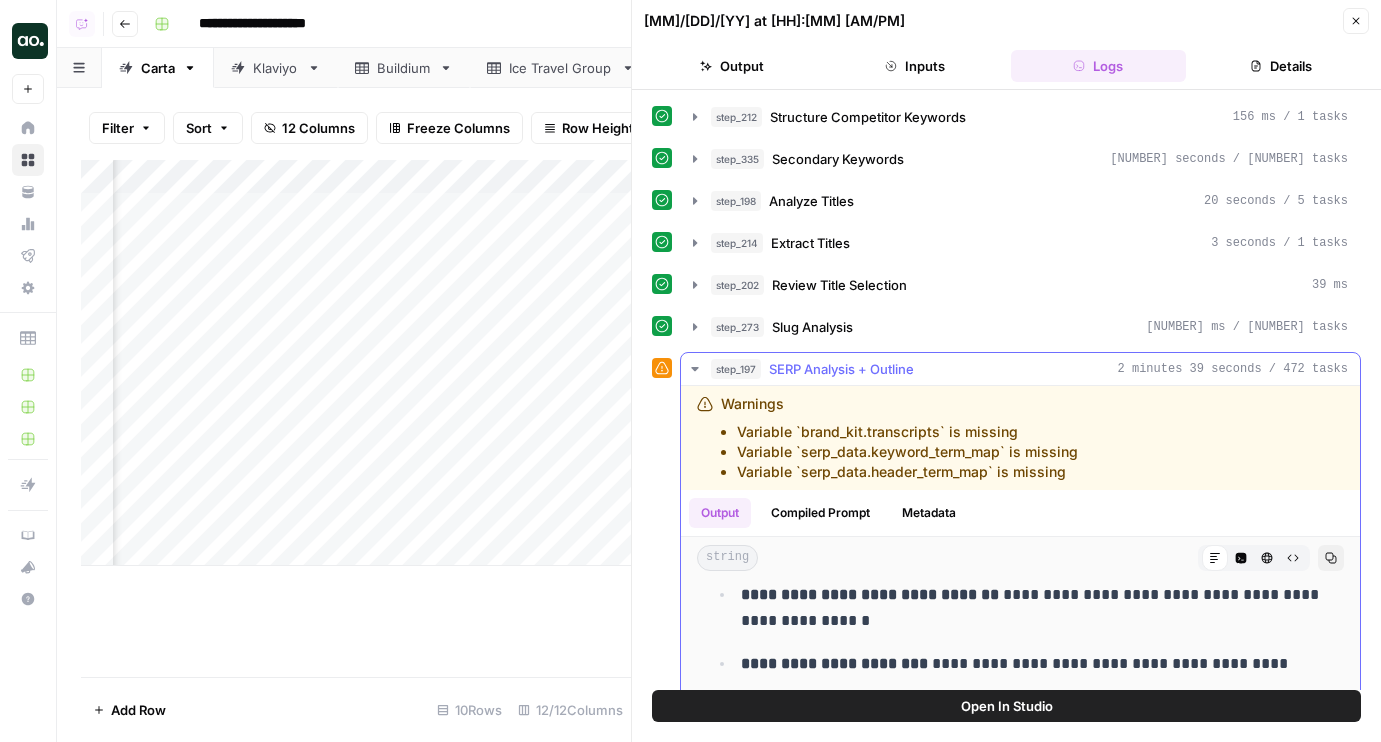 click on "Compiled Prompt" at bounding box center (820, 513) 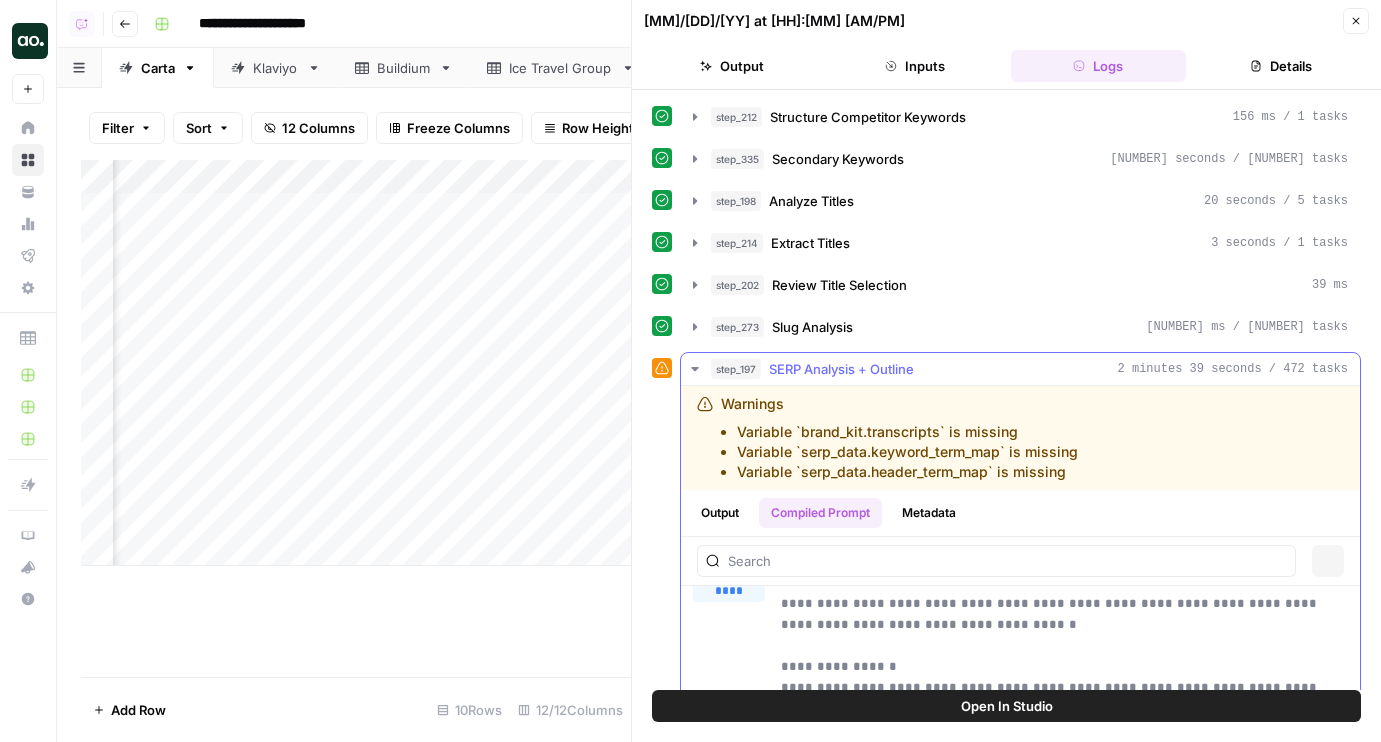 scroll, scrollTop: 0, scrollLeft: 0, axis: both 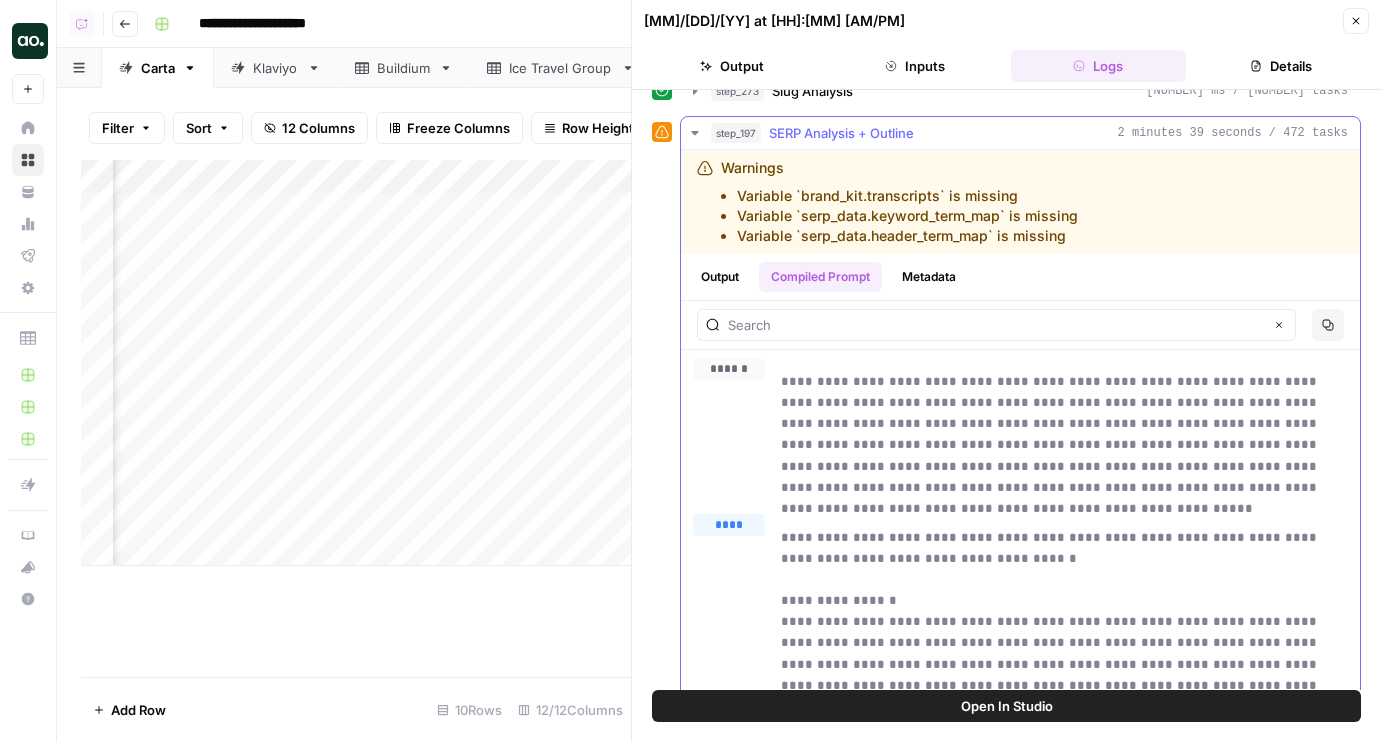 click on "****" at bounding box center (729, 552) 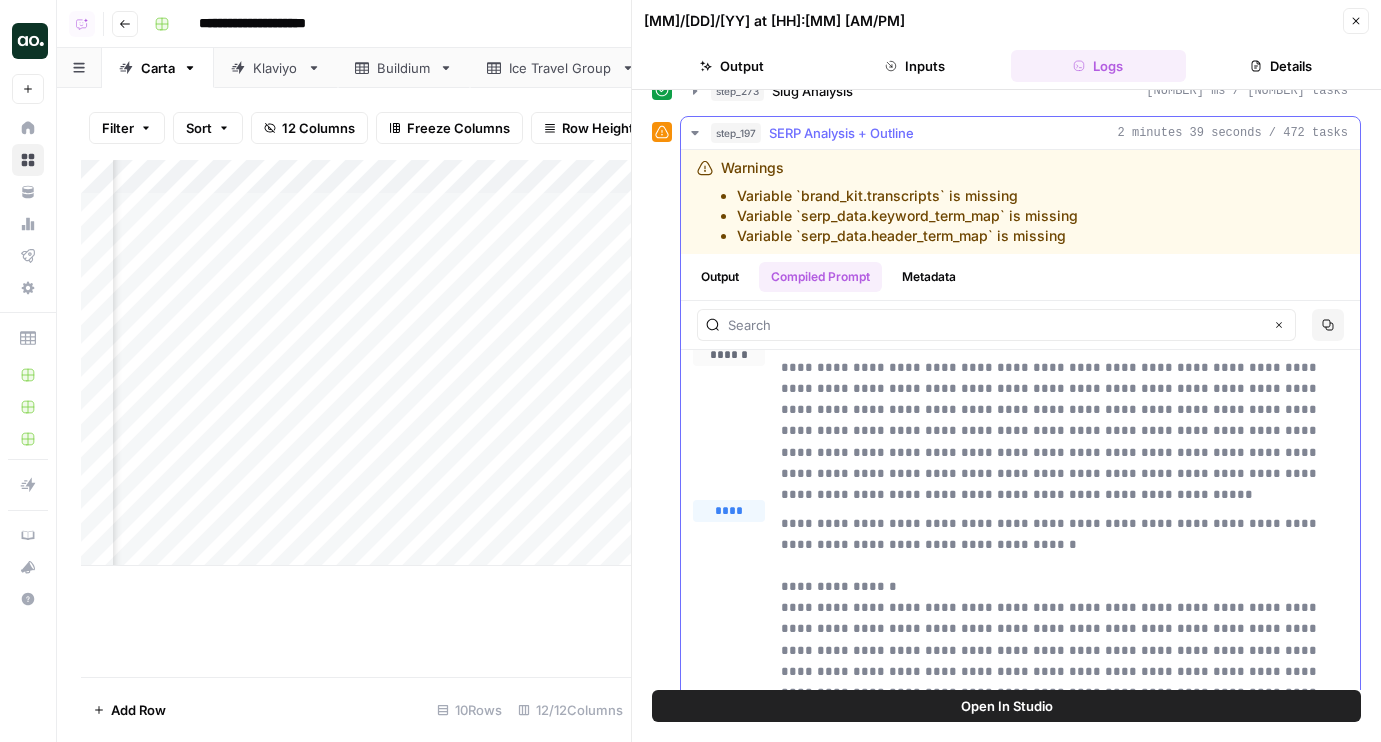 scroll, scrollTop: 0, scrollLeft: 0, axis: both 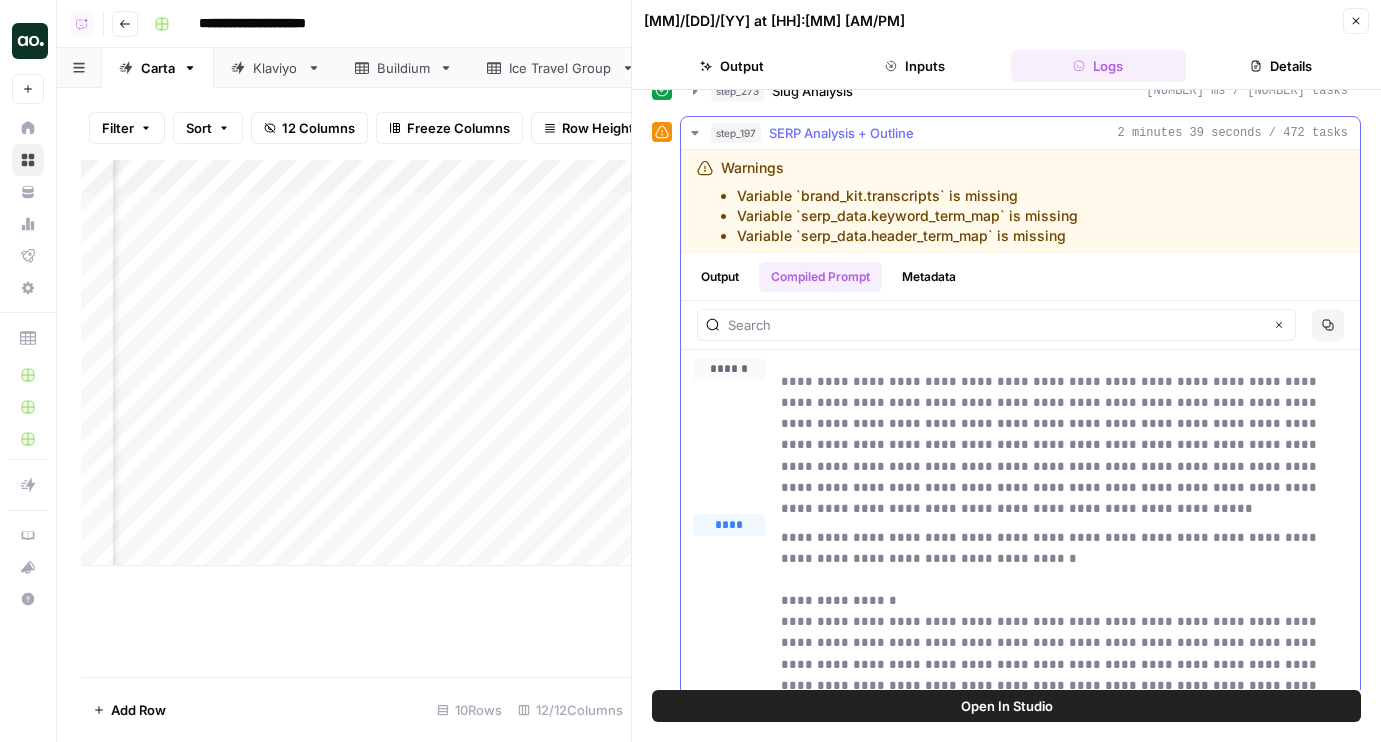 click on "****" at bounding box center [737, 396] 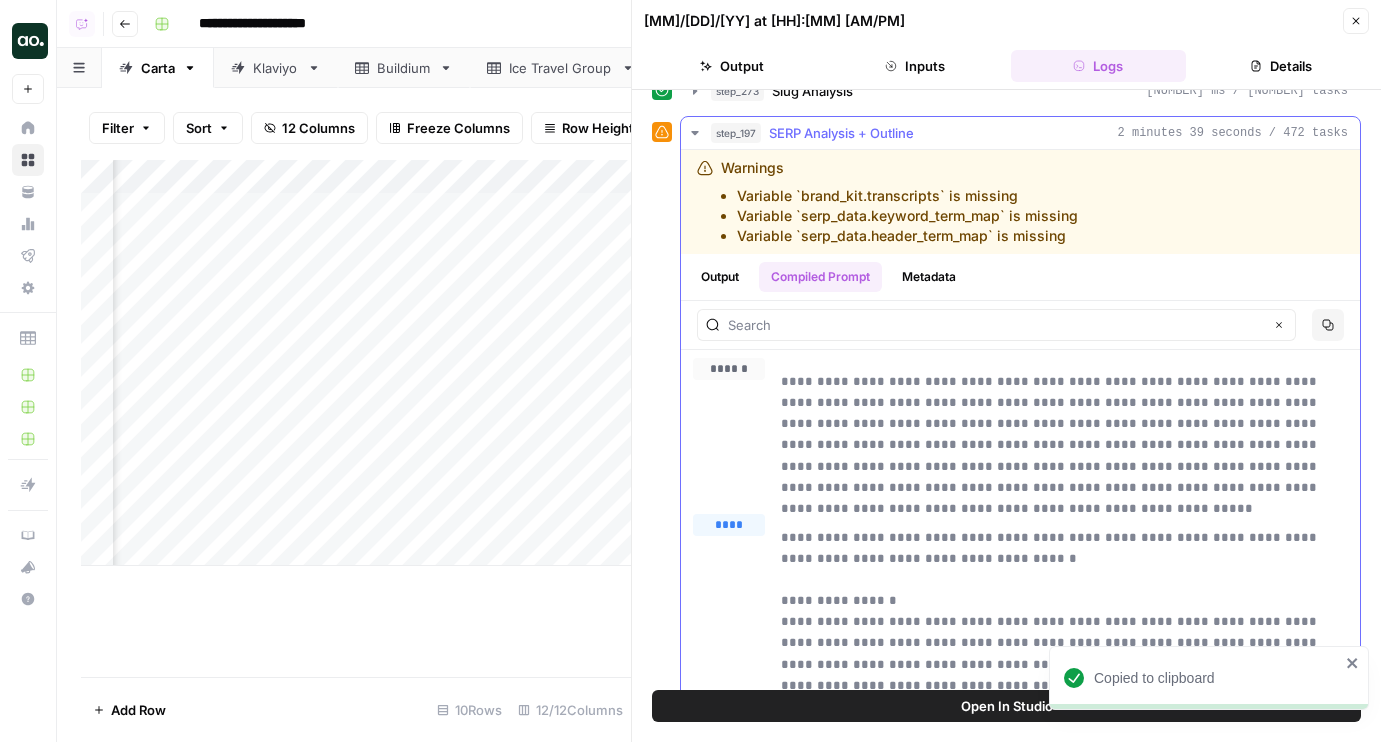 scroll, scrollTop: 57, scrollLeft: 0, axis: vertical 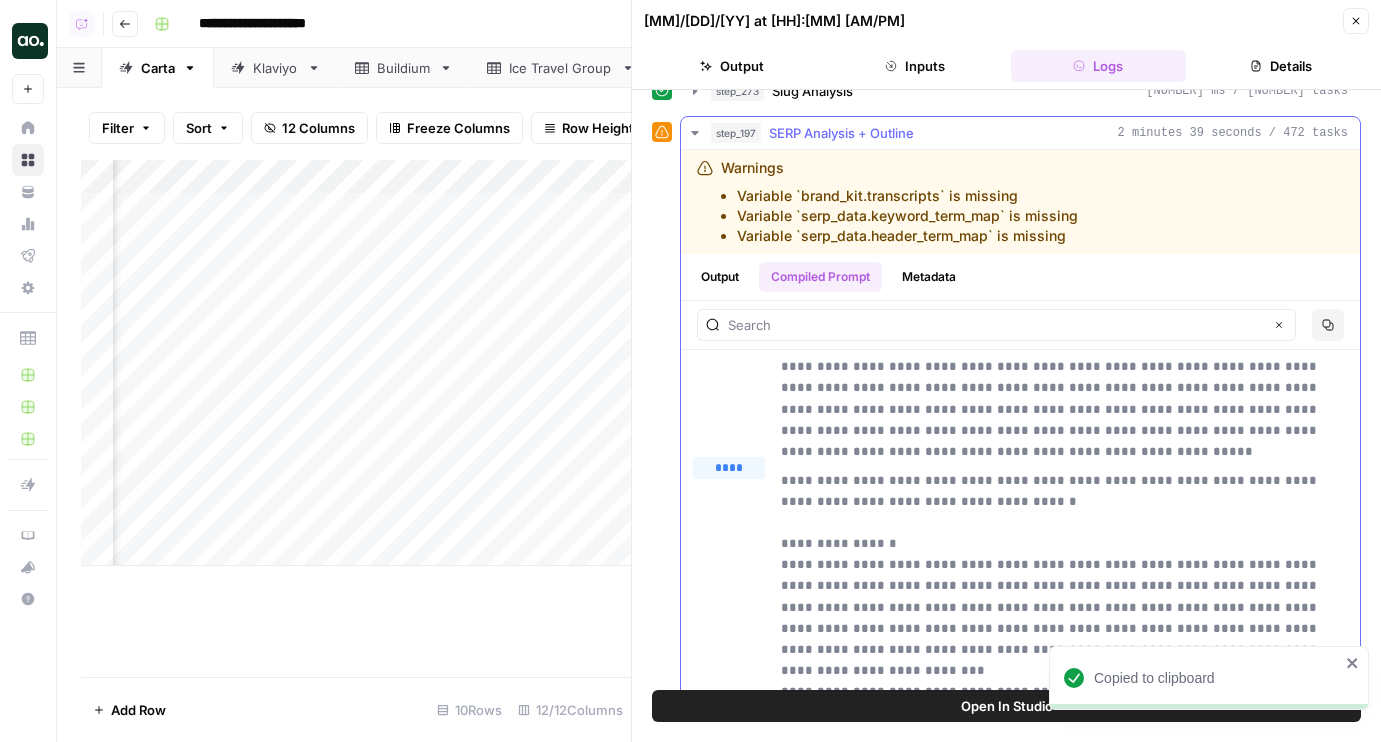 click on "****" at bounding box center [737, 495] 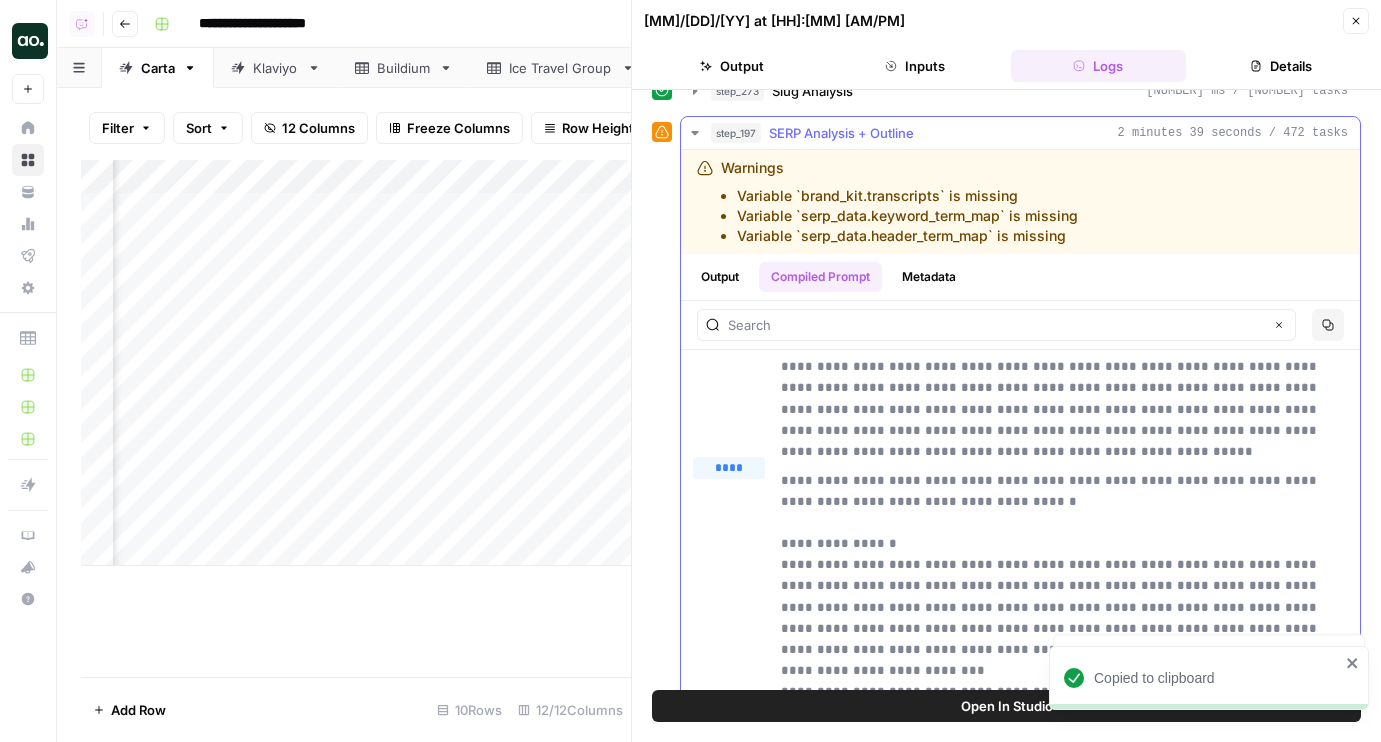 click on "**********" at bounding box center [1064, 52311] 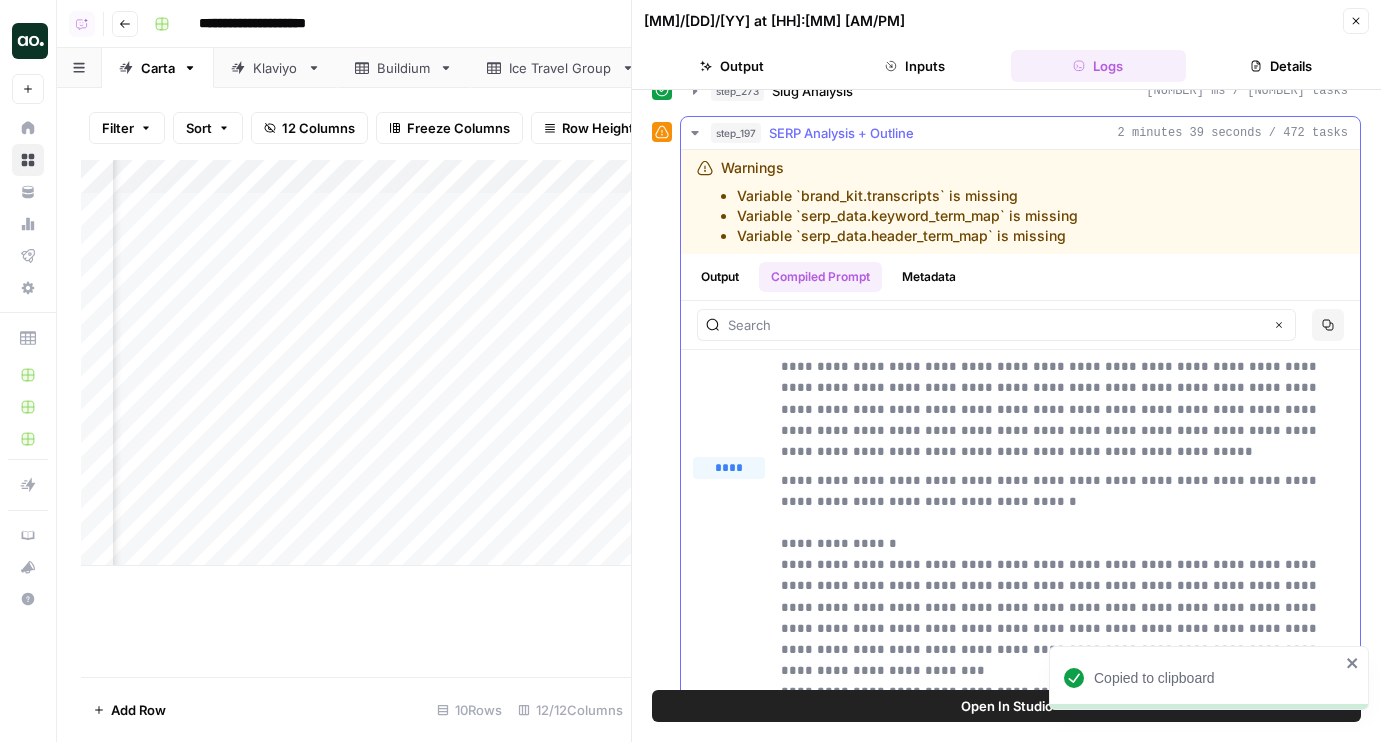 scroll, scrollTop: 300, scrollLeft: 0, axis: vertical 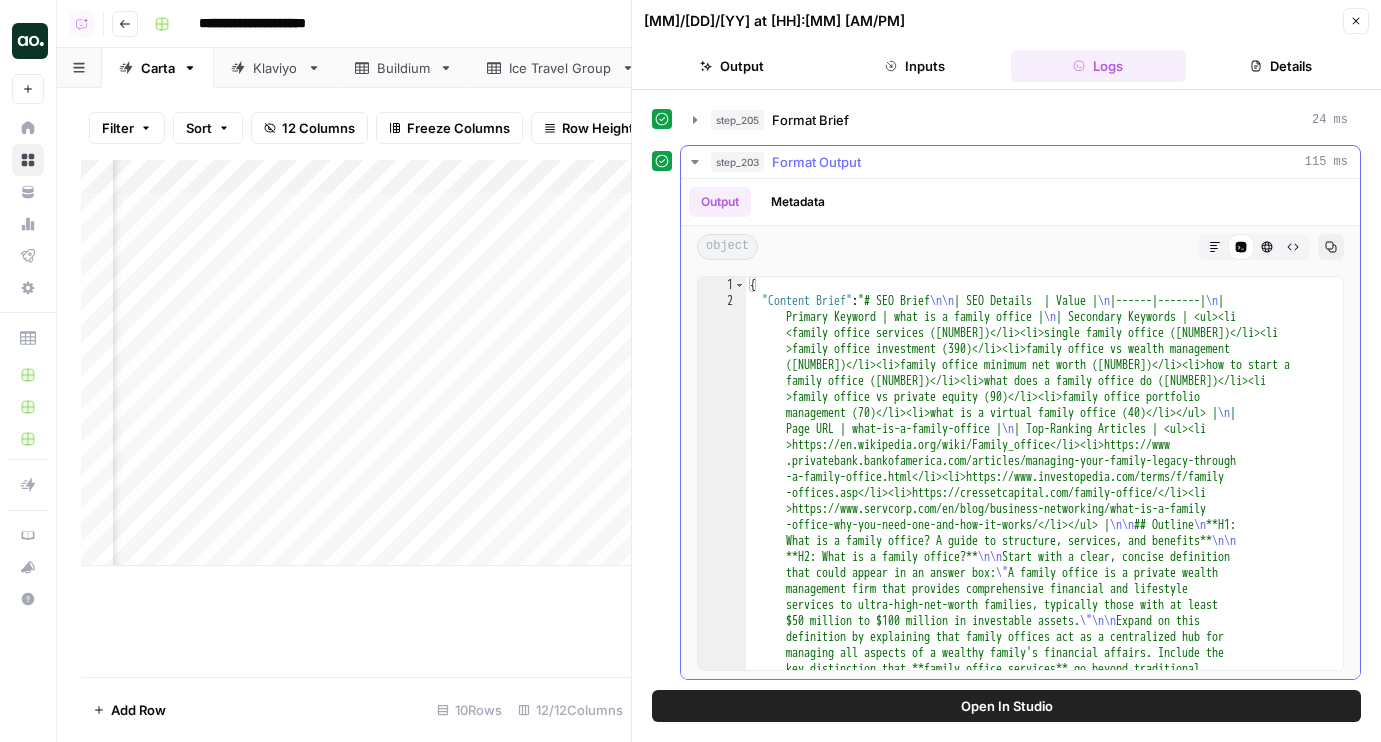 drag, startPoint x: 780, startPoint y: 474, endPoint x: 988, endPoint y: 206, distance: 339.24622 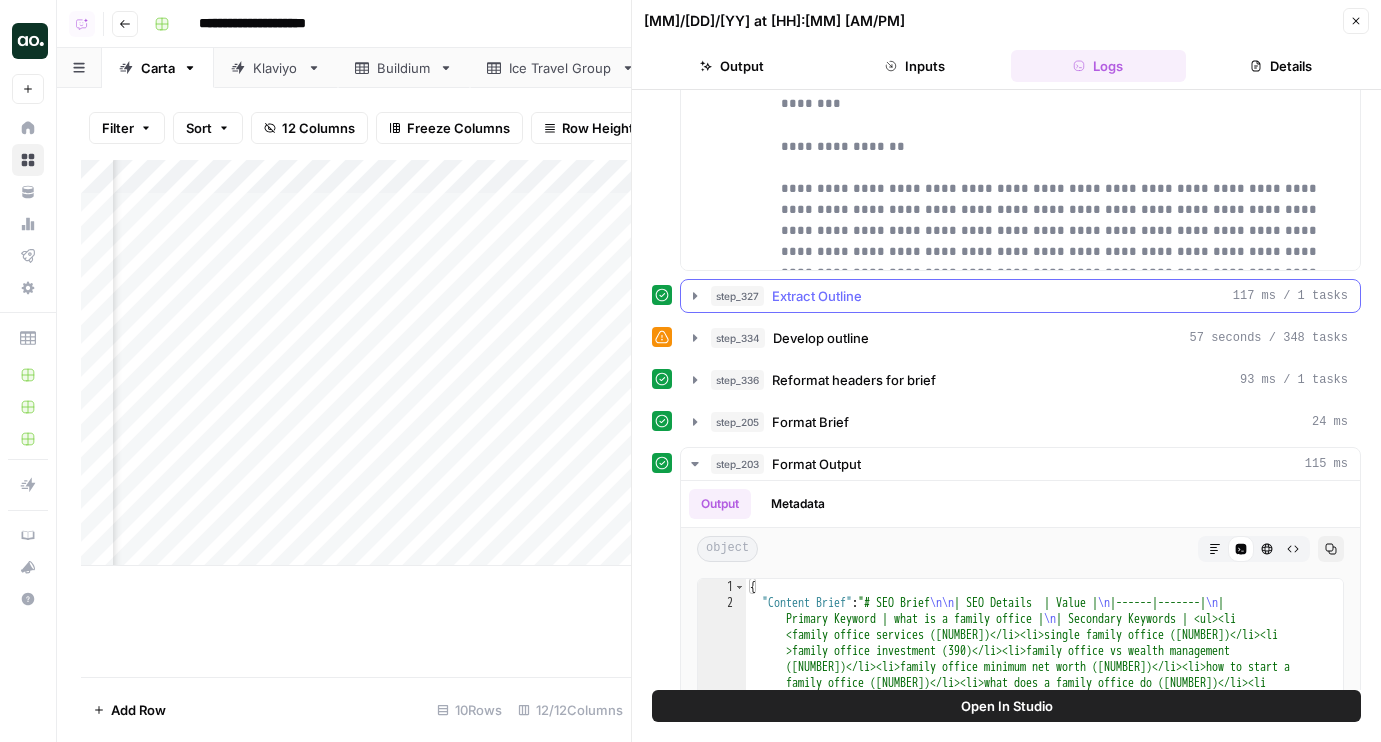 scroll, scrollTop: 694, scrollLeft: 0, axis: vertical 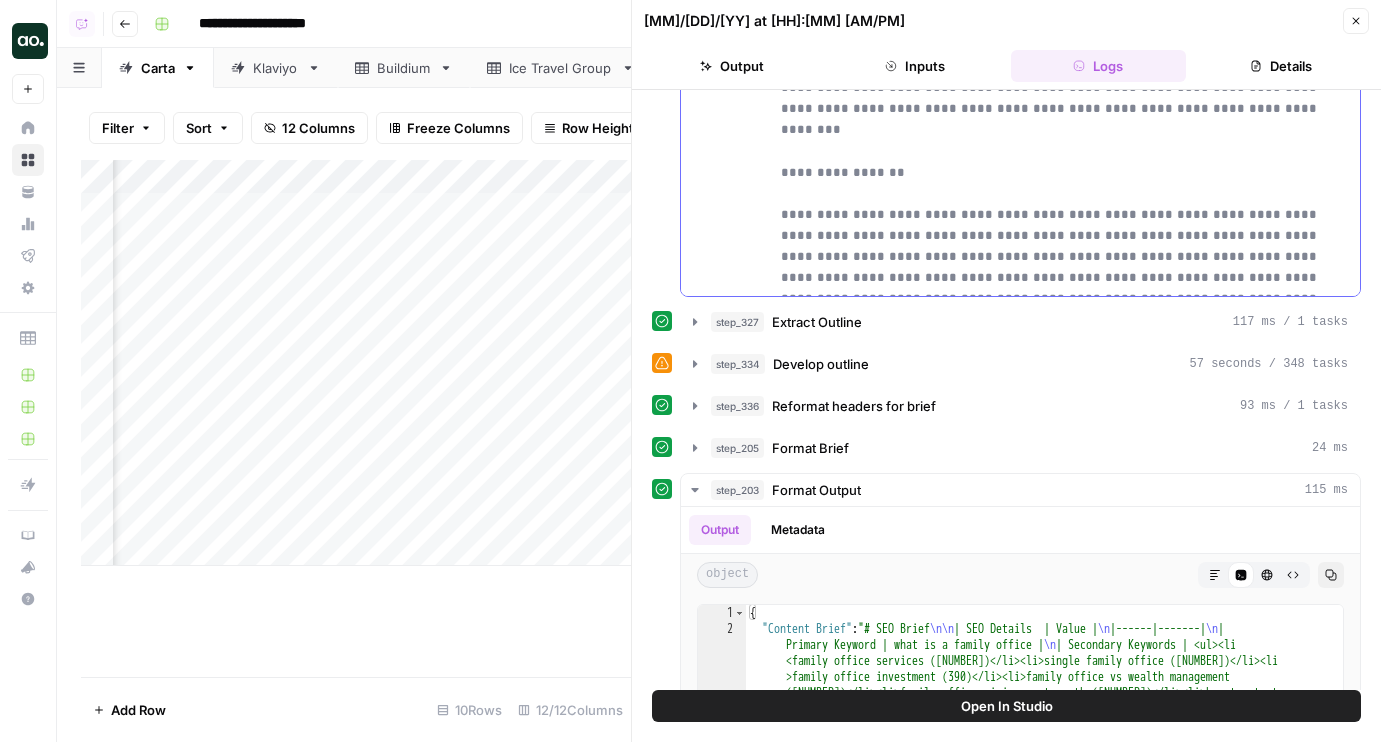 click on "**********" at bounding box center (1064, -51552) 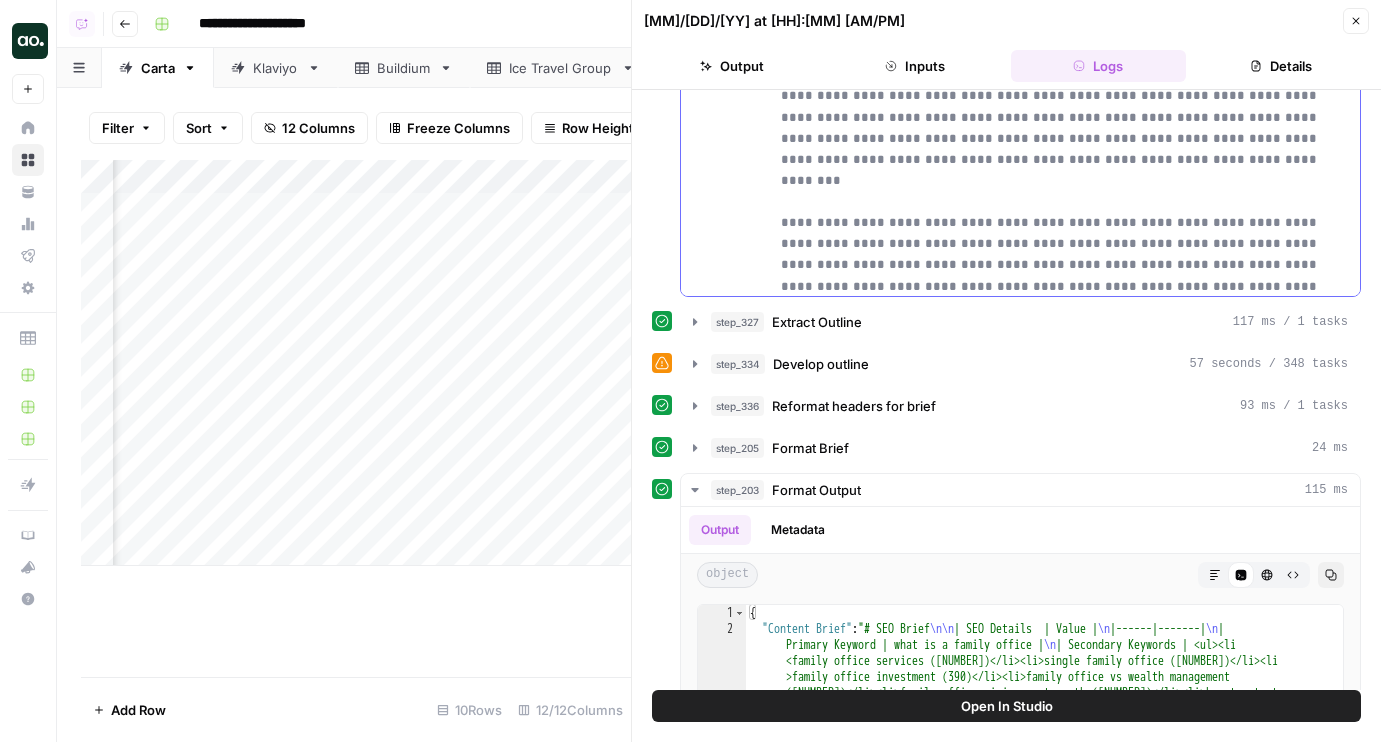 scroll, scrollTop: 103070, scrollLeft: 0, axis: vertical 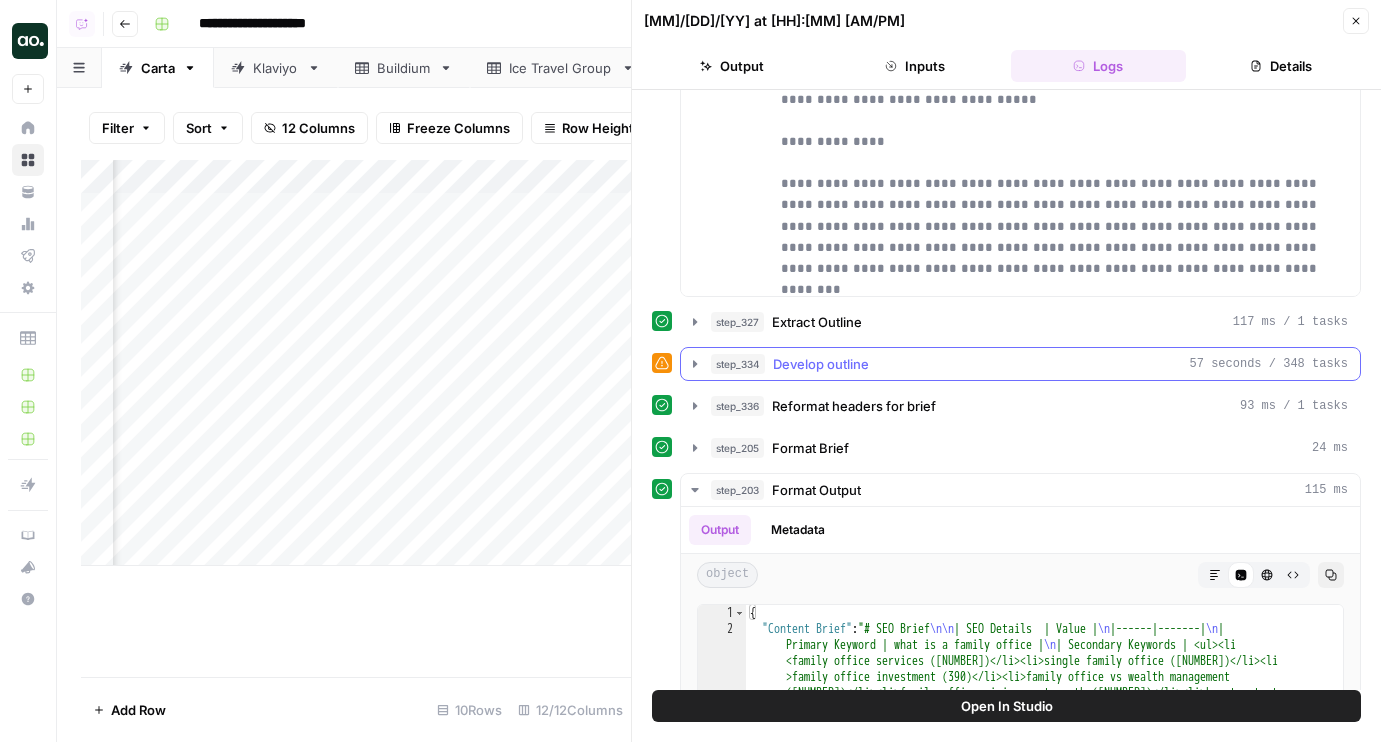 click on "step_334 Develop outline 57 seconds / 348 tasks" at bounding box center (1020, 364) 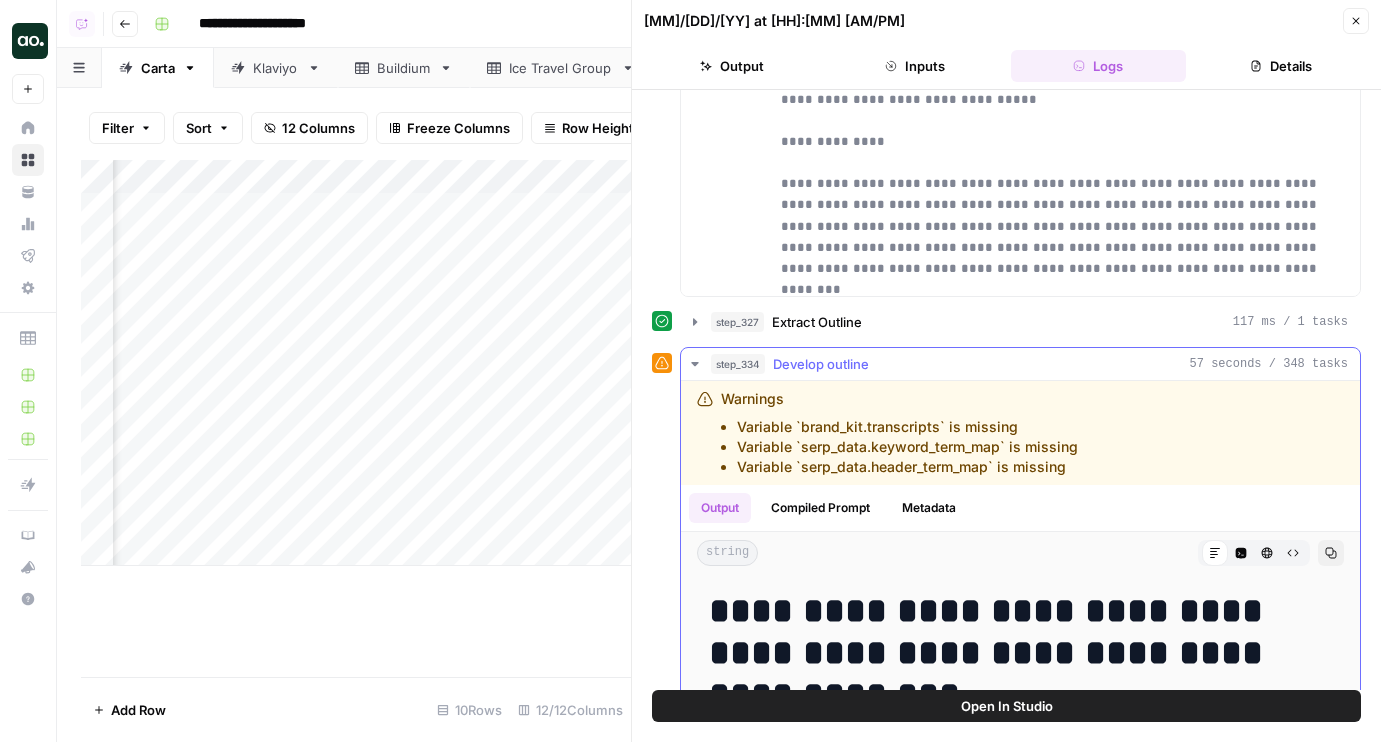 click on "Compiled Prompt" at bounding box center [820, 508] 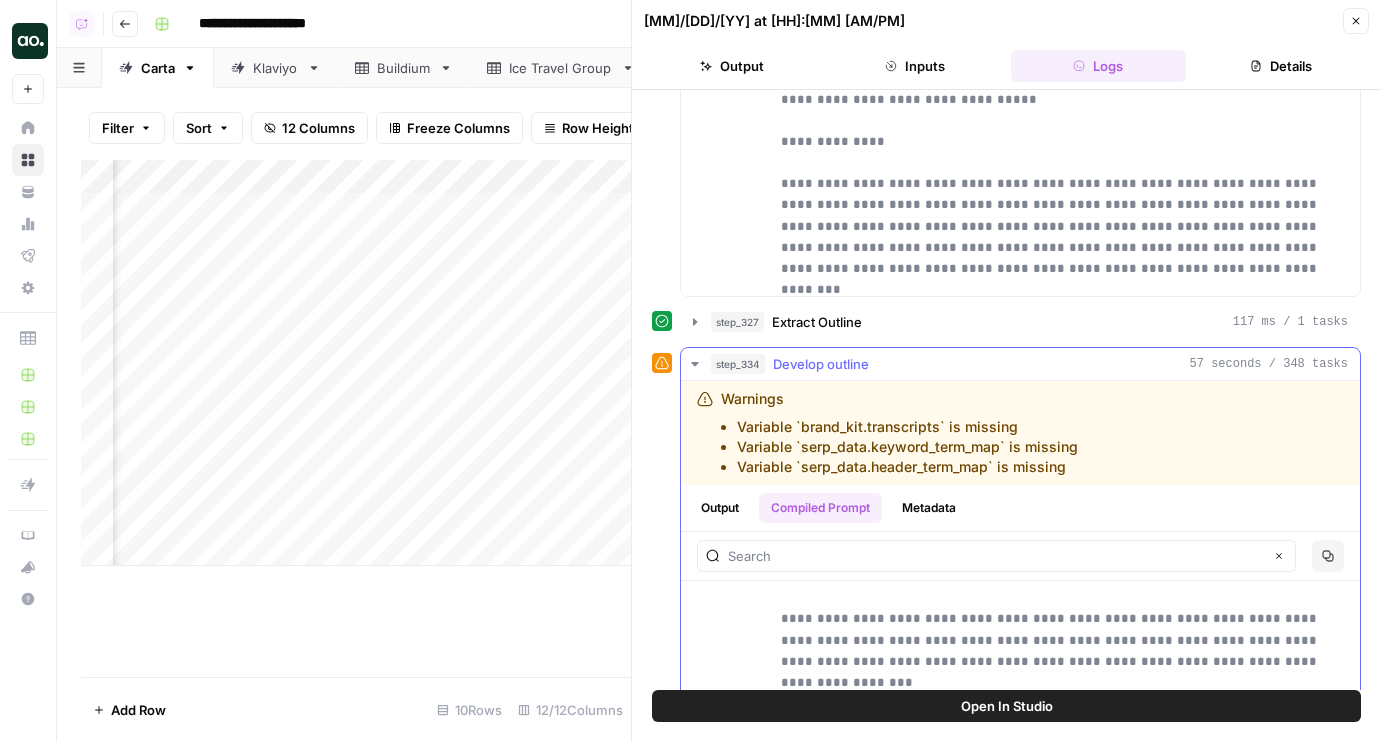 scroll, scrollTop: 812, scrollLeft: 0, axis: vertical 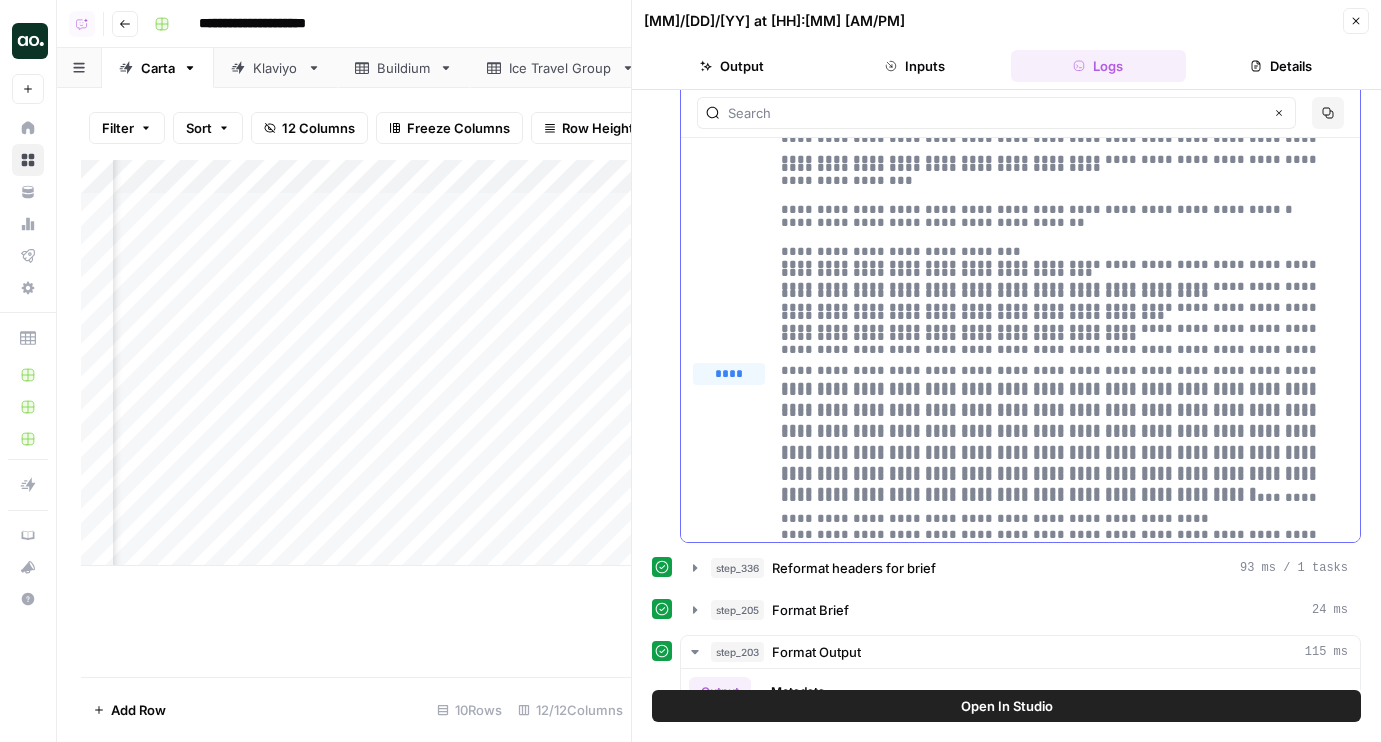 click on "****" at bounding box center [737, 401] 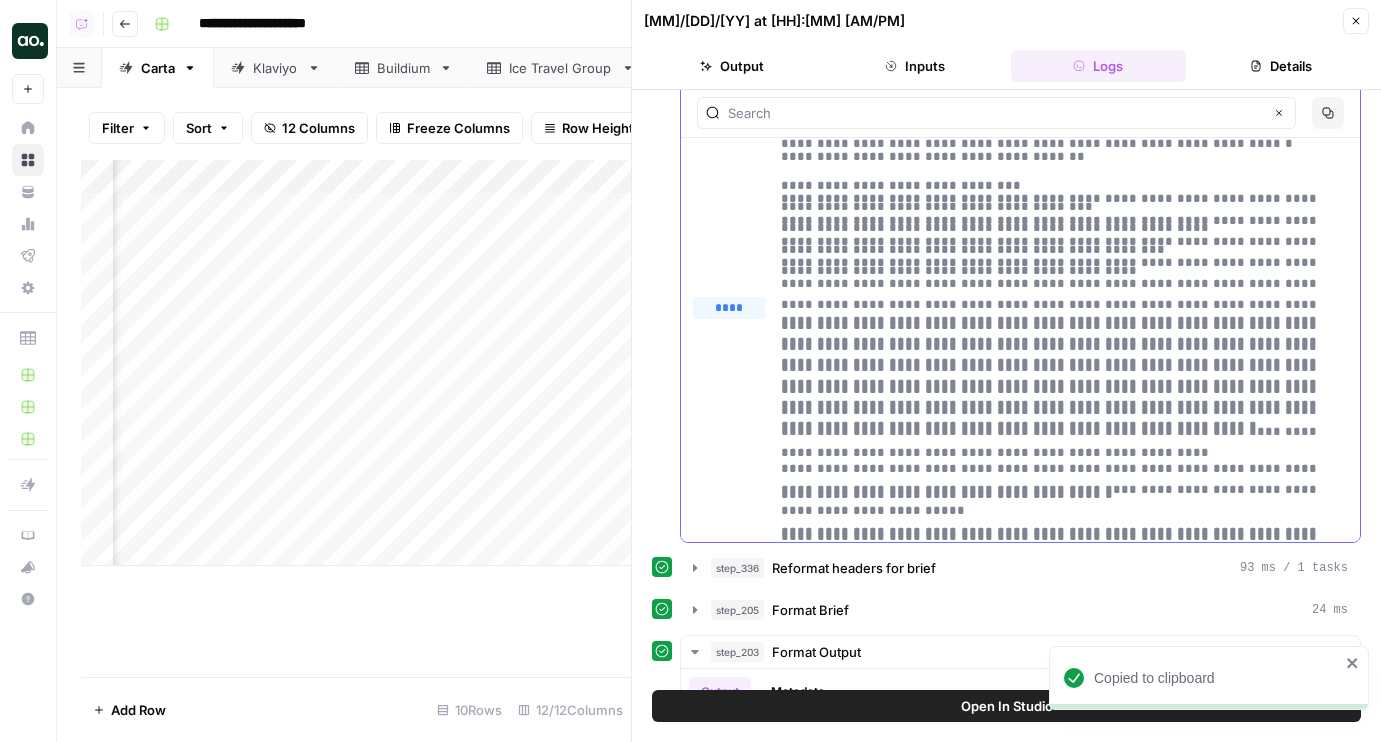scroll, scrollTop: 104232, scrollLeft: 0, axis: vertical 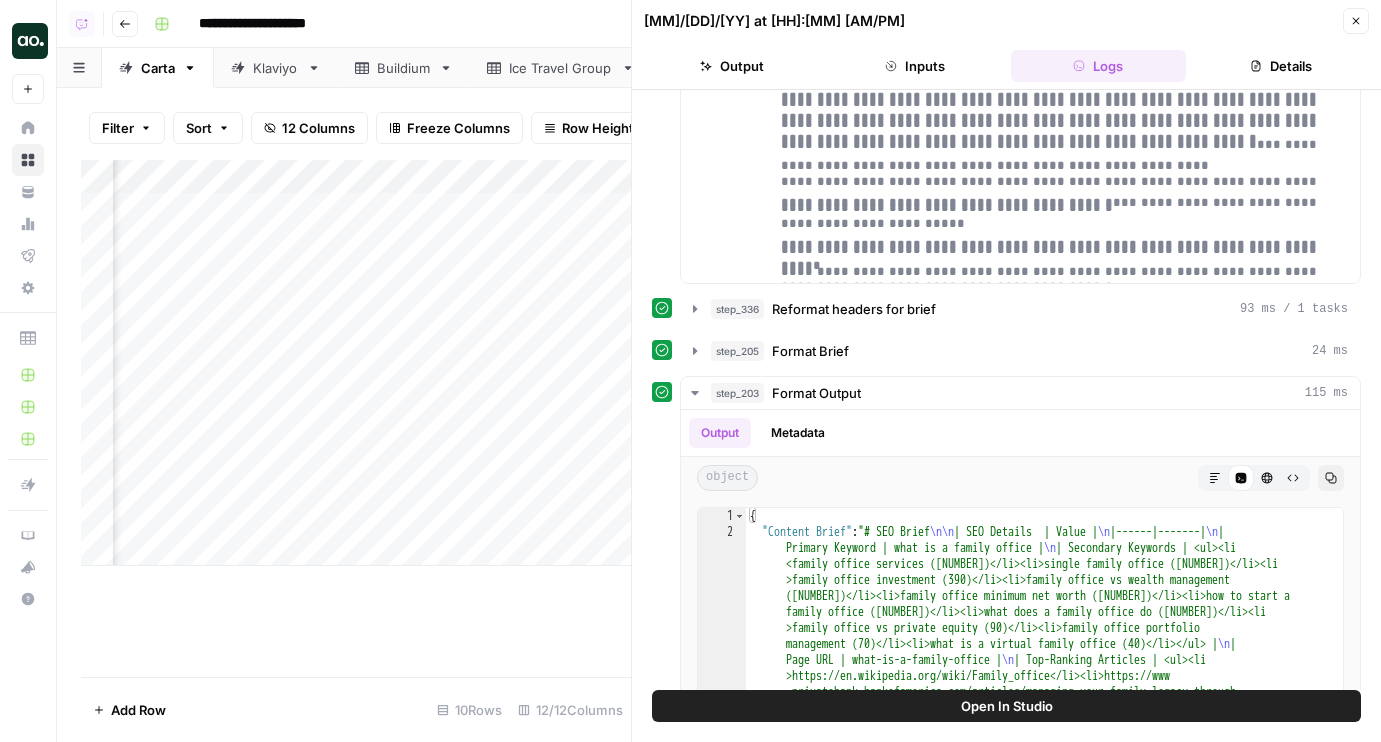 click on "Close" at bounding box center [1356, 21] 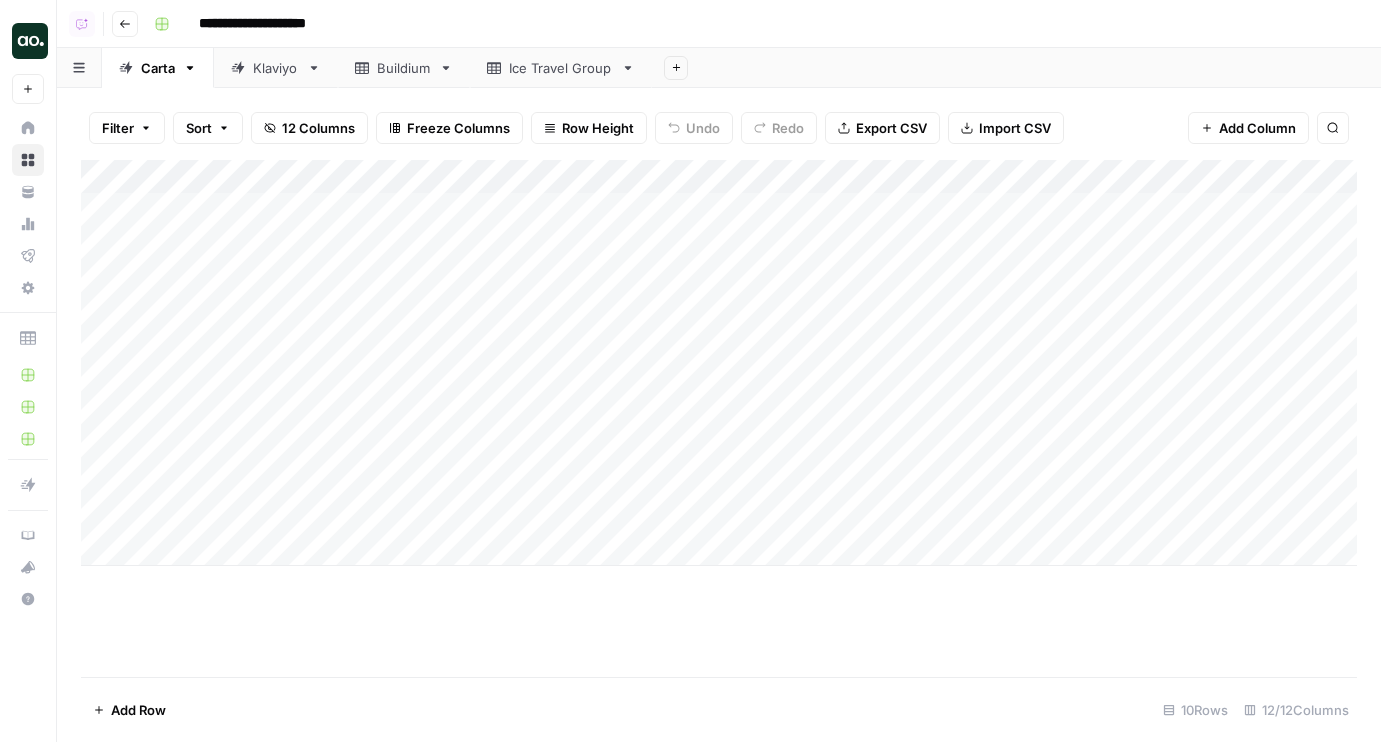 scroll, scrollTop: 0, scrollLeft: 0, axis: both 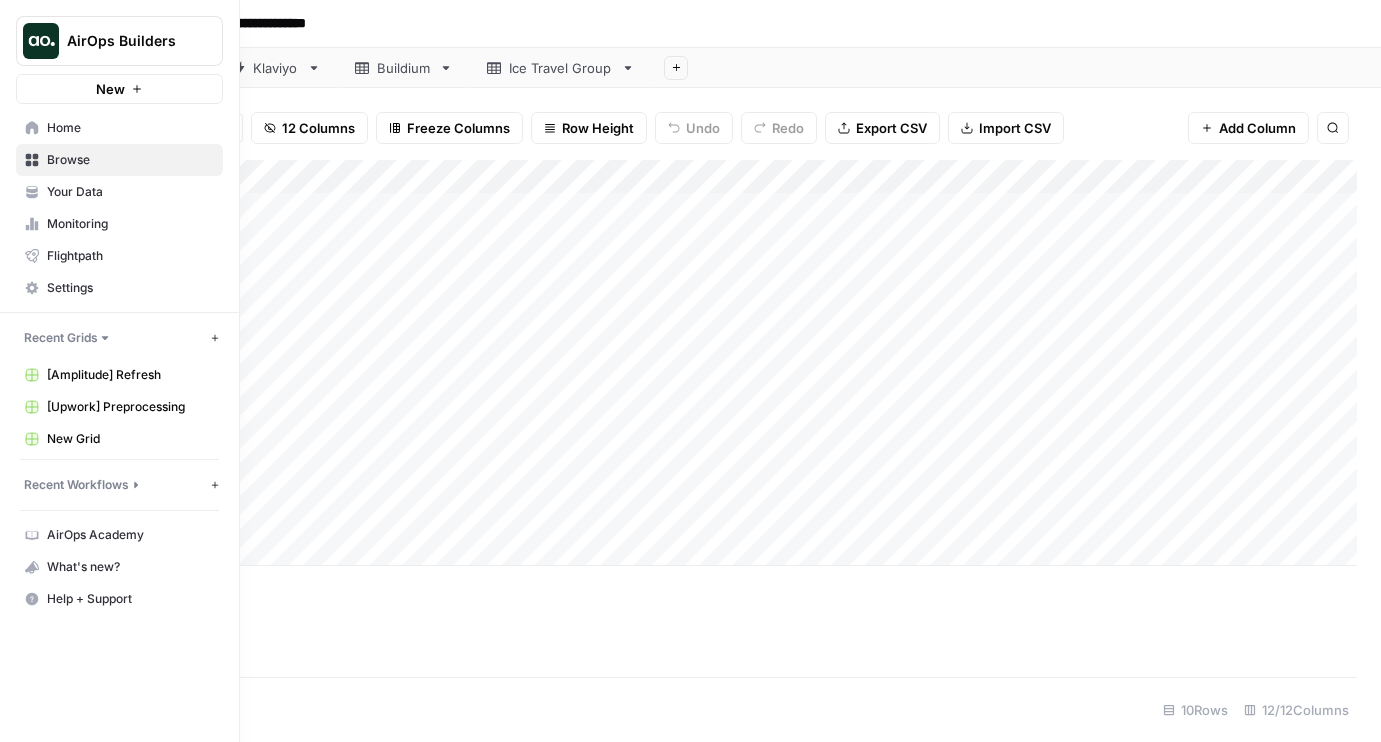 click on "Home" at bounding box center (130, 128) 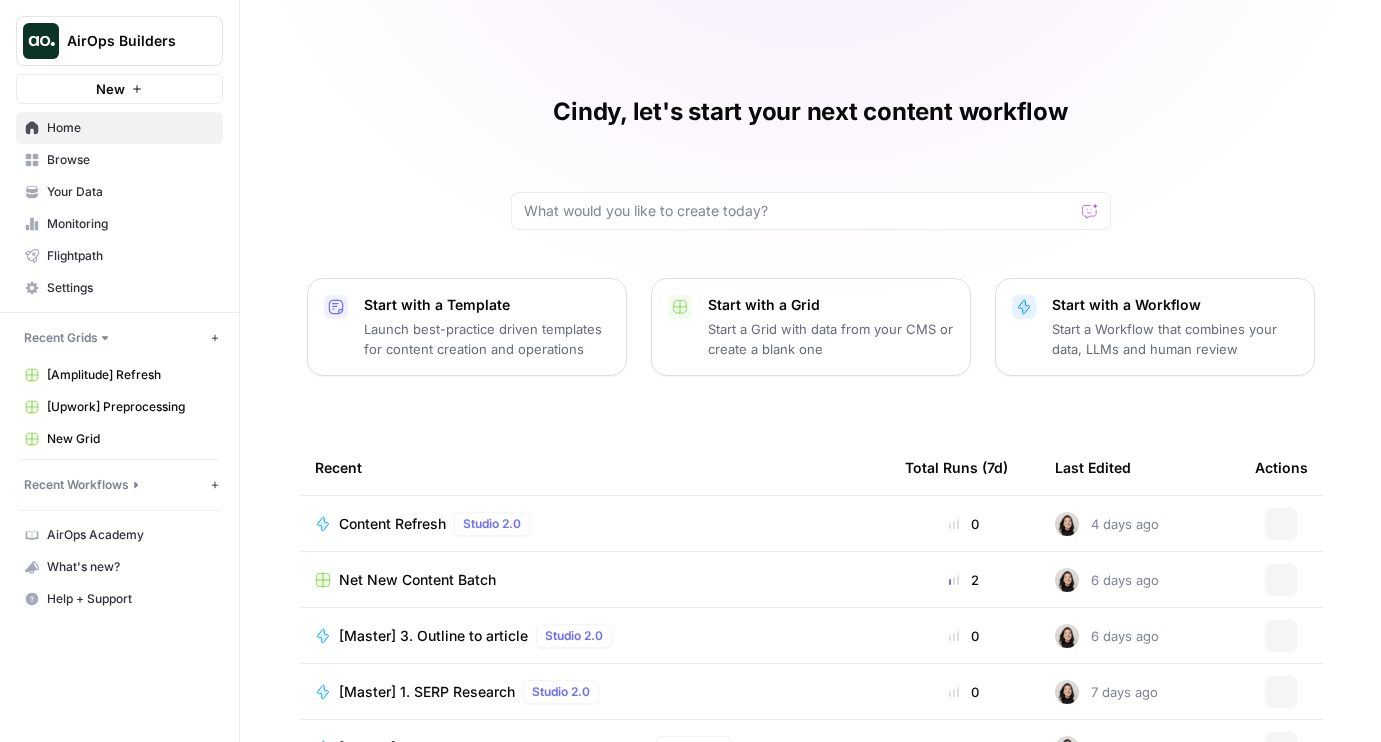 click on "Browse" at bounding box center (130, 160) 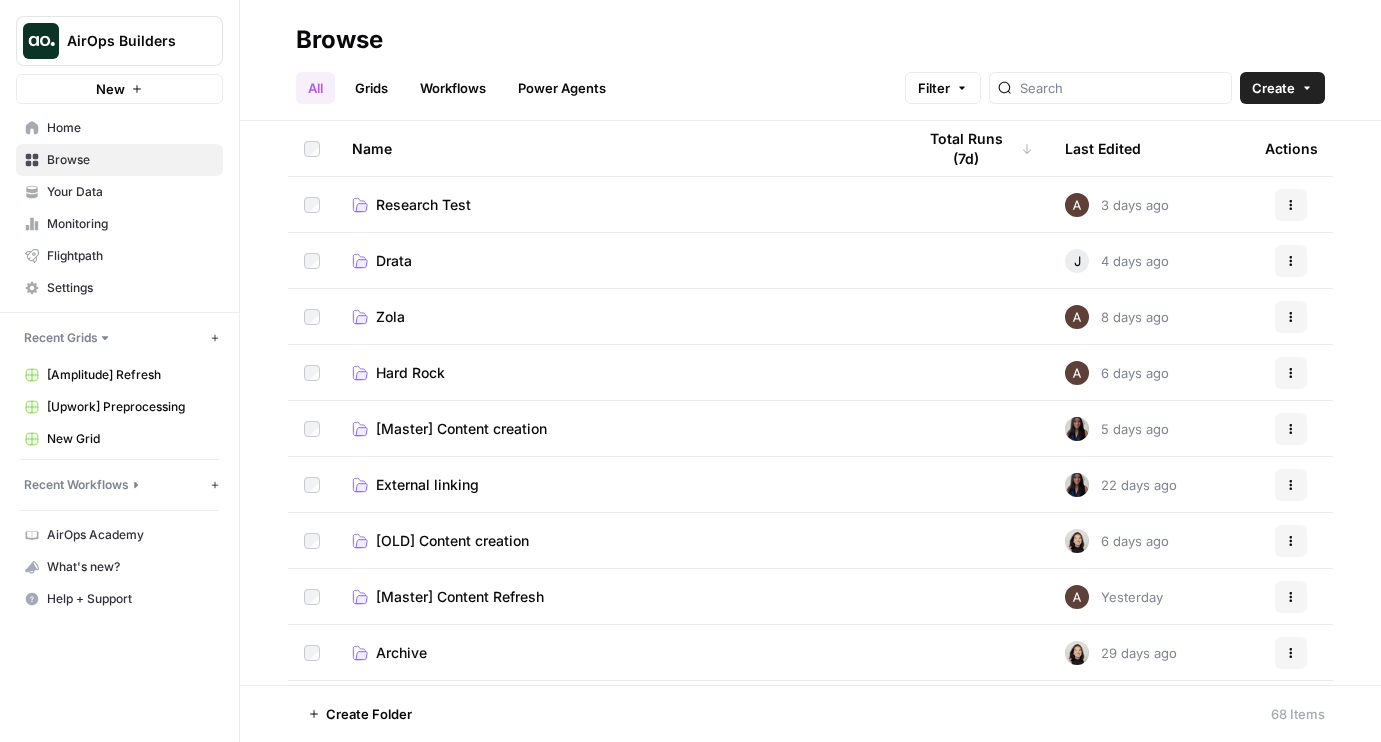 click on "Grids" at bounding box center (371, 88) 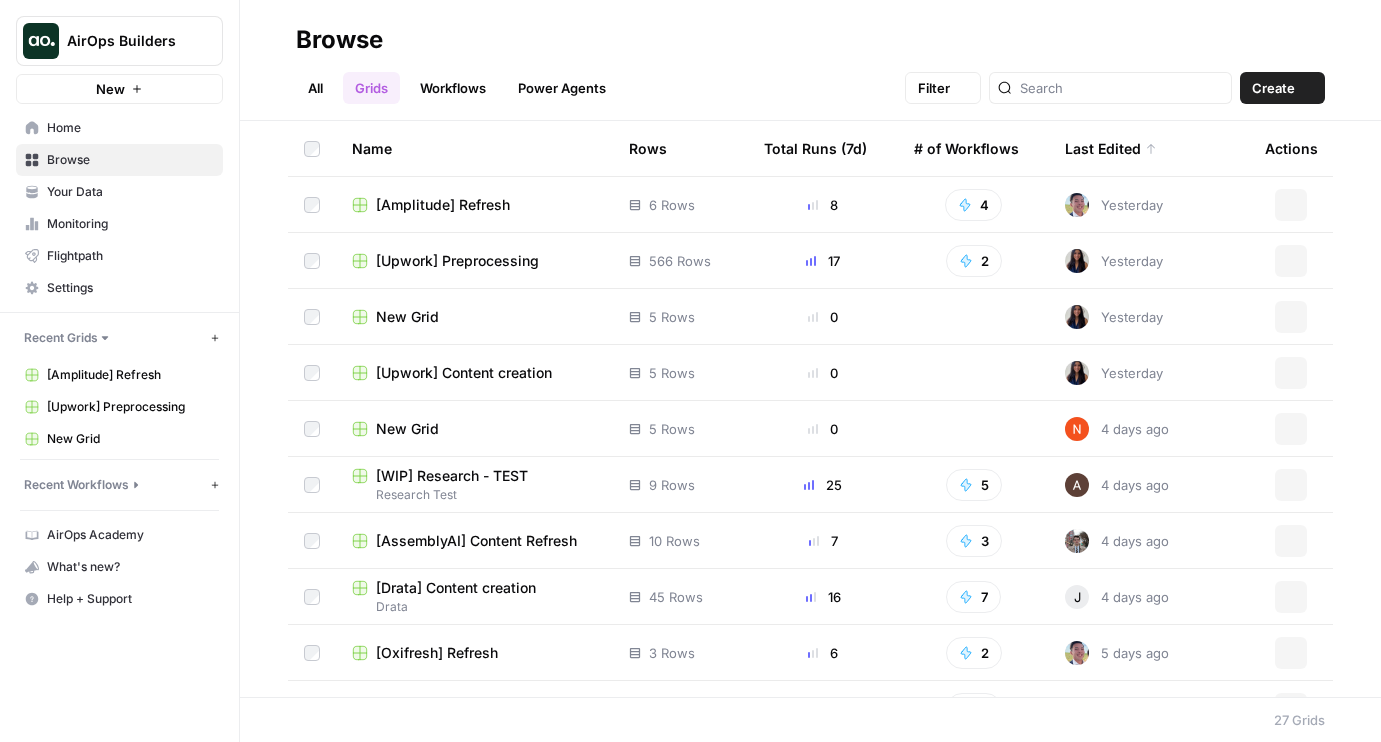click on "Workflows" at bounding box center (453, 88) 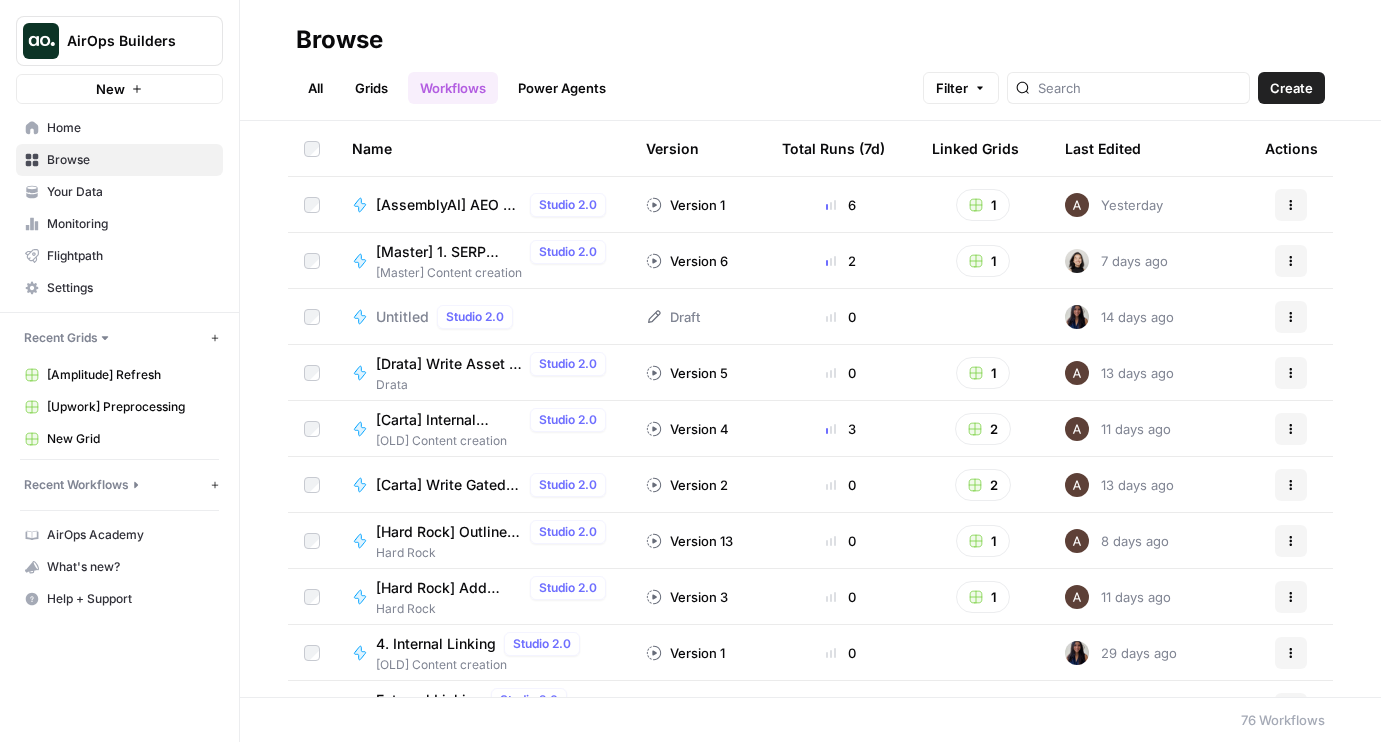 click on "Grids" at bounding box center [371, 88] 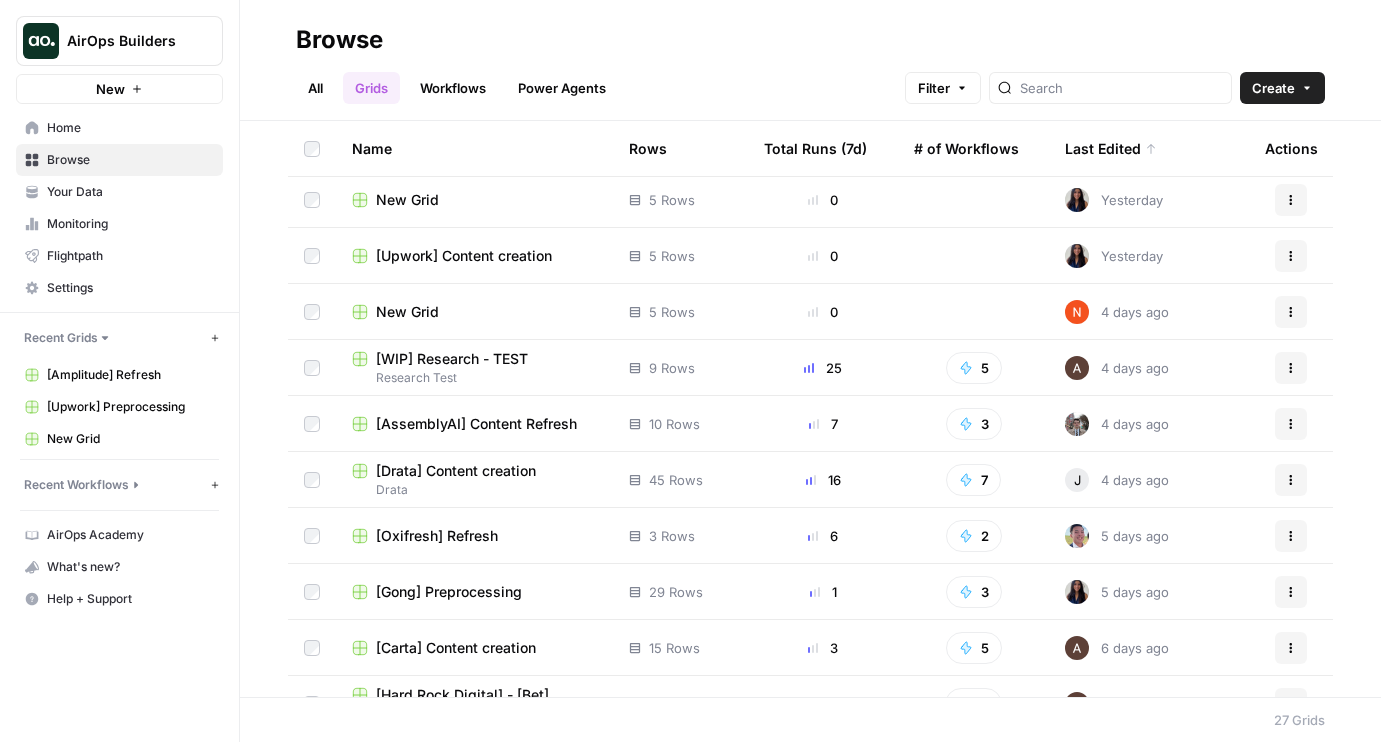 scroll, scrollTop: 24, scrollLeft: 0, axis: vertical 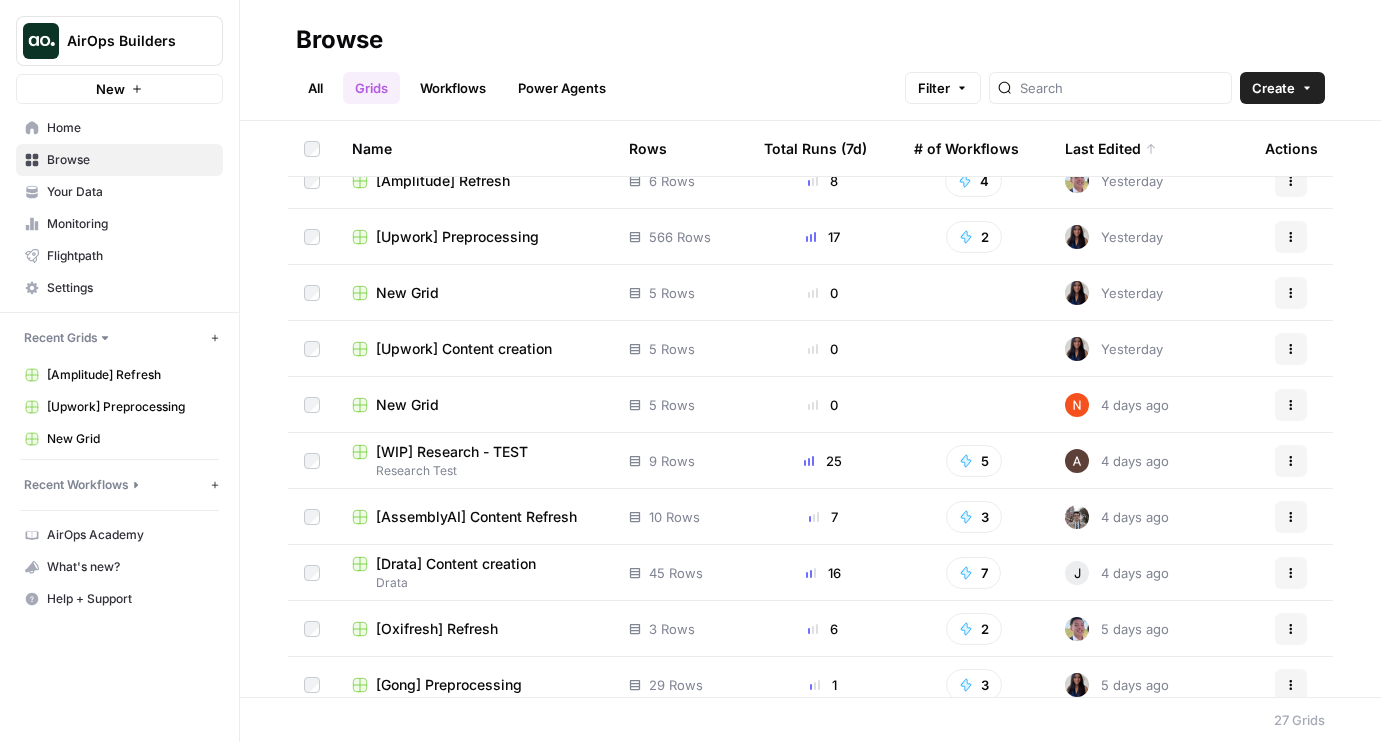 click on "Workflows" at bounding box center [453, 88] 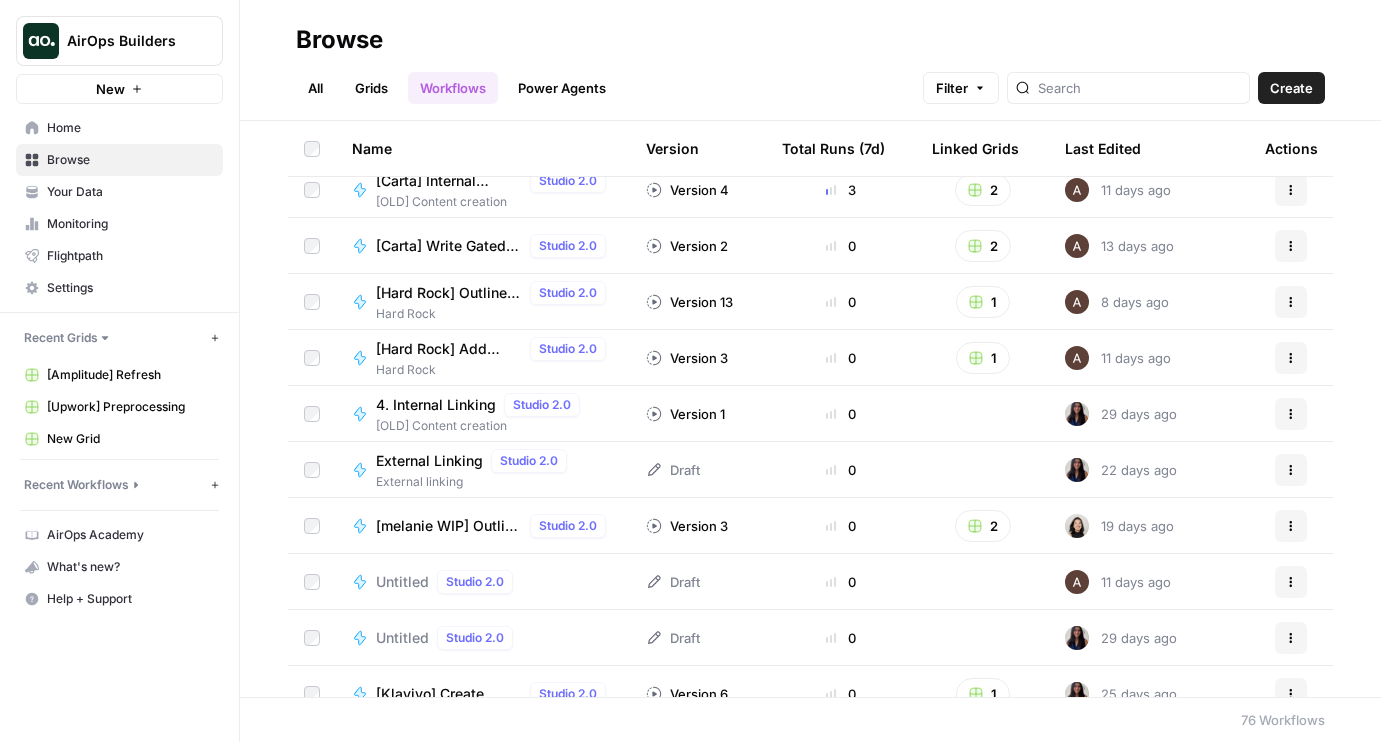 scroll, scrollTop: 434, scrollLeft: 0, axis: vertical 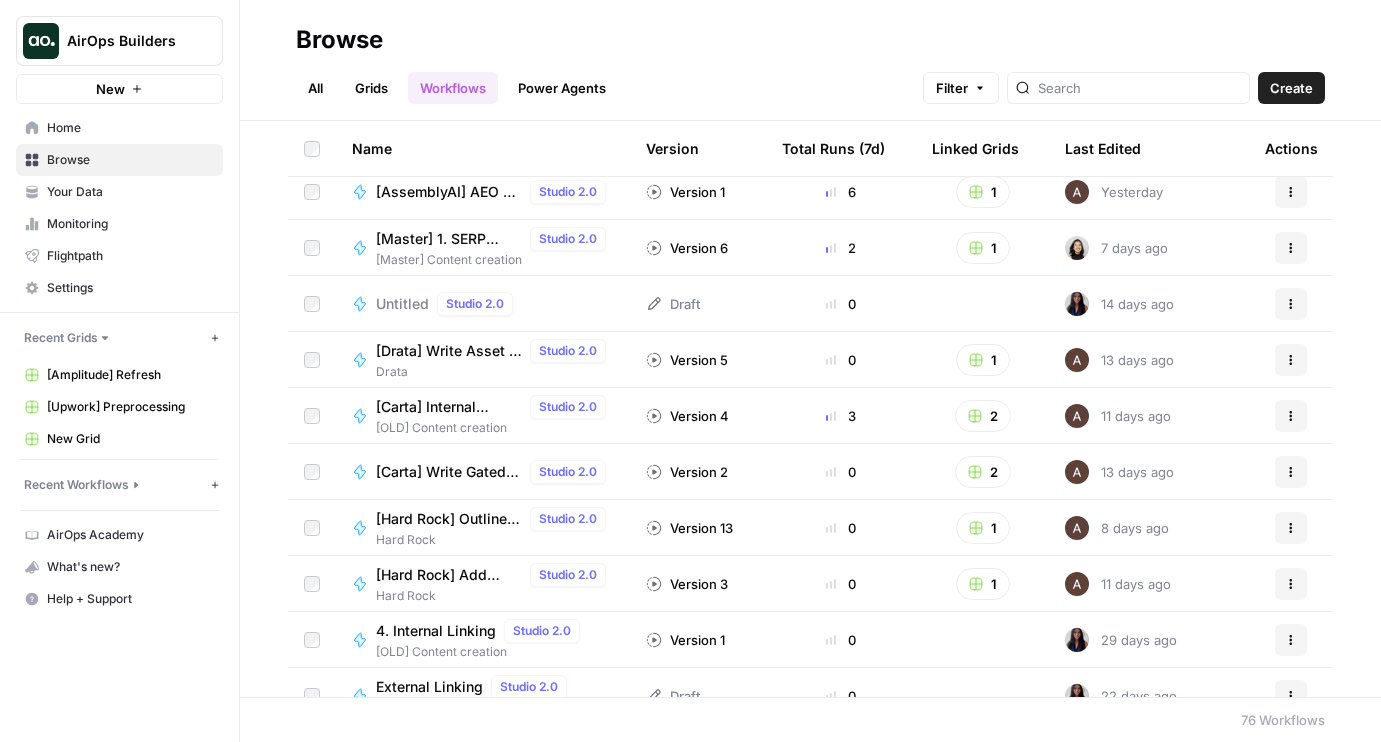 click on "Last Edited" at bounding box center (1103, 148) 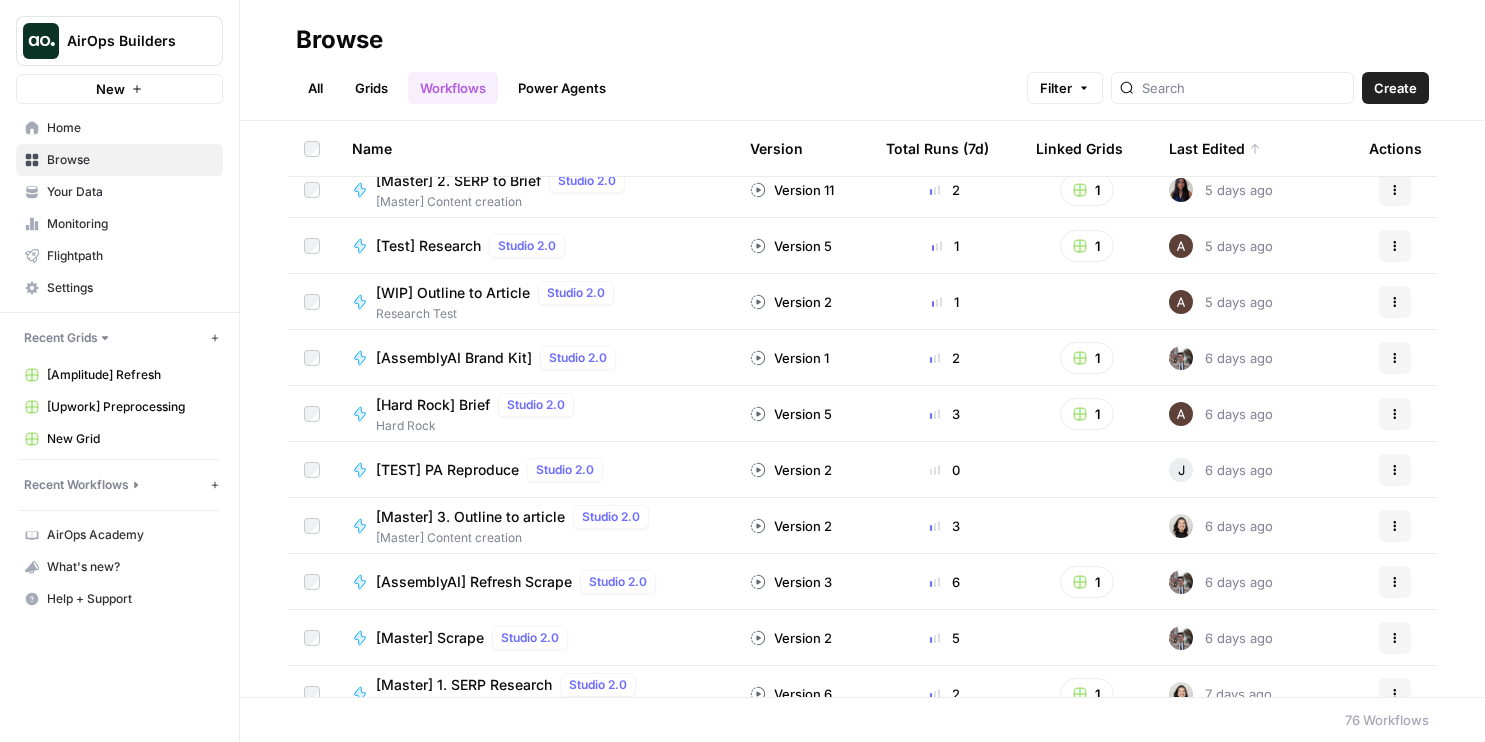 scroll, scrollTop: 1065, scrollLeft: 0, axis: vertical 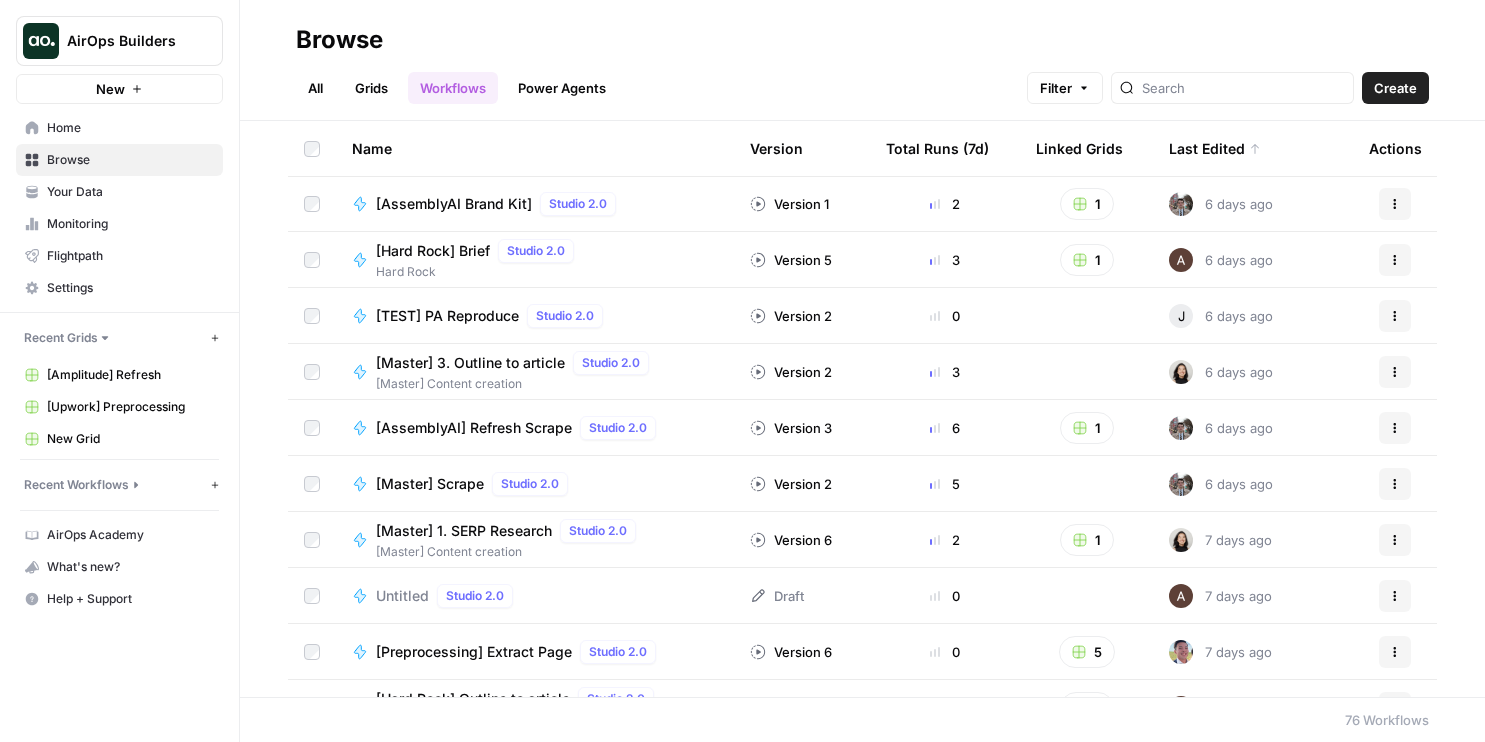 click on "[Master] 3. Outline to article" at bounding box center [470, 363] 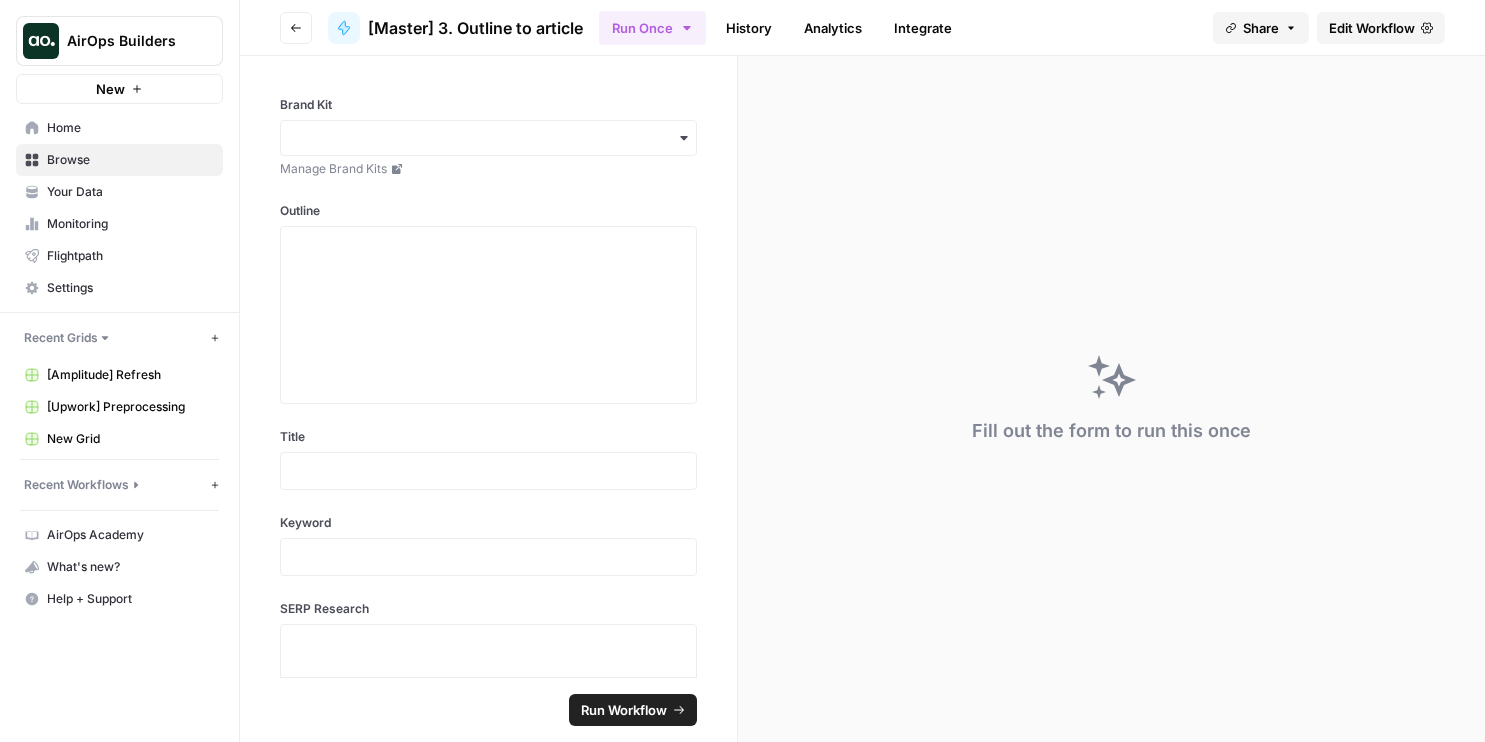 click on "Edit Workflow" at bounding box center (1372, 28) 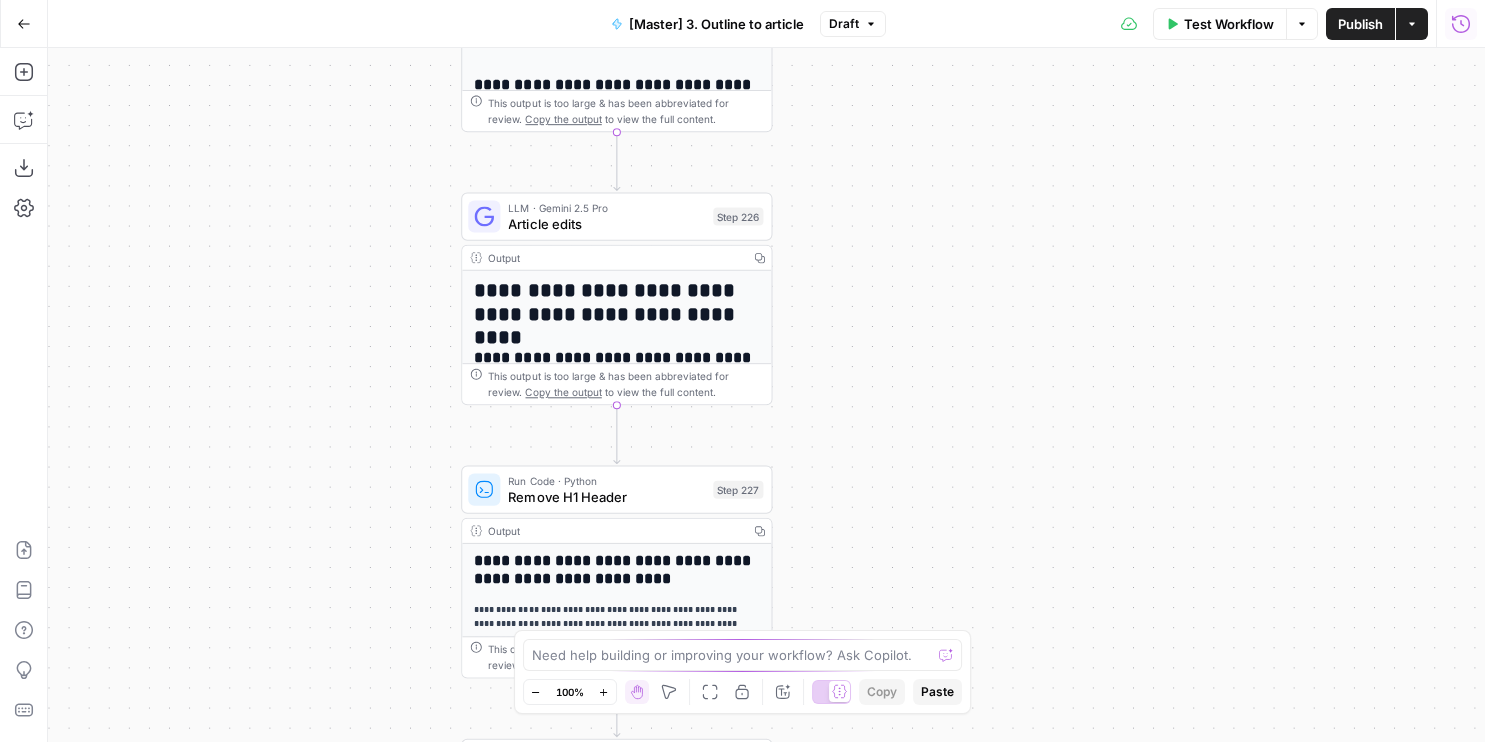click 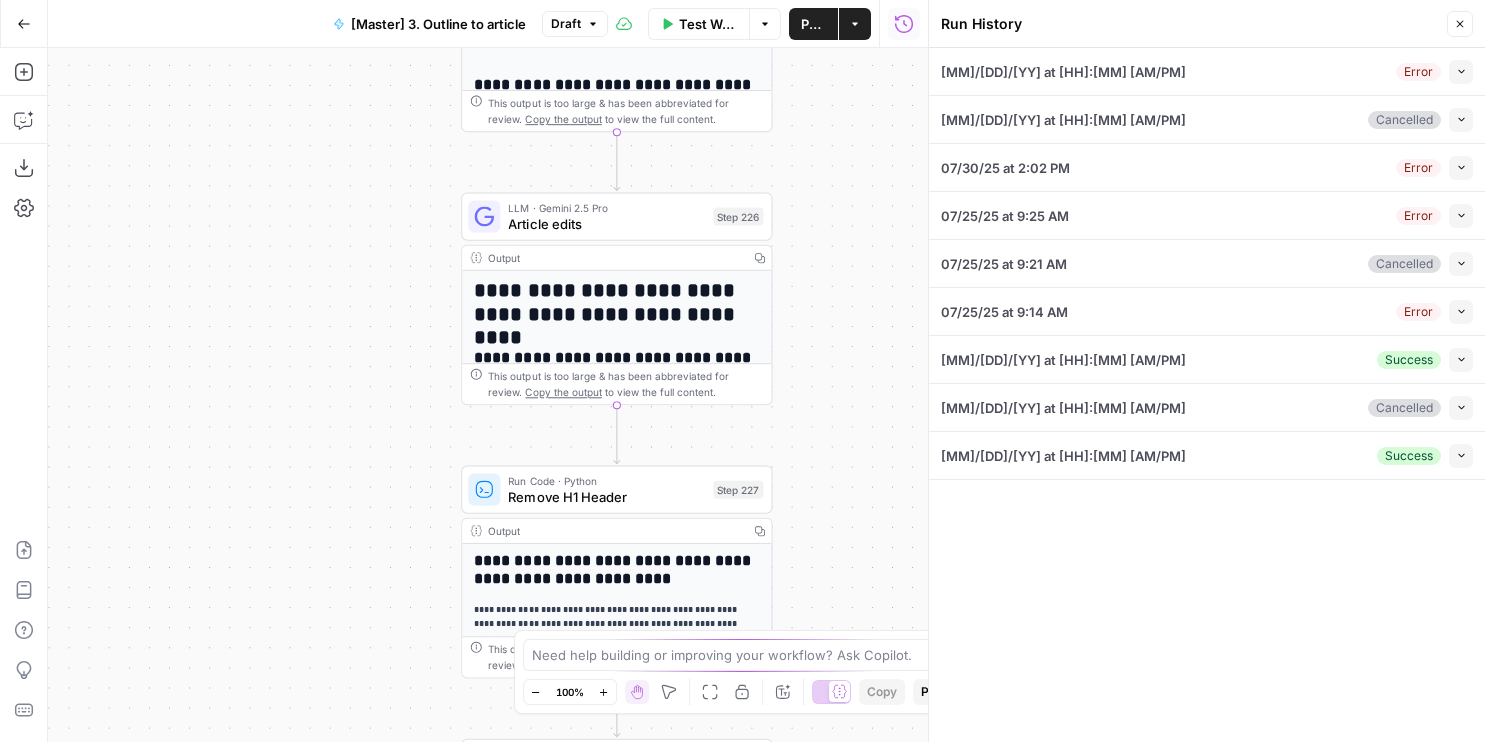 click on "Collapse" at bounding box center (1461, 360) 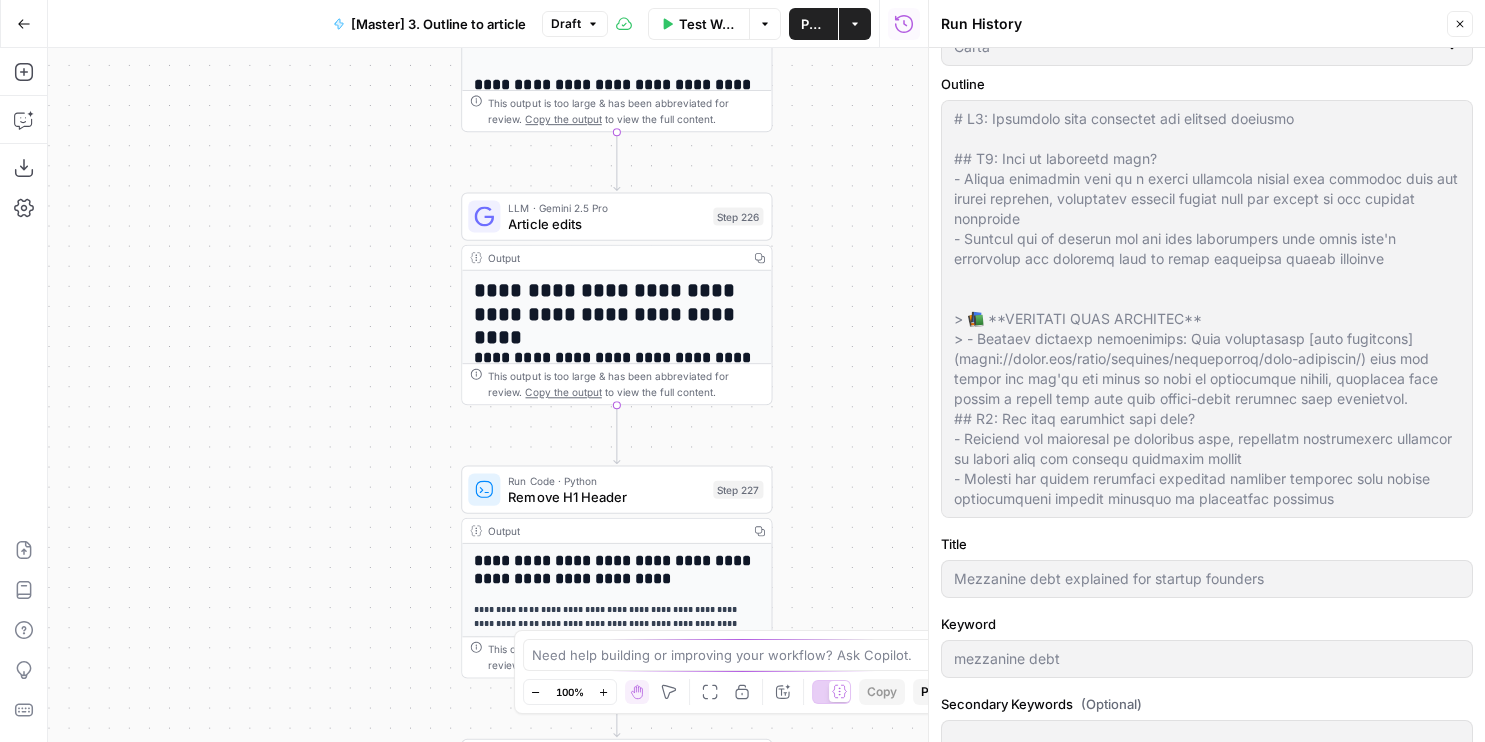scroll, scrollTop: 610, scrollLeft: 0, axis: vertical 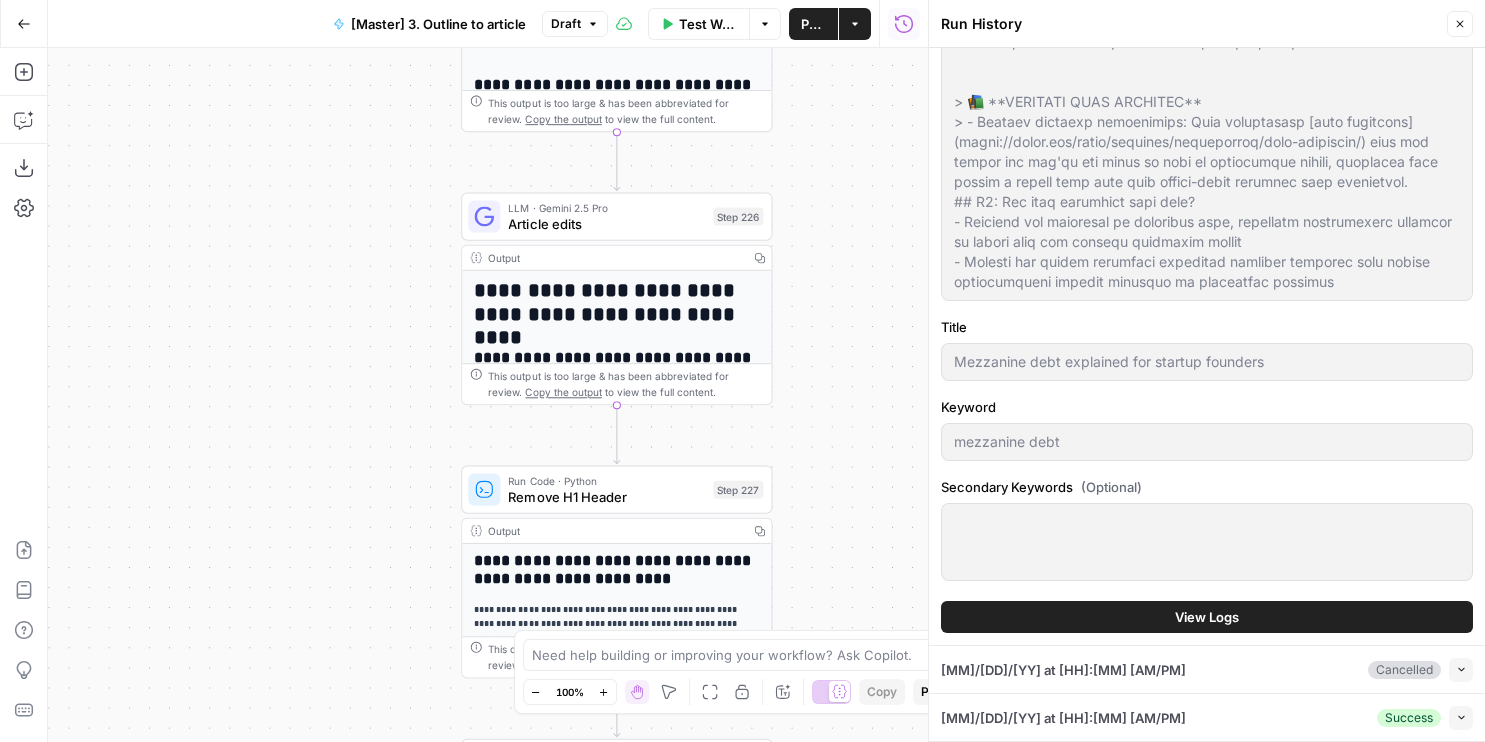 click on "View Logs" at bounding box center [1207, 617] 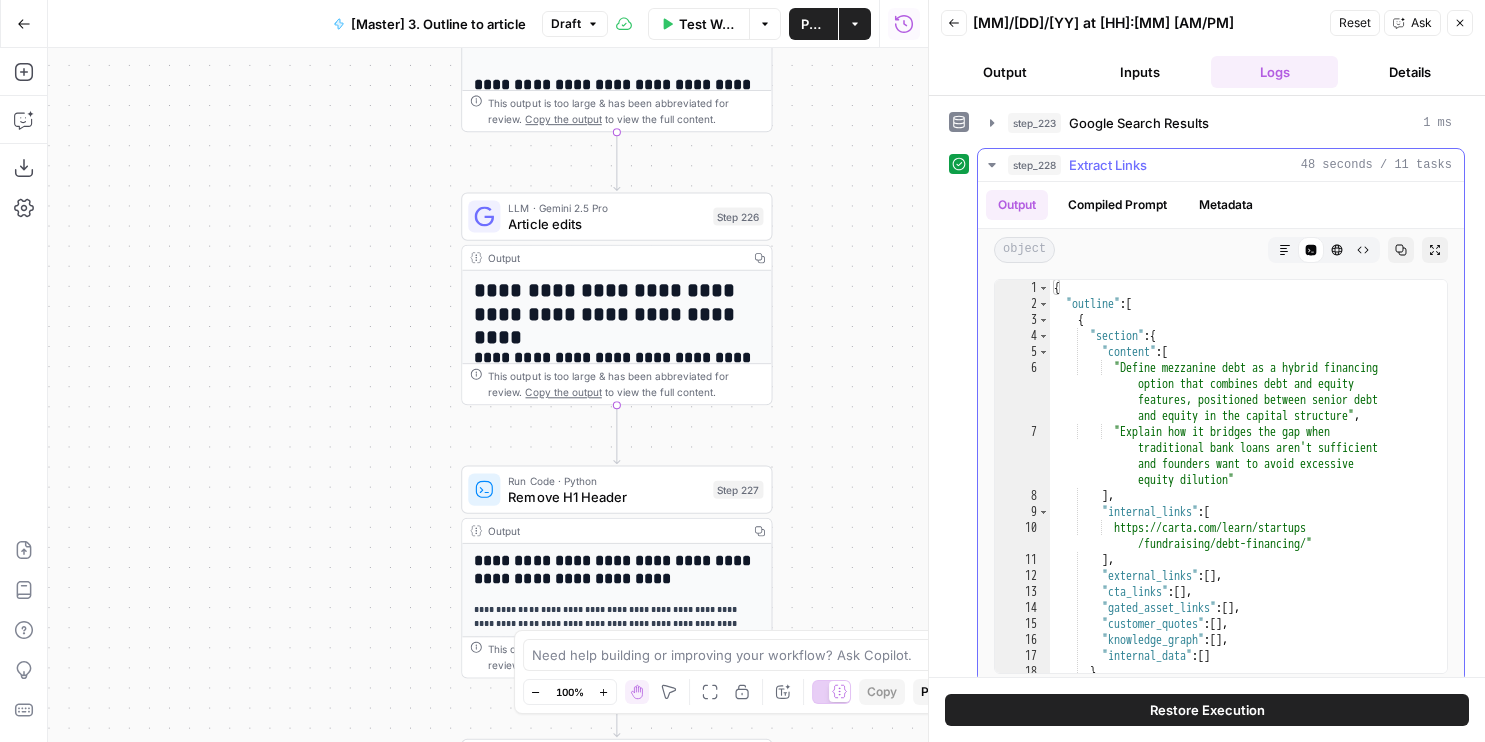click 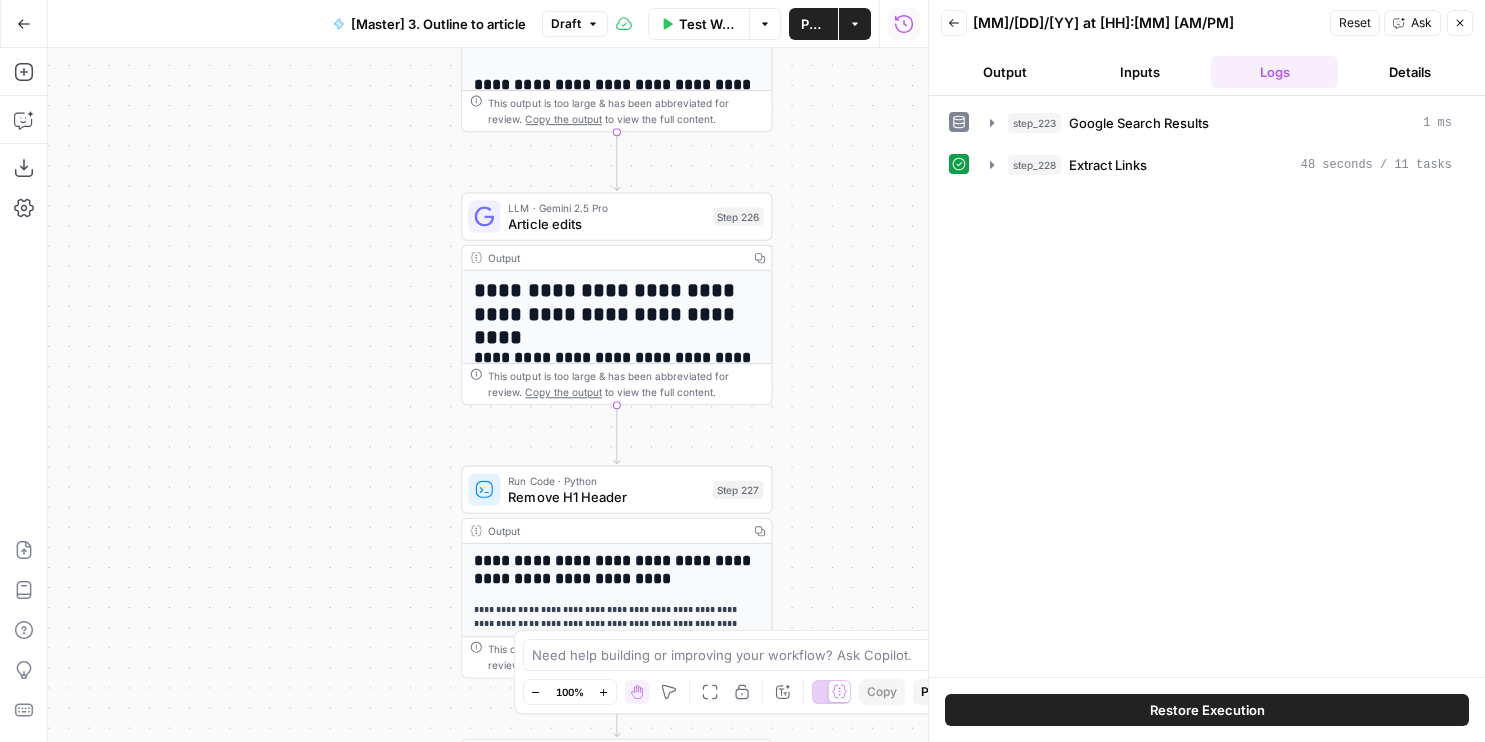 click 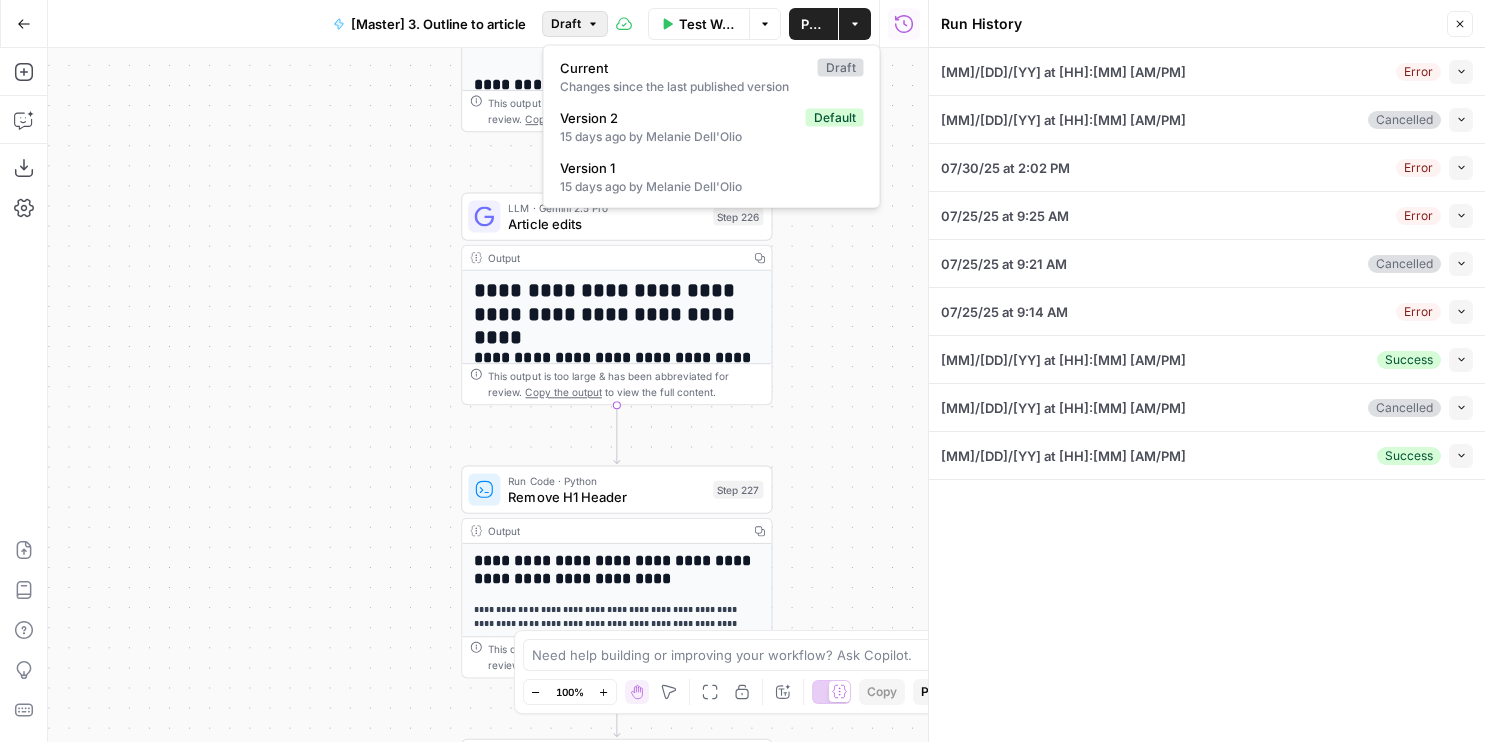 click on "Draft" at bounding box center (566, 24) 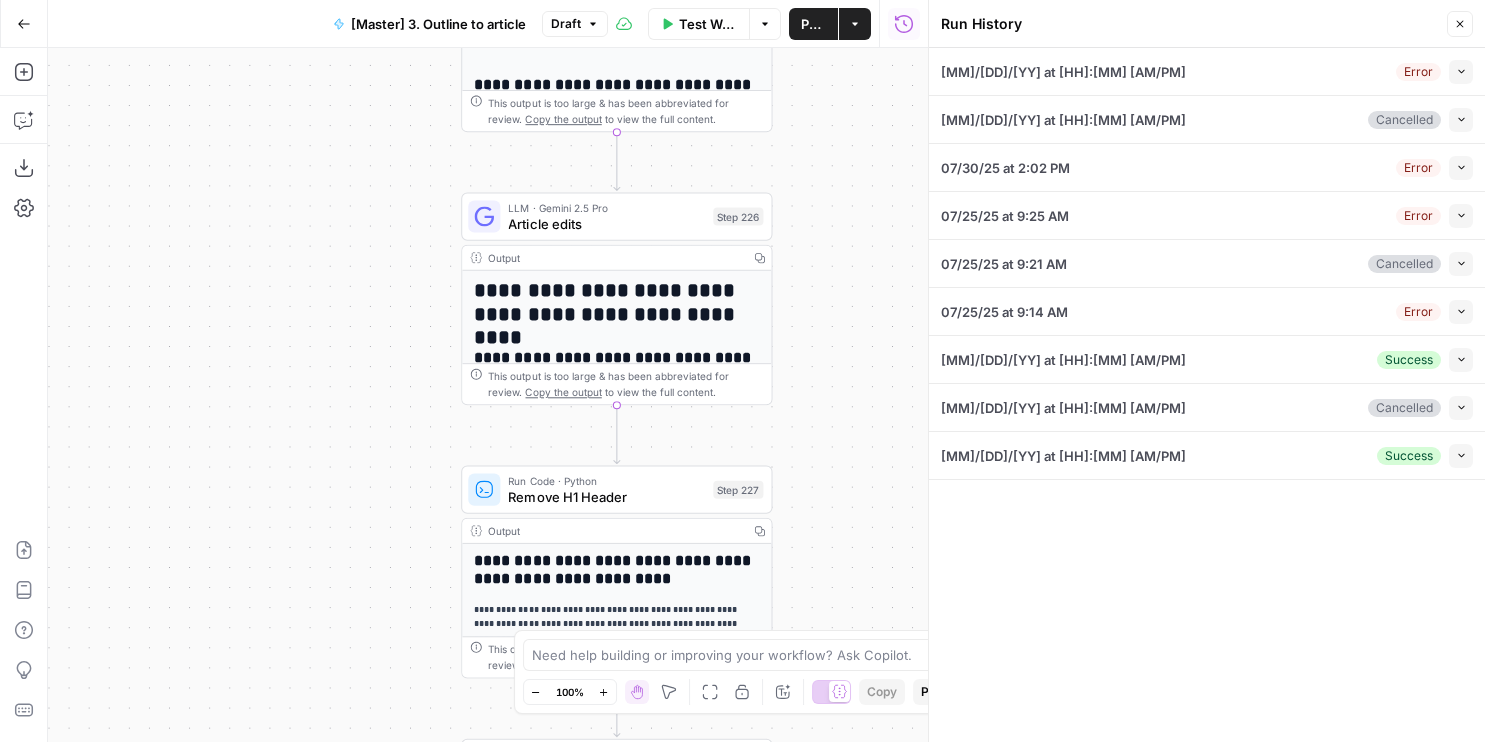 click on "Go Back" at bounding box center (24, 24) 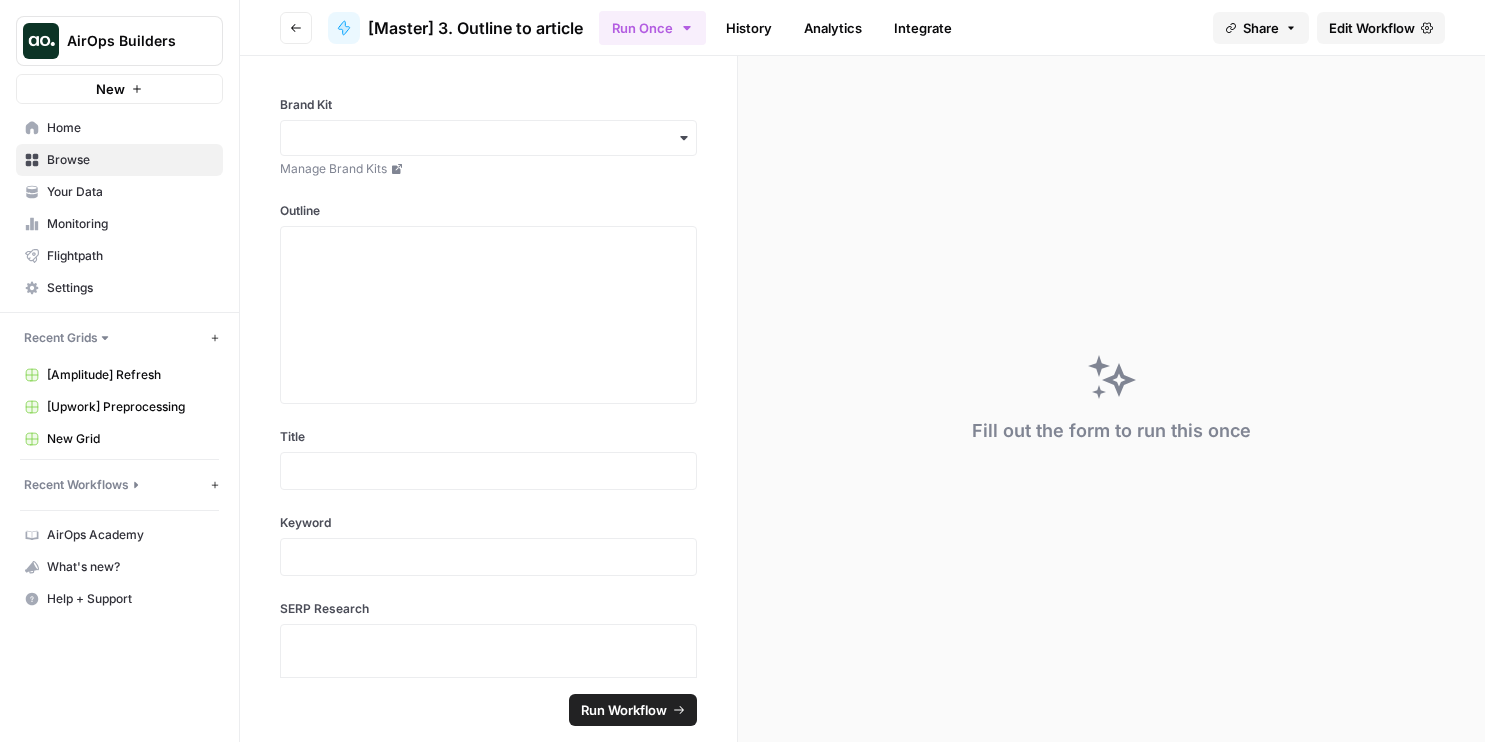 click on "Home" at bounding box center (130, 128) 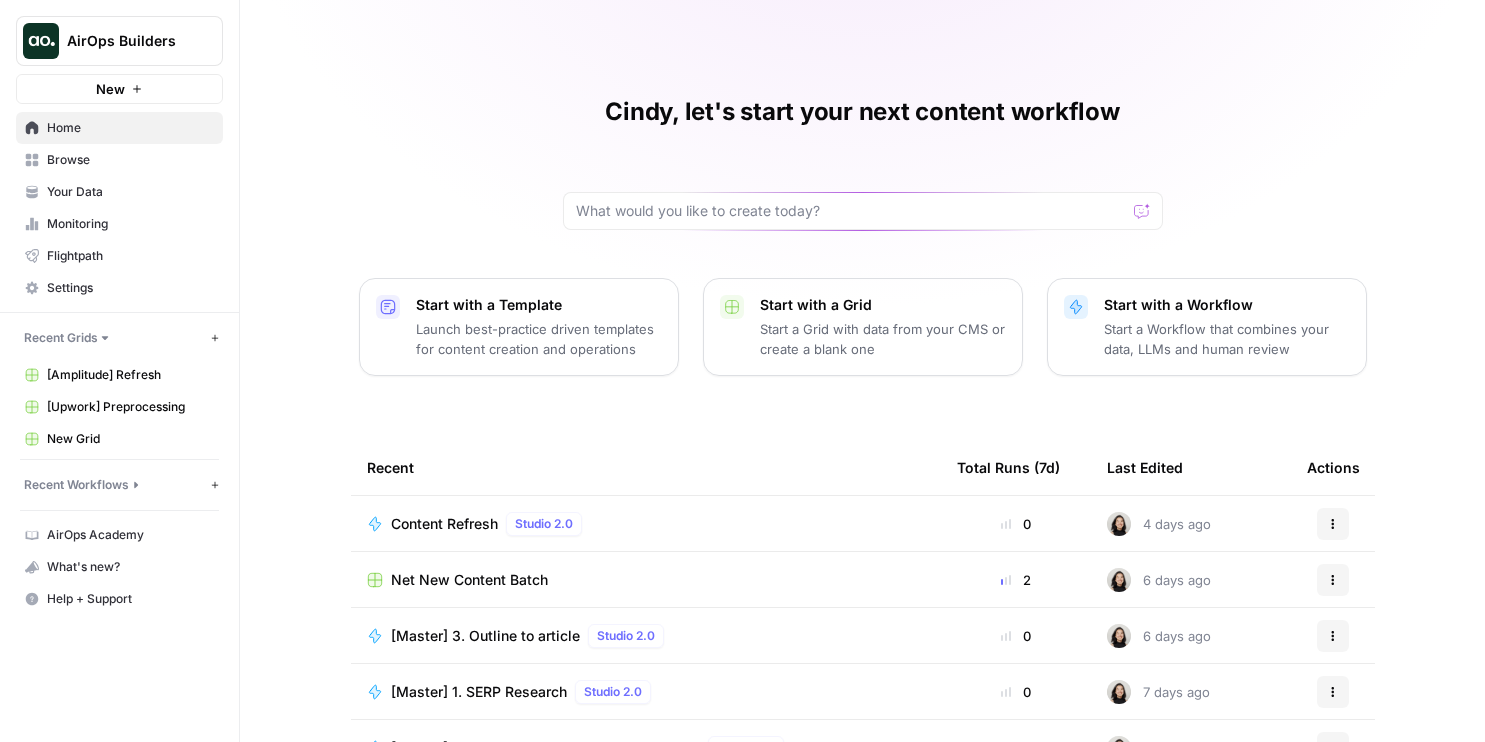 click on "Your Data" at bounding box center [119, 192] 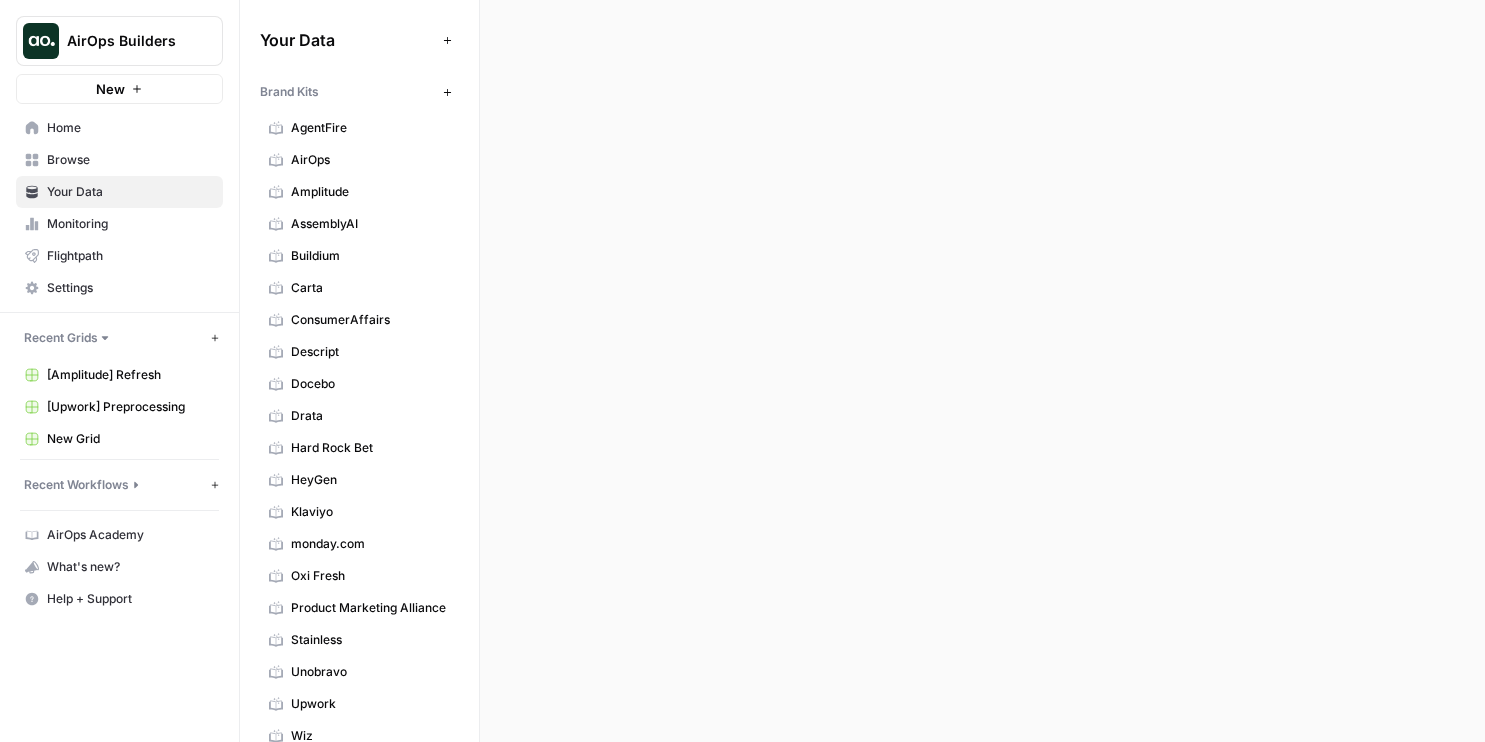 click on "Browse" at bounding box center (130, 160) 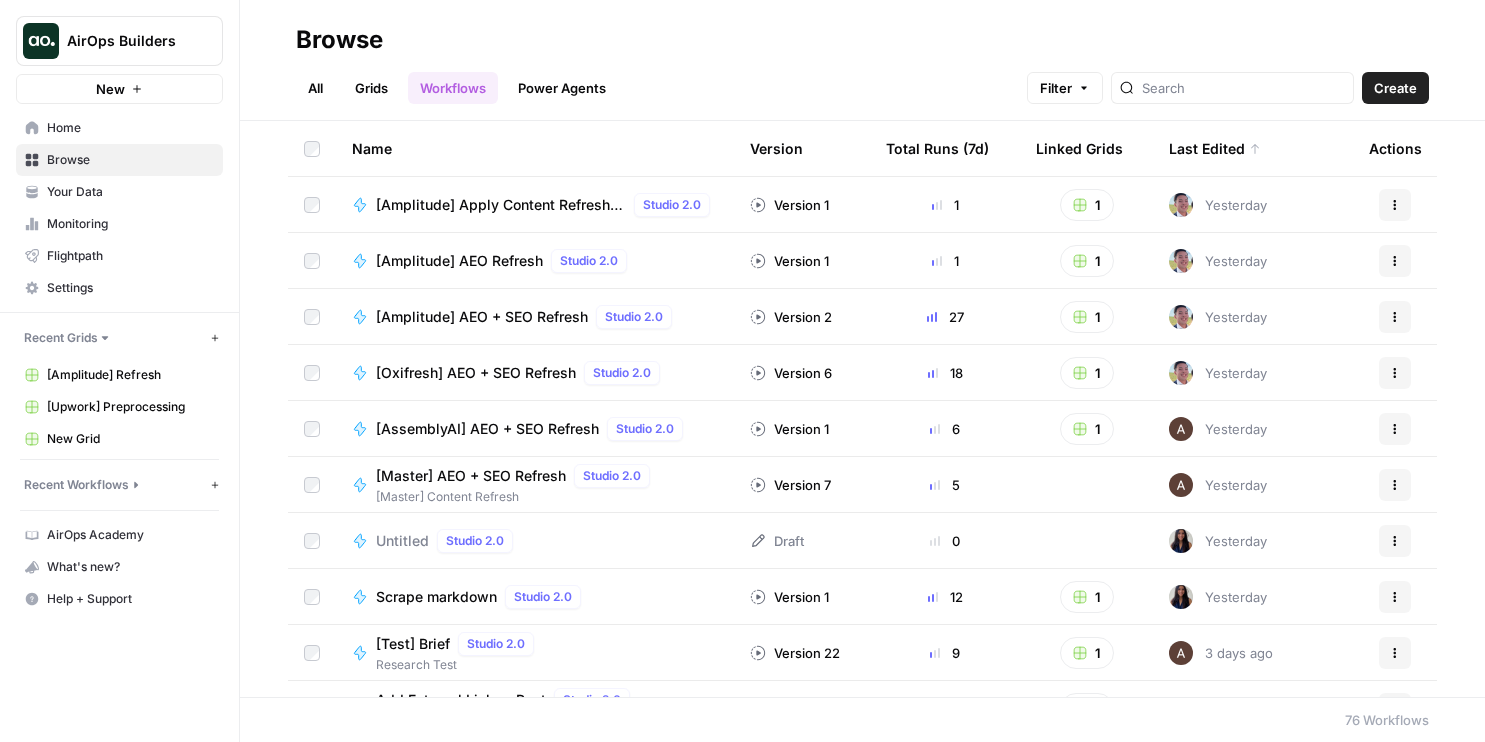 click on "Browse All Grids Workflows Power Agents Filter Create" at bounding box center (862, 60) 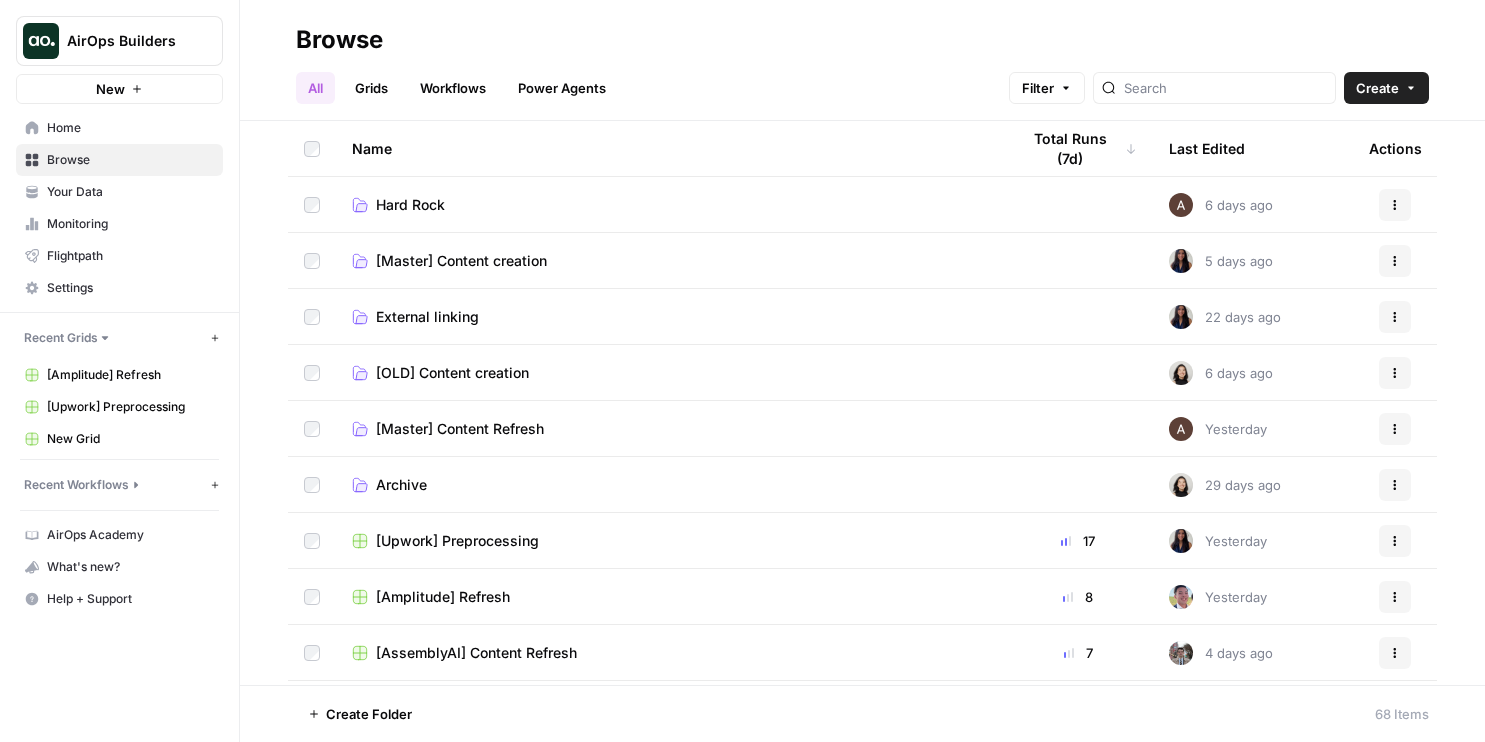 scroll, scrollTop: 192, scrollLeft: 0, axis: vertical 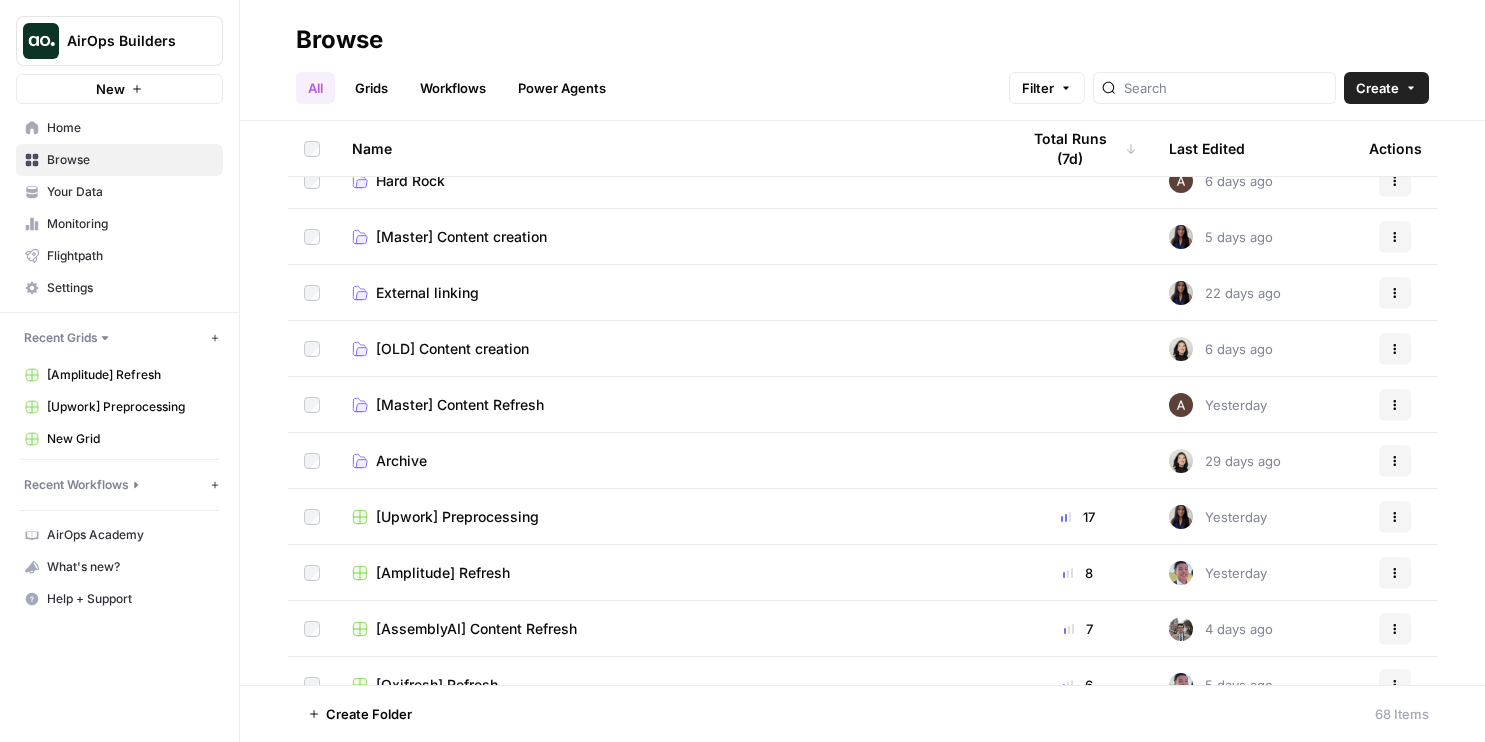 click on "[Master] Content creation" at bounding box center (461, 237) 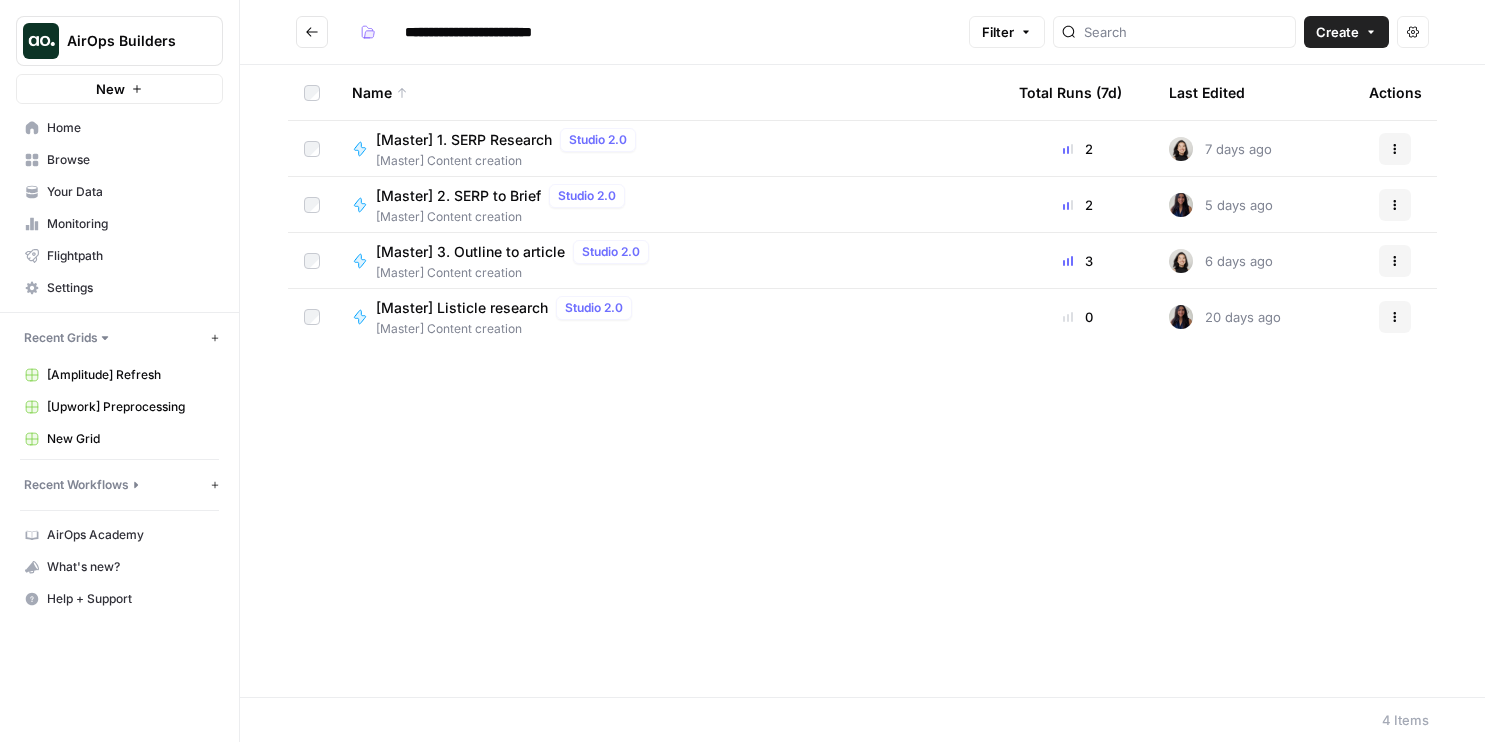 click on "[Master] Content creation" at bounding box center [516, 273] 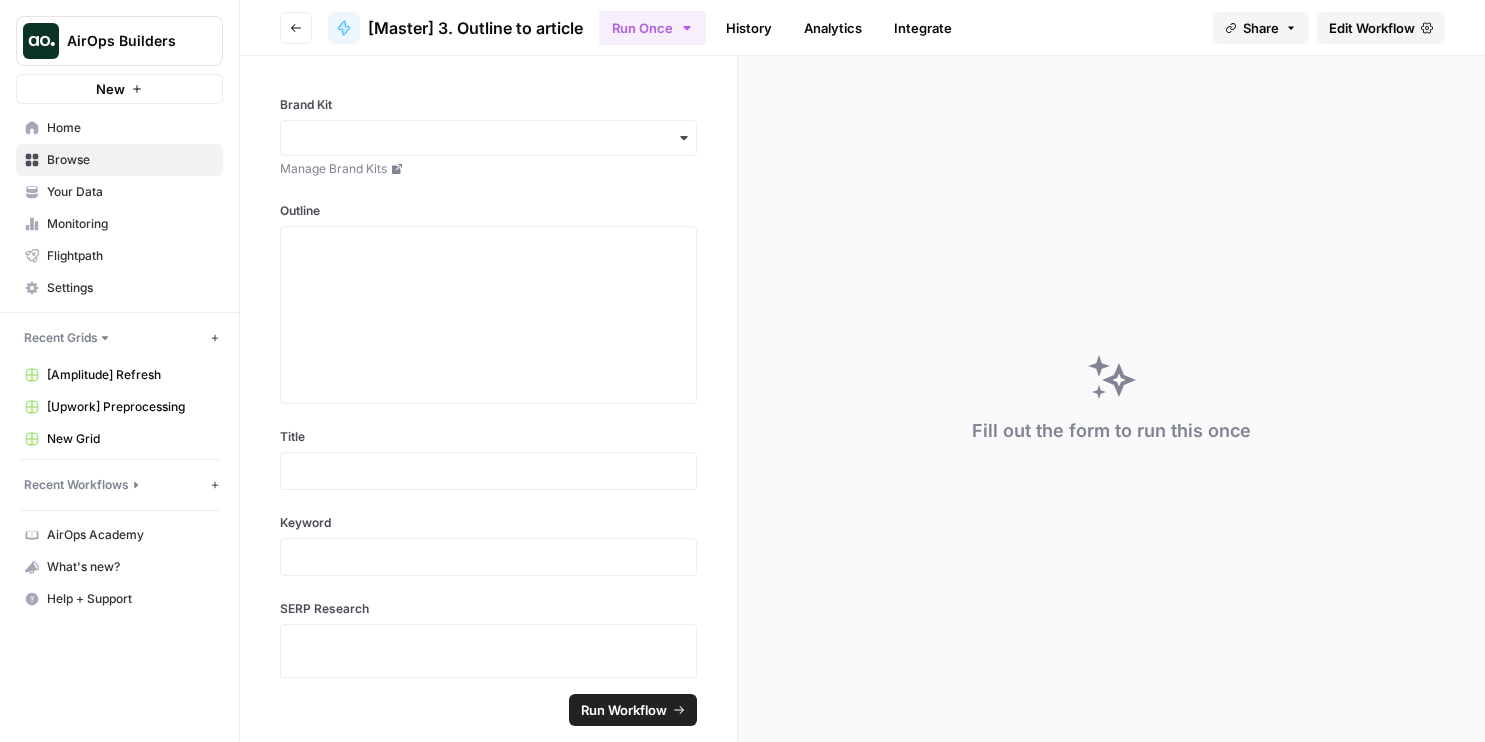 click on "Edit Workflow" at bounding box center (1372, 28) 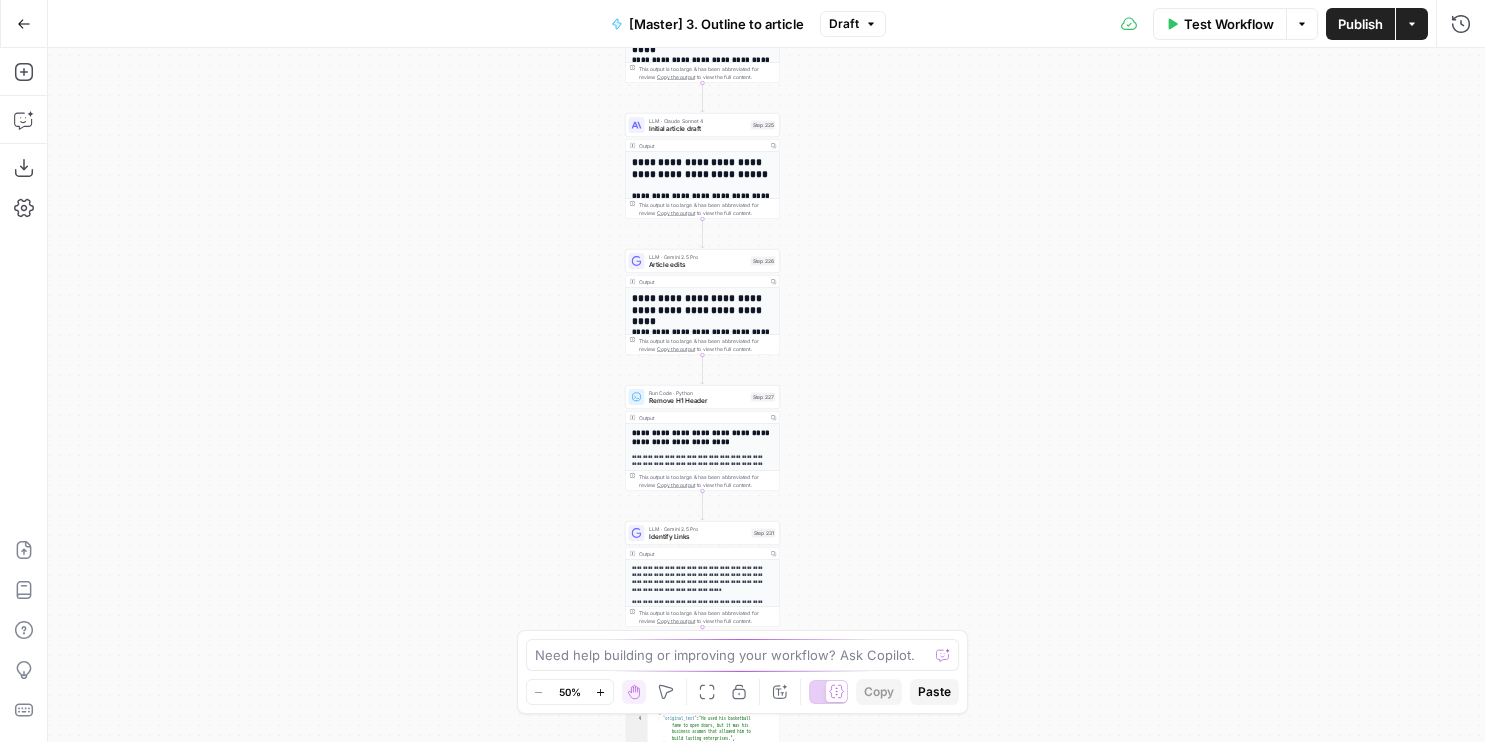 drag, startPoint x: 982, startPoint y: 135, endPoint x: 918, endPoint y: 259, distance: 139.54211 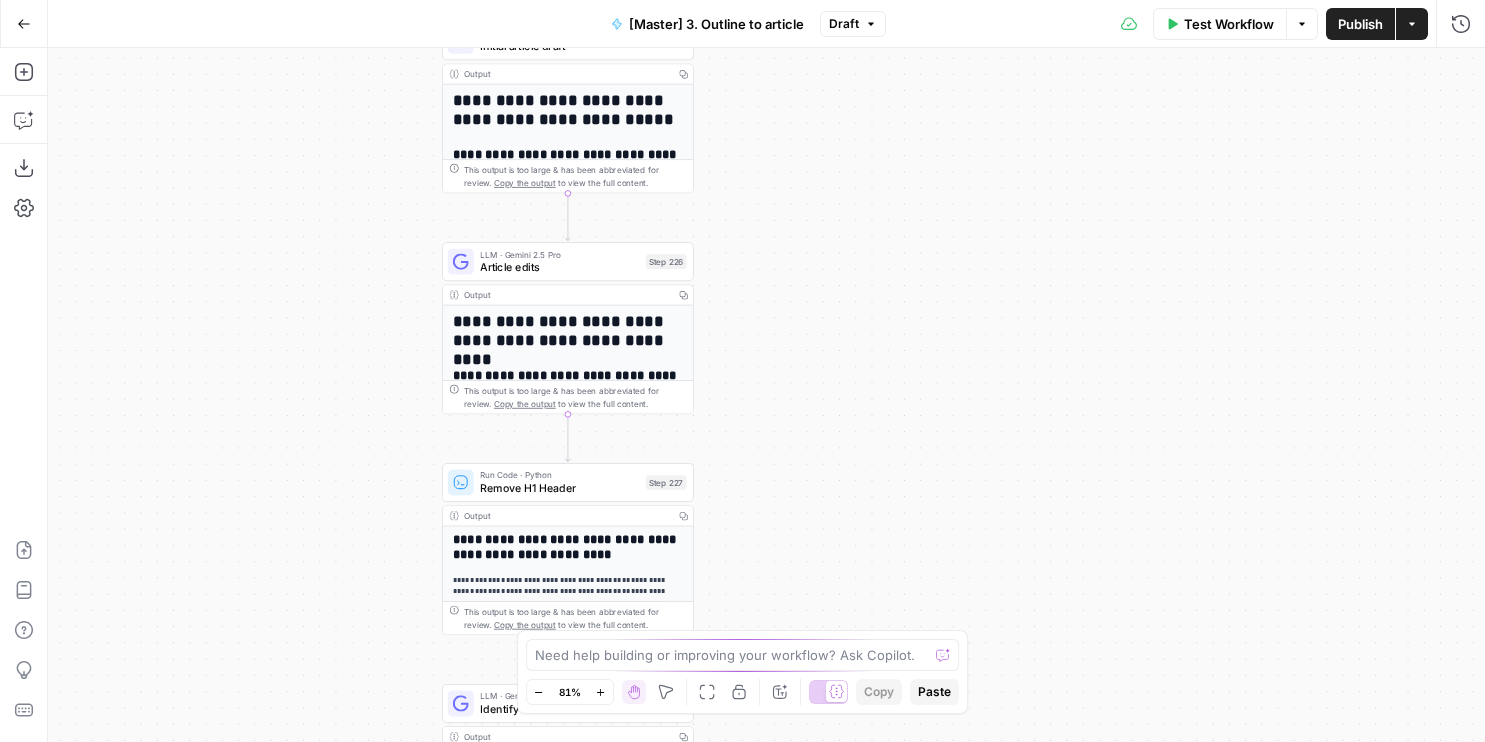 click on "Draft" at bounding box center [844, 24] 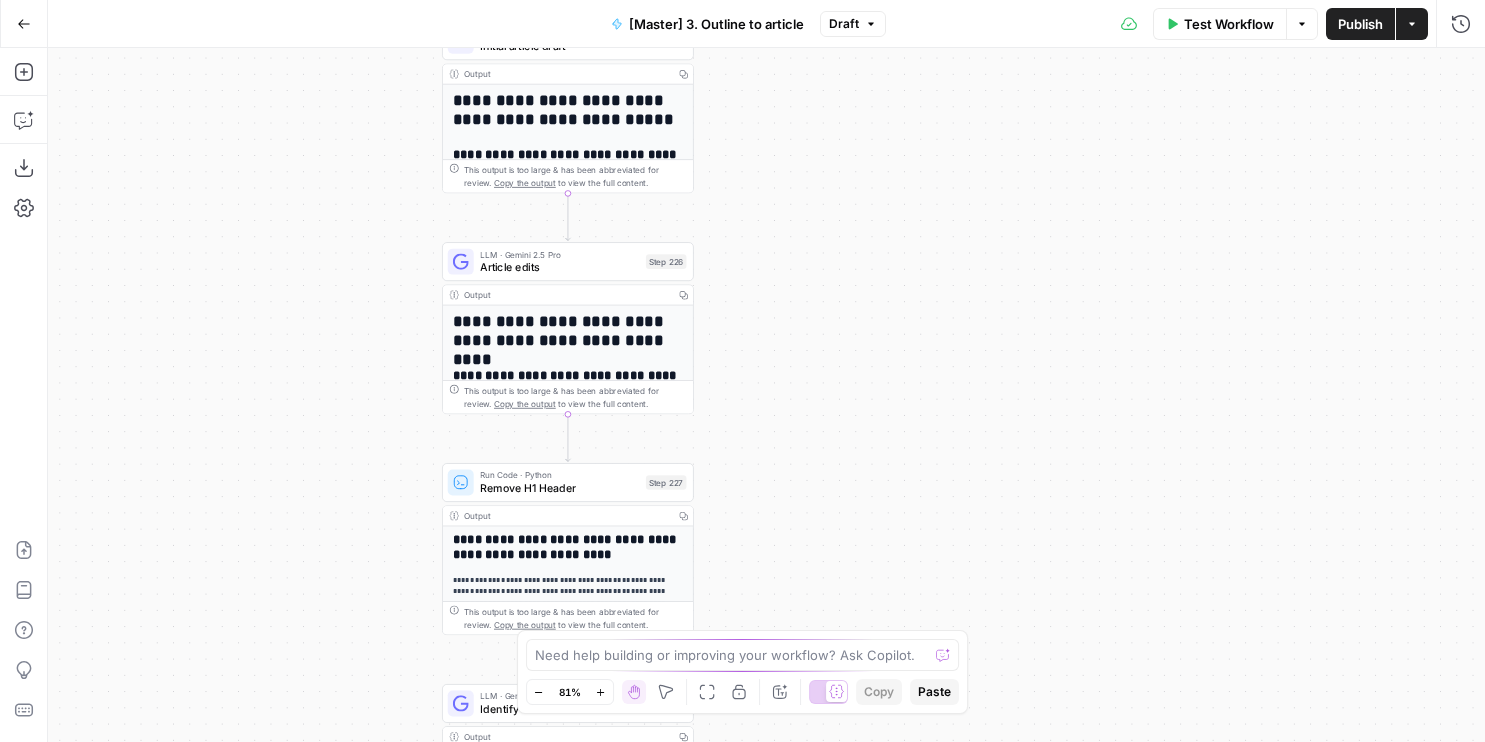 click on "**********" at bounding box center (766, 395) 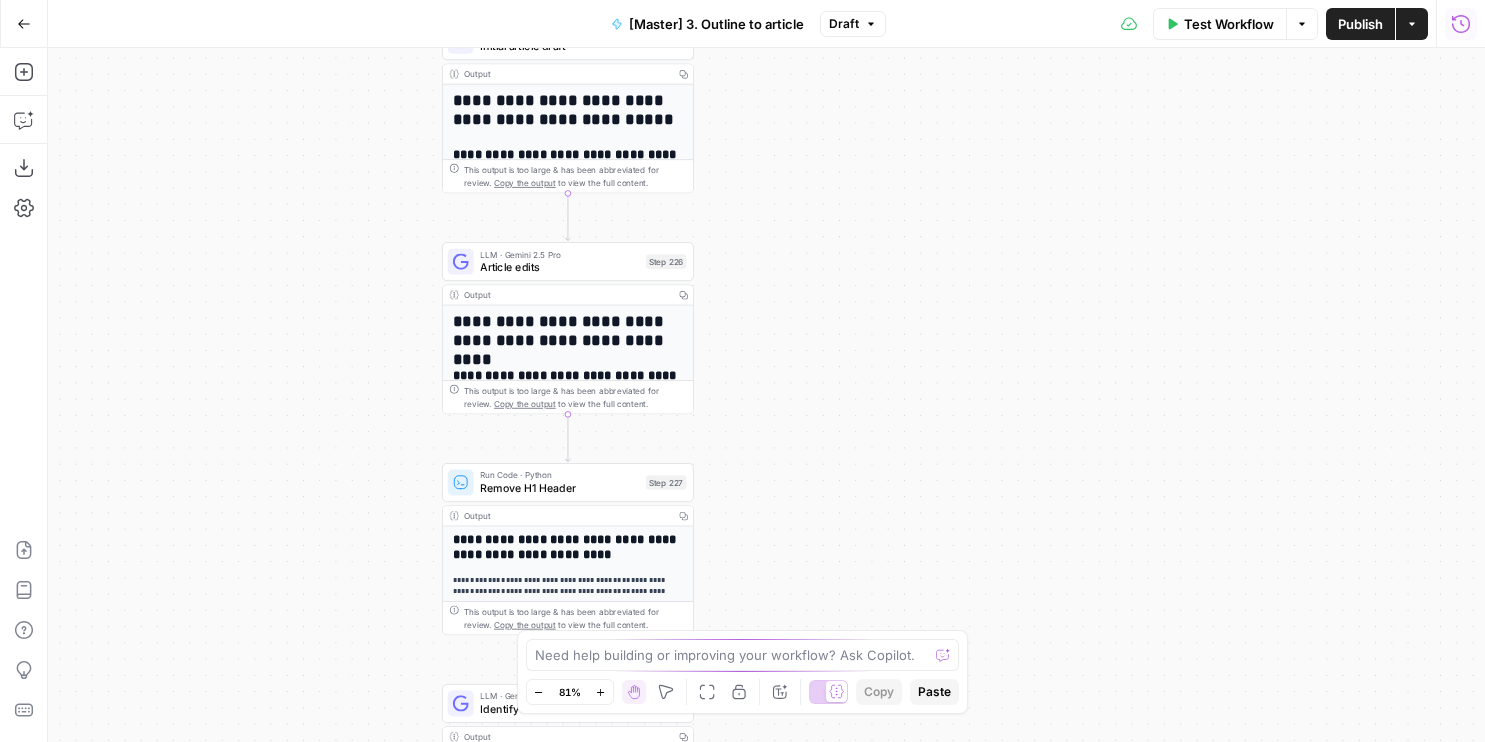 click 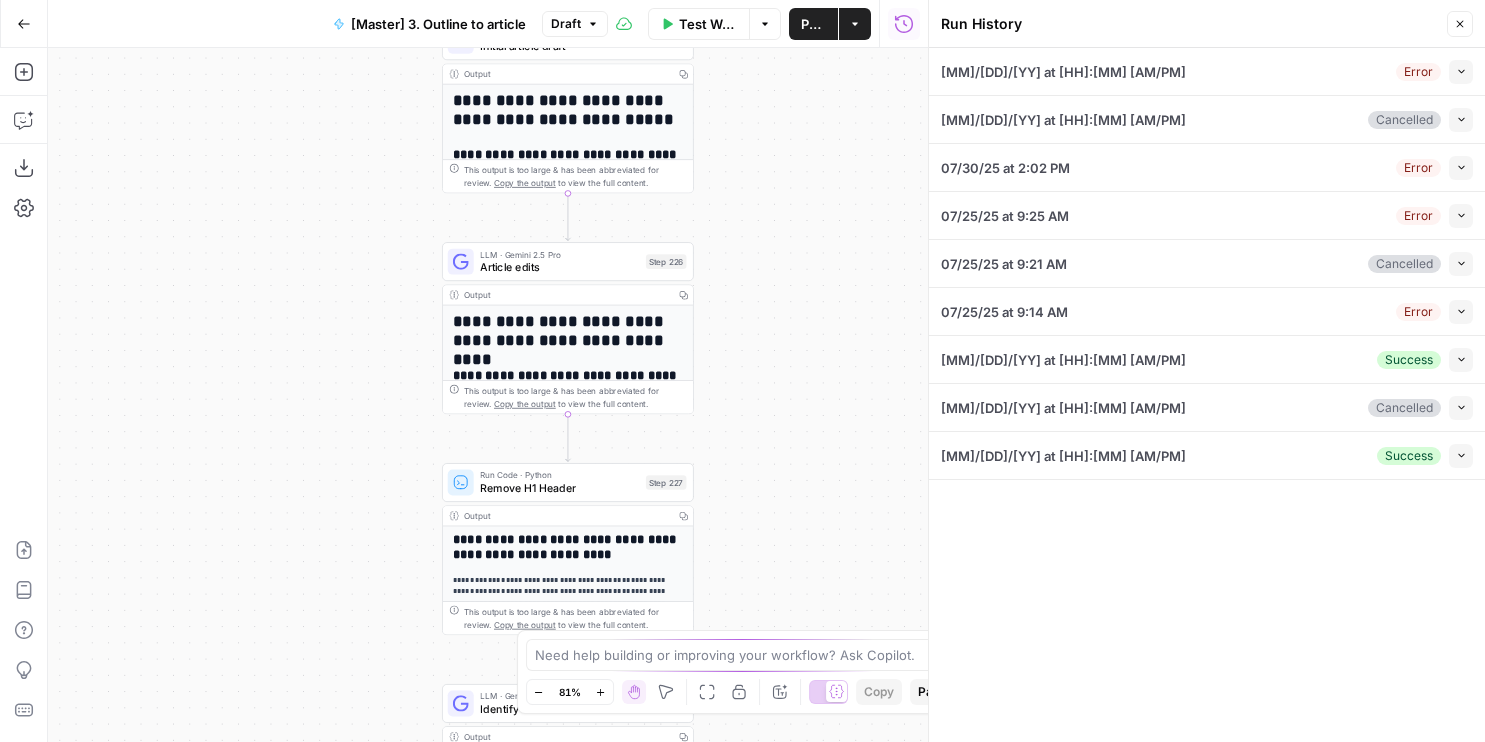 click at bounding box center (1461, 455) 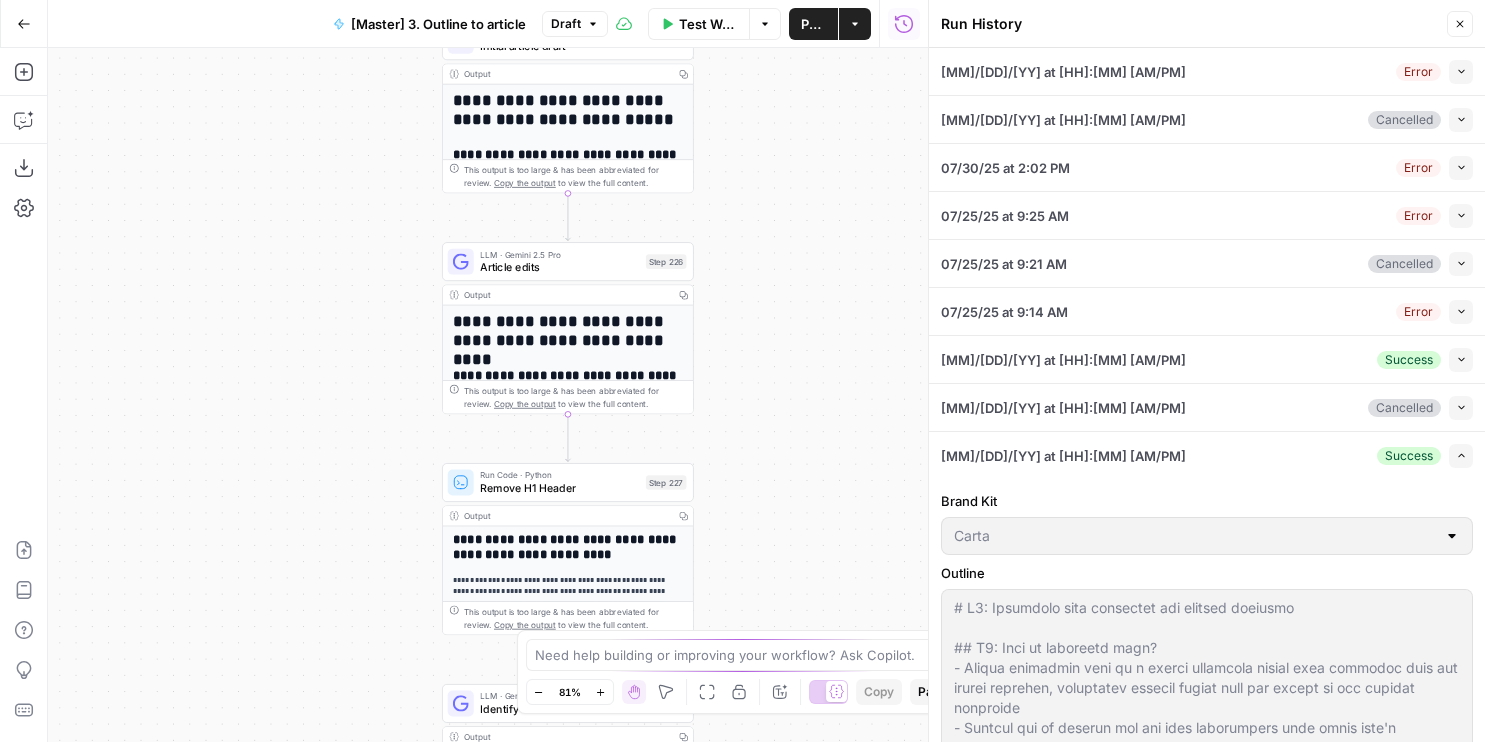 scroll, scrollTop: 610, scrollLeft: 0, axis: vertical 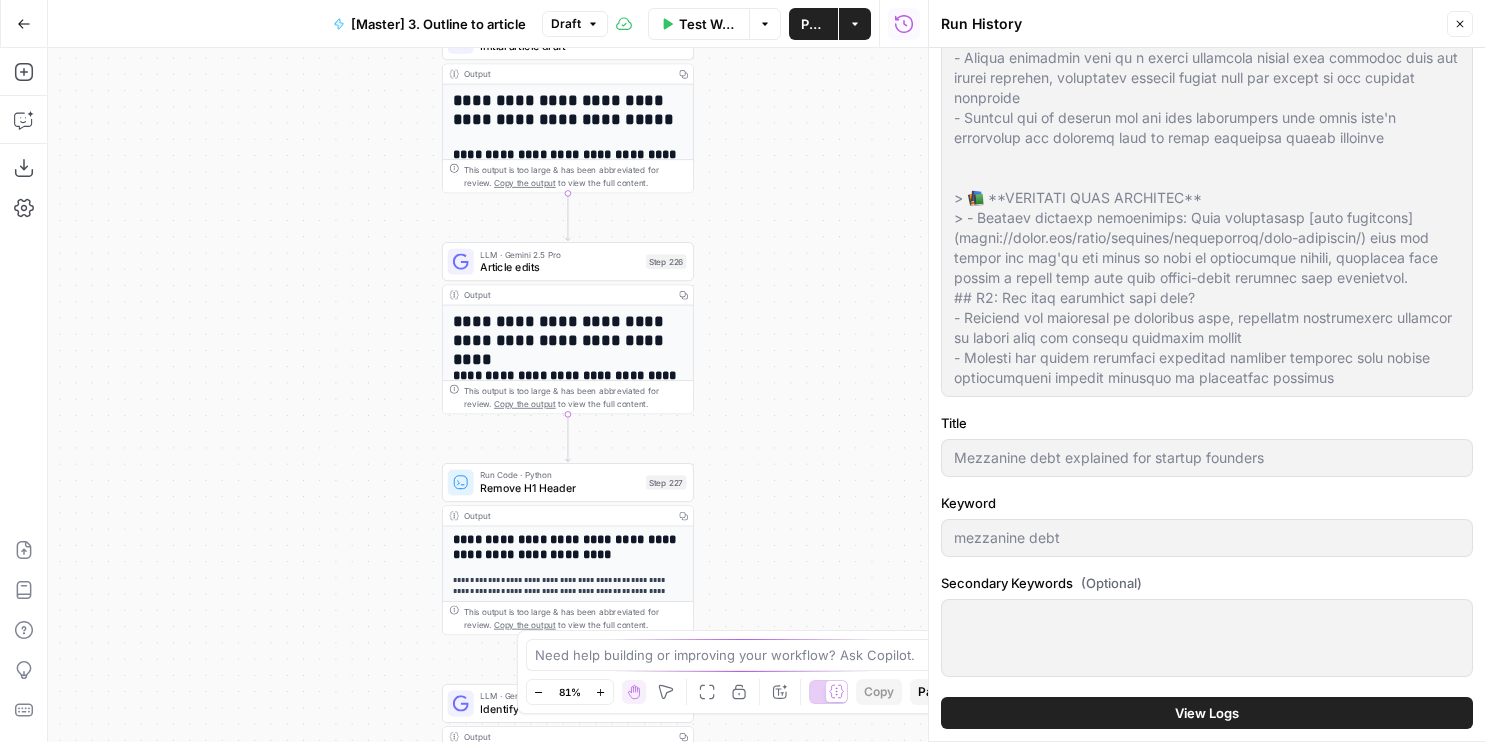 click on "View Logs" at bounding box center (1207, 713) 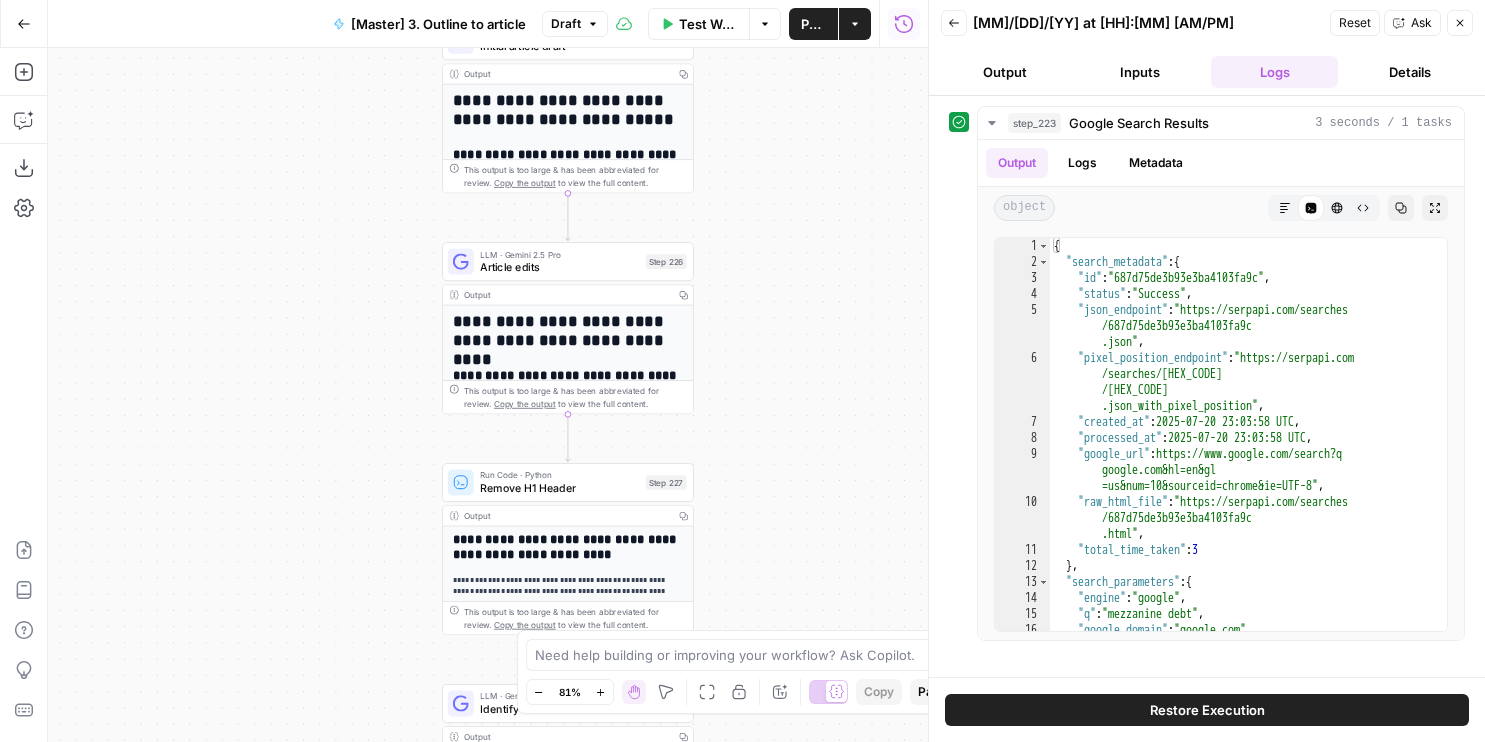 click on "Output" at bounding box center [1004, 72] 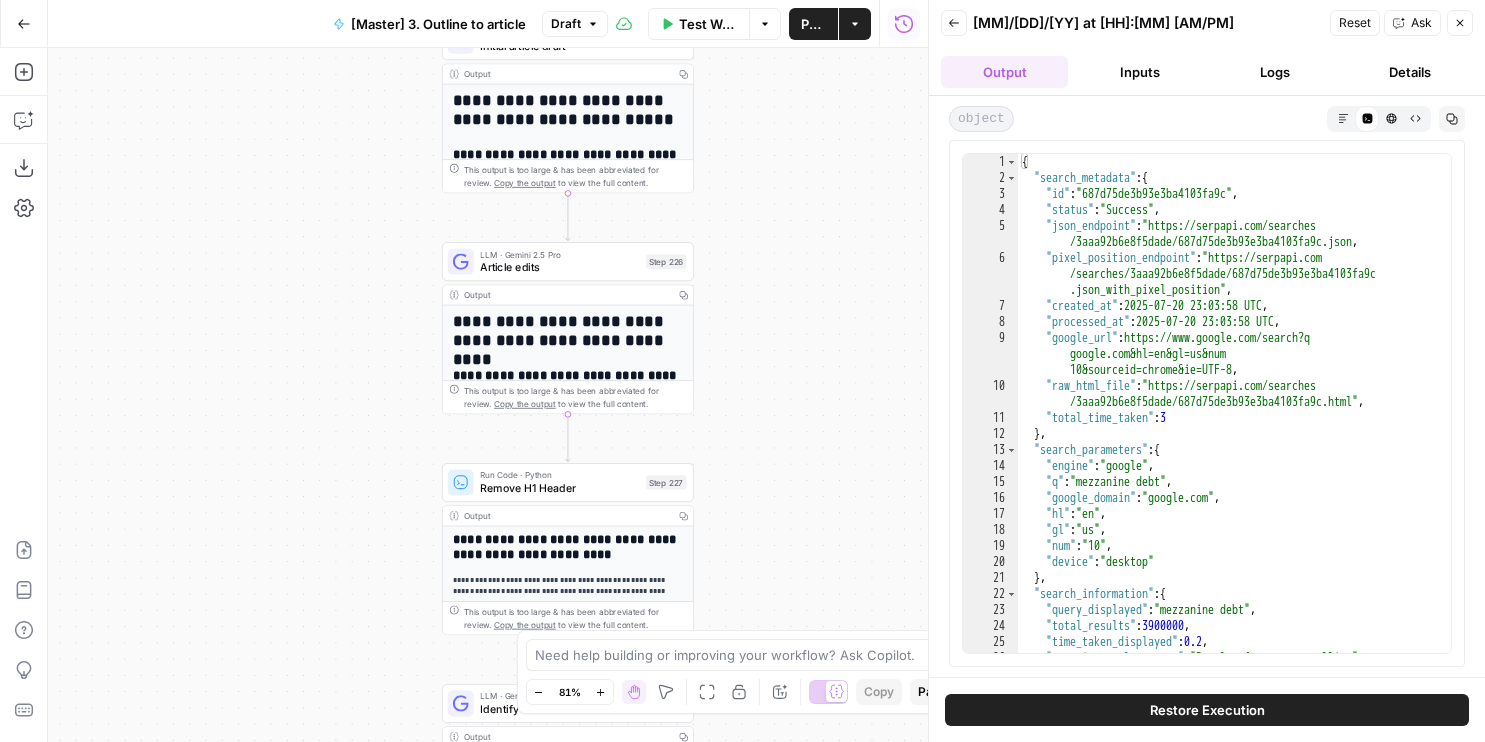 click on "Logs" at bounding box center [1274, 72] 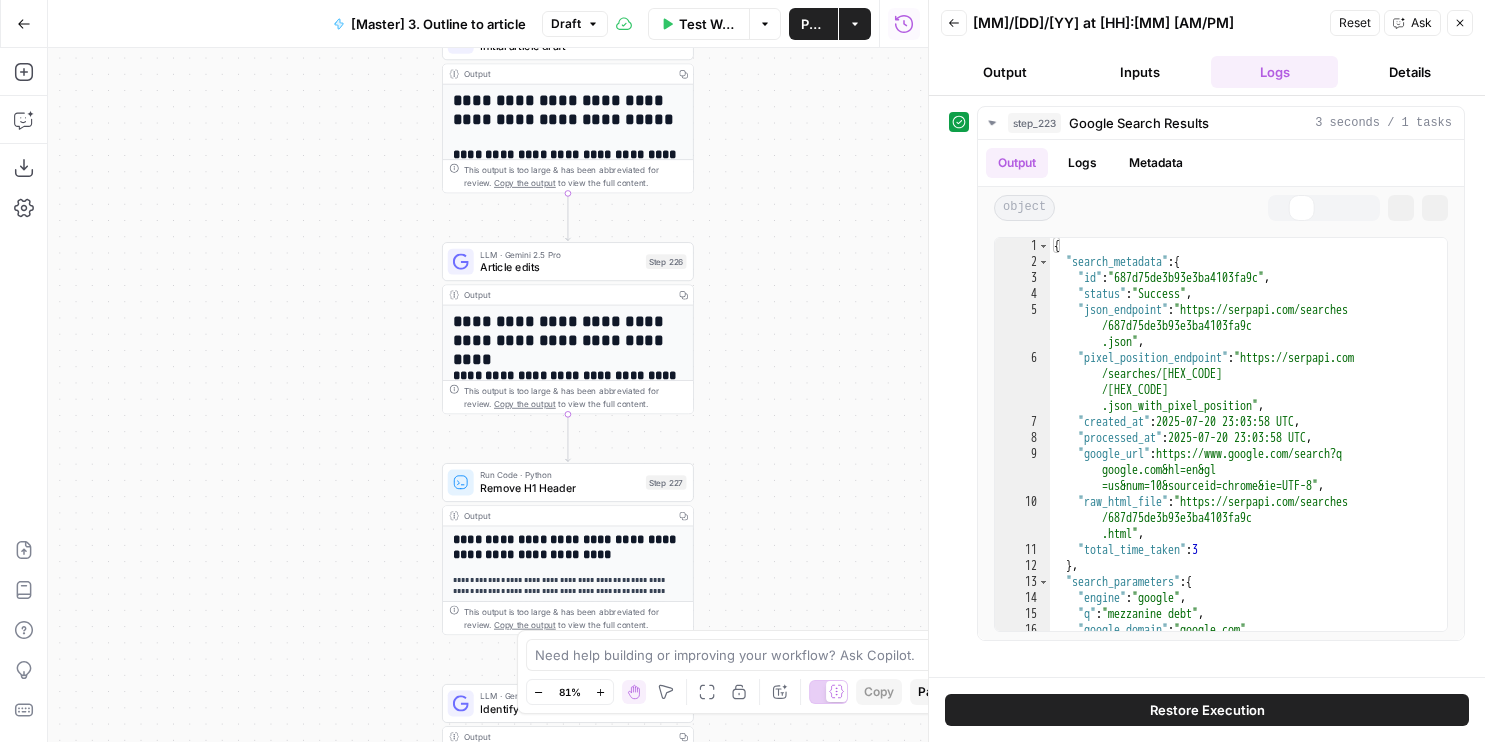 click on "Details" at bounding box center (1409, 72) 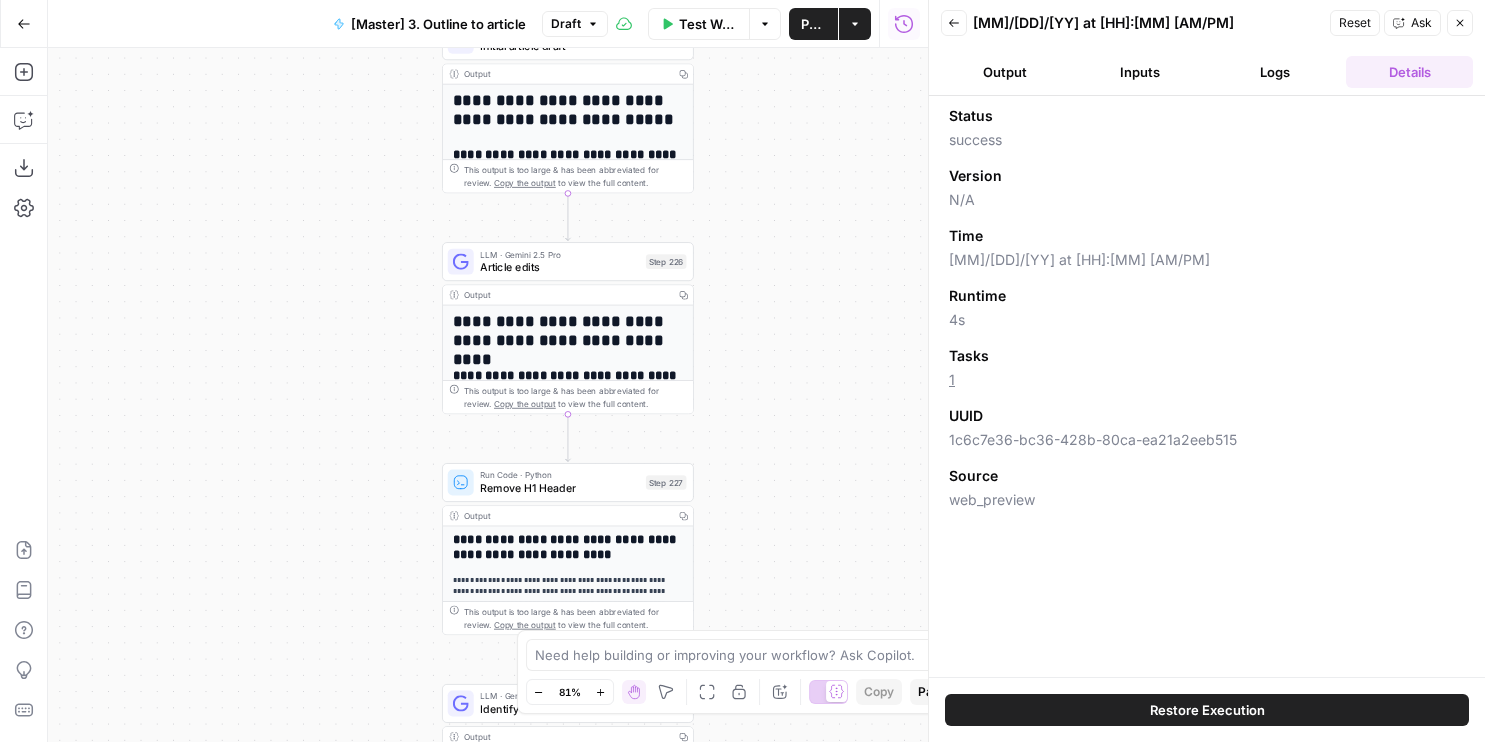 click on "Inputs" at bounding box center [1139, 72] 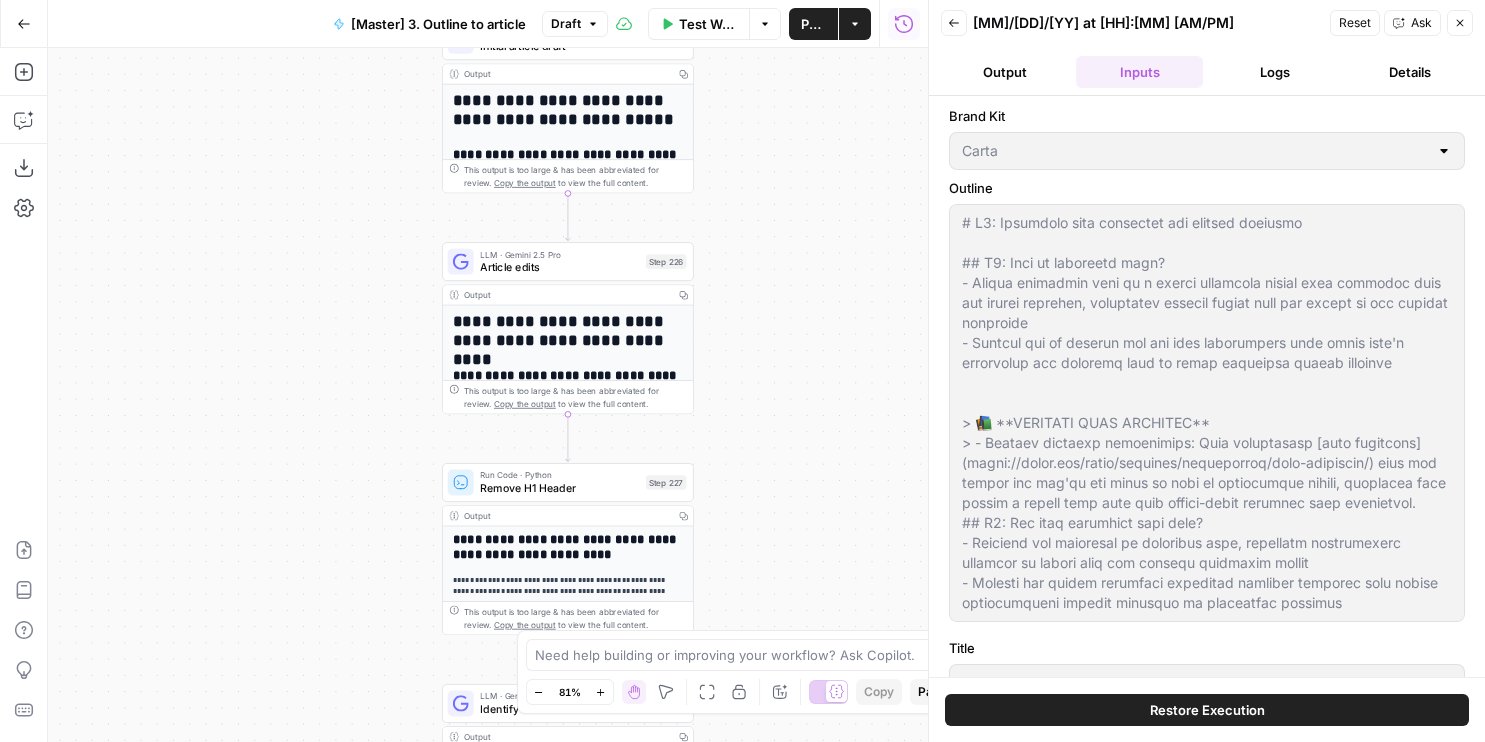 click on "Logs" at bounding box center [1274, 72] 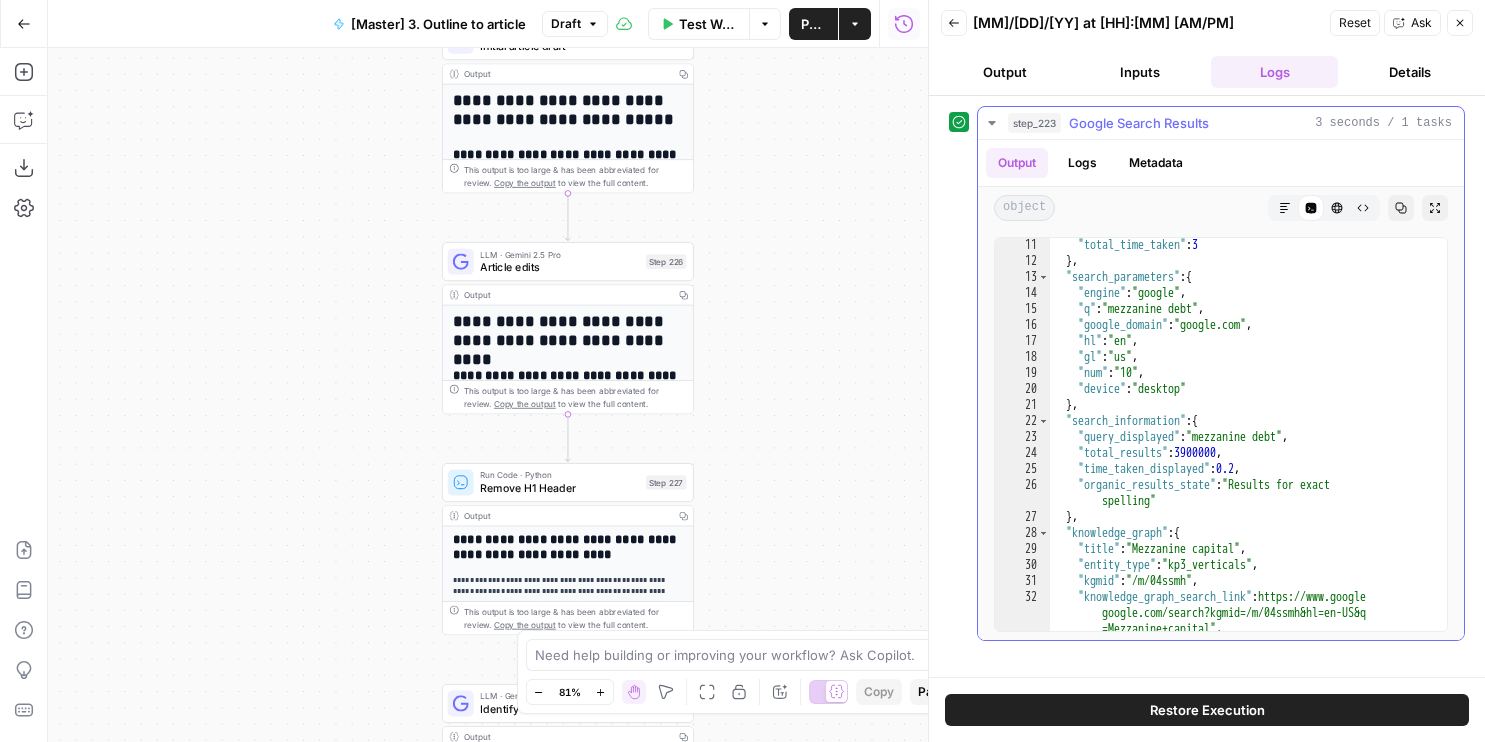 scroll, scrollTop: 577, scrollLeft: 0, axis: vertical 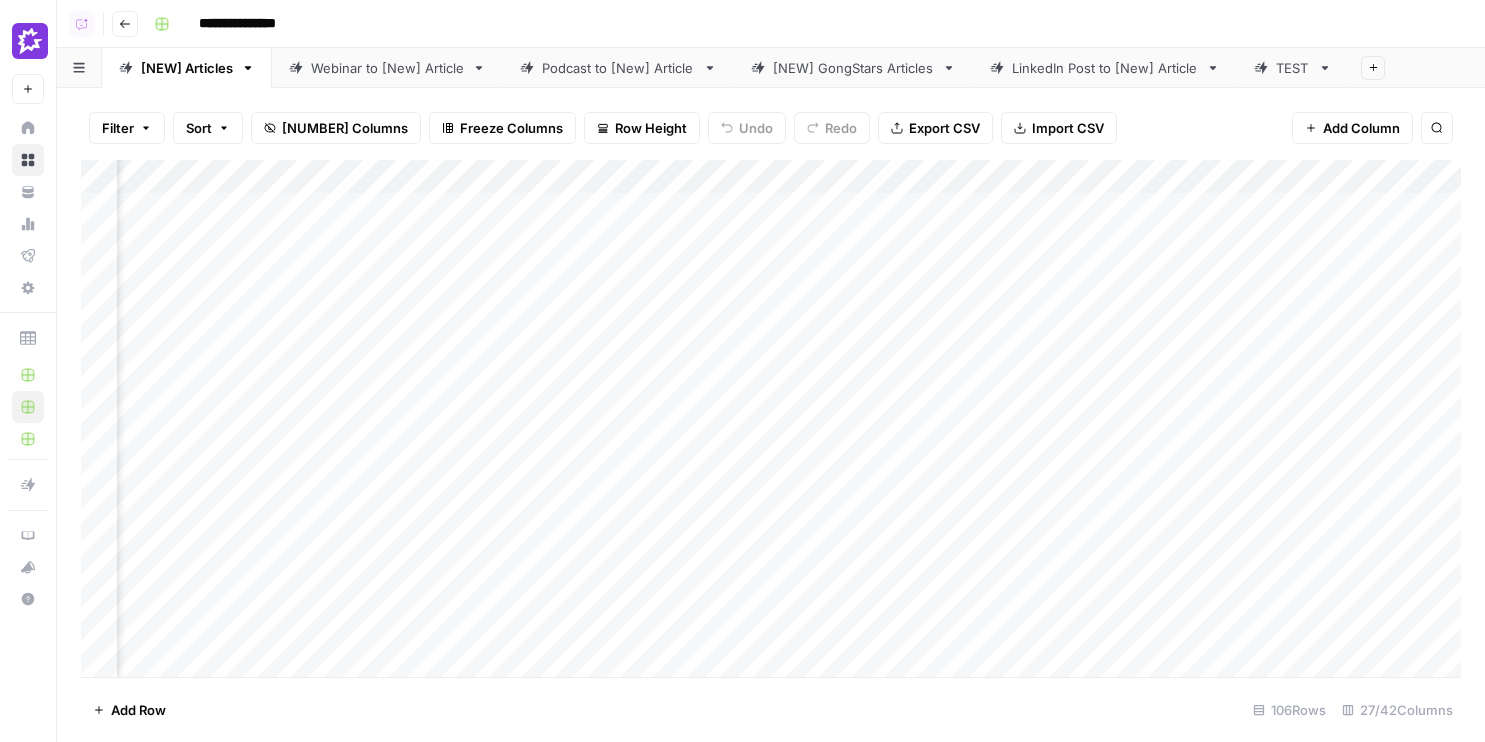 click on "Add Column" at bounding box center [771, 418] 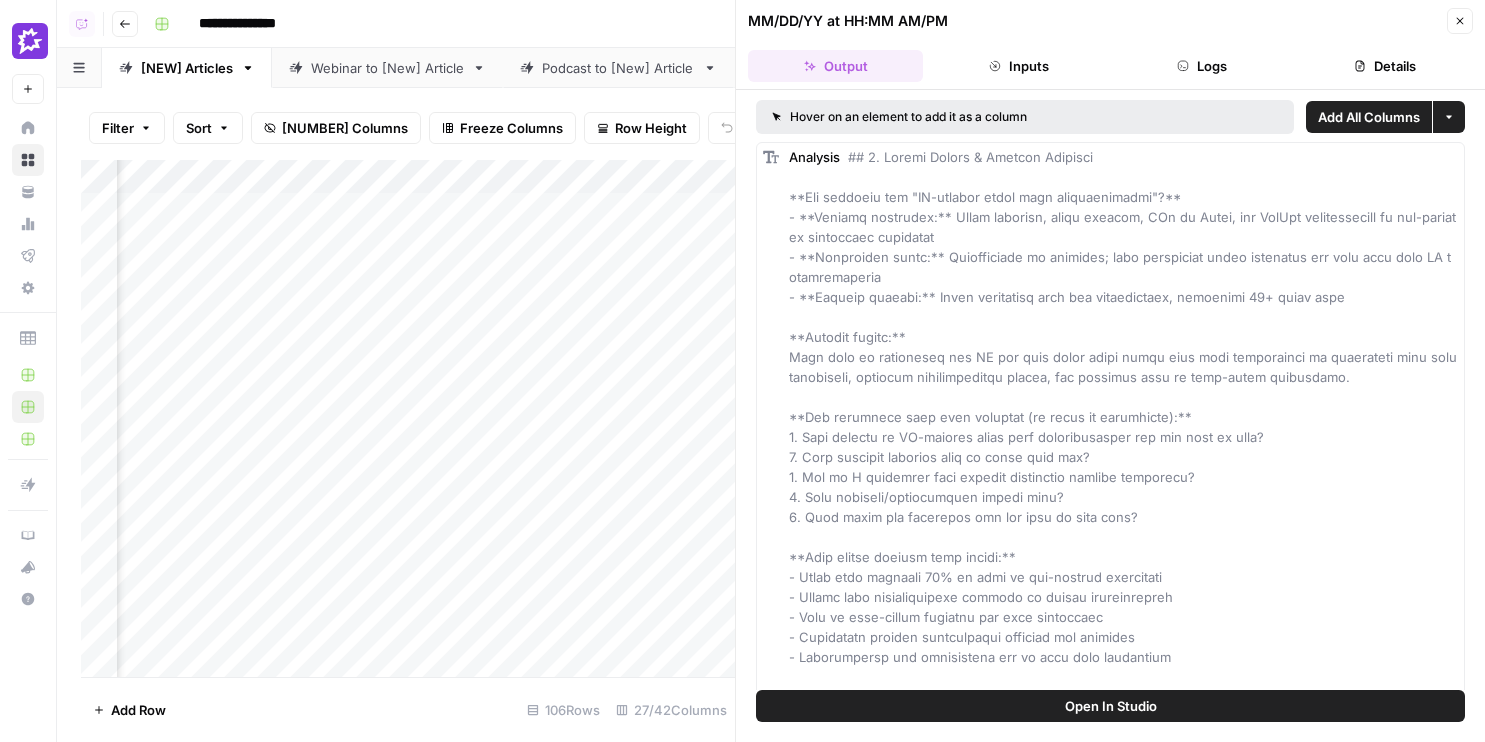 click on "Logs" at bounding box center (1202, 66) 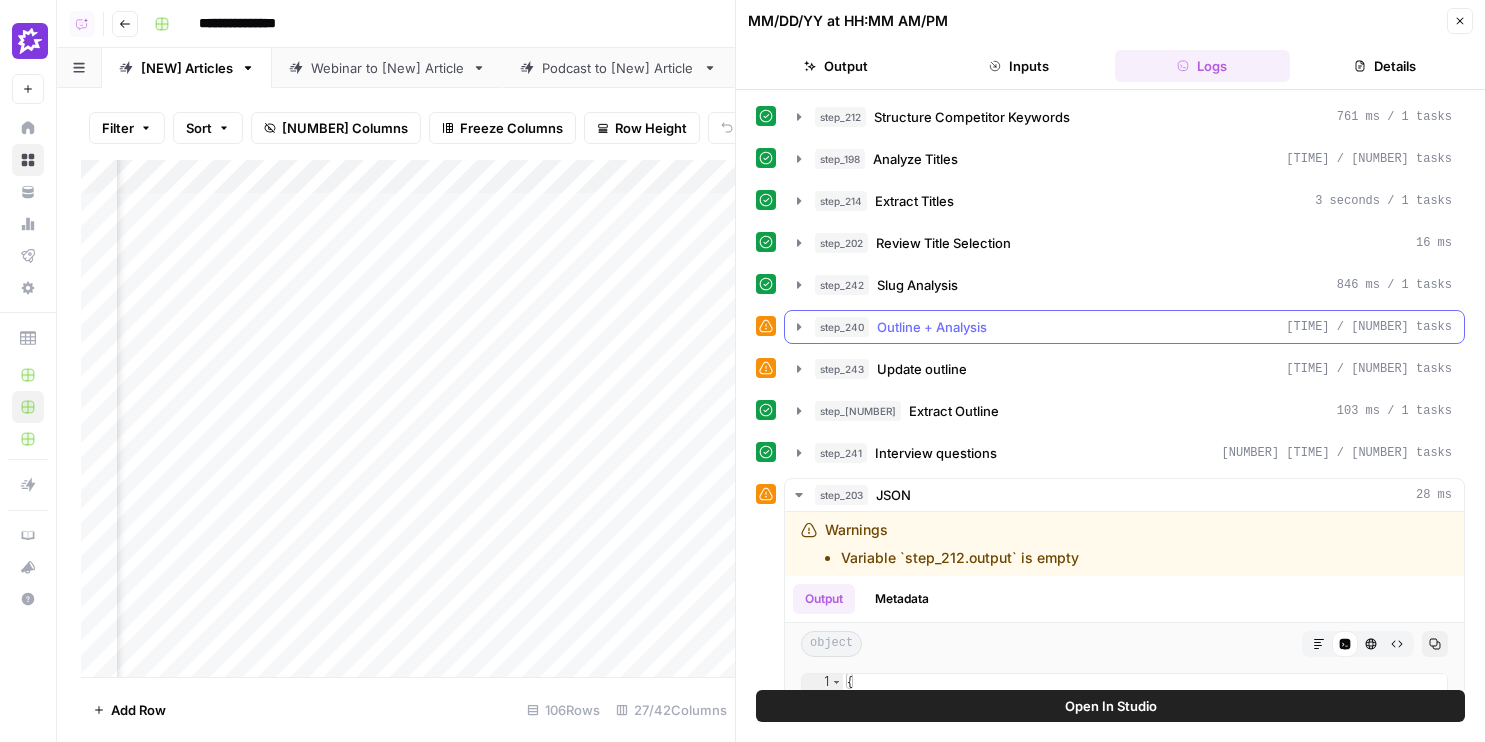 click on "step_240 Outline + Analysis 2 minutes 39 seconds / 804 tasks" at bounding box center (1133, 327) 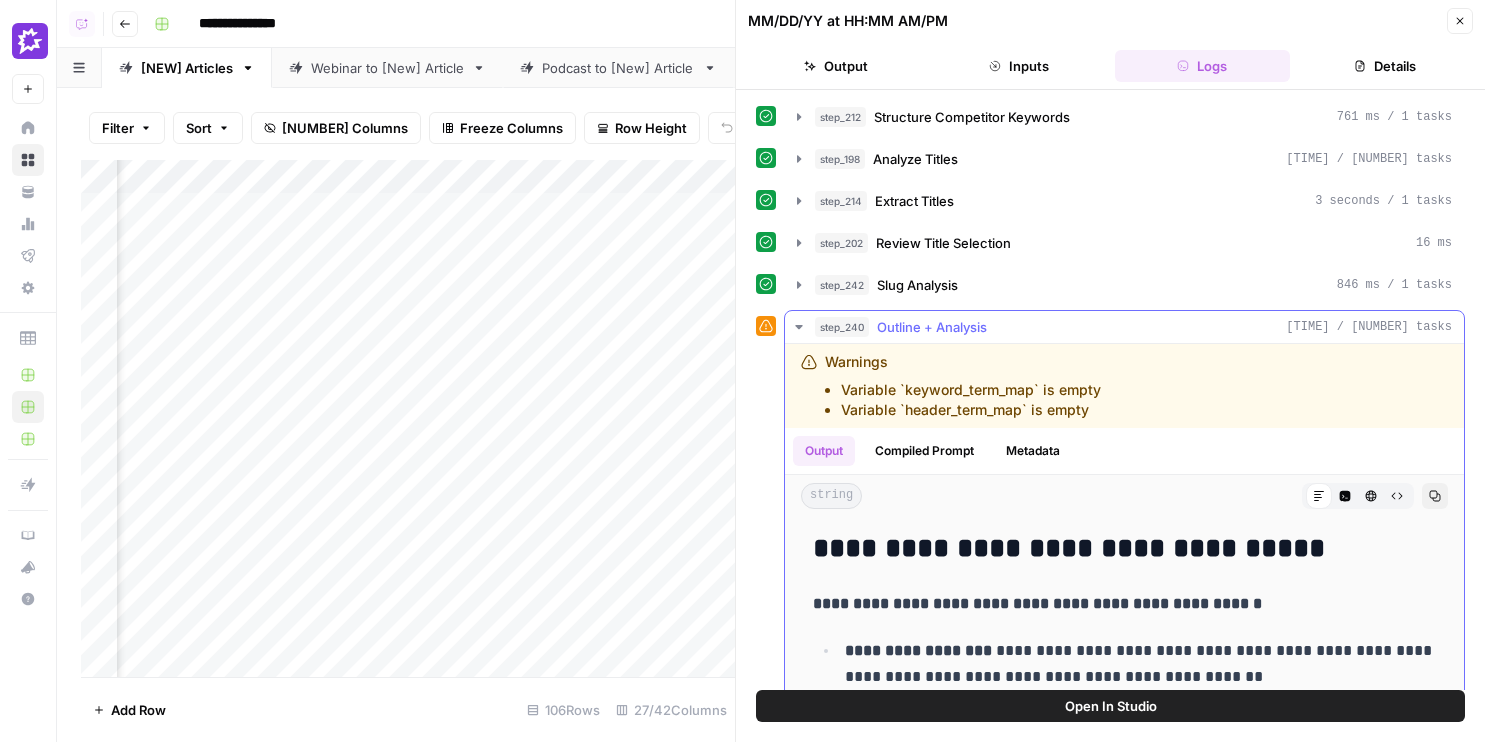click on "Compiled Prompt" at bounding box center [924, 451] 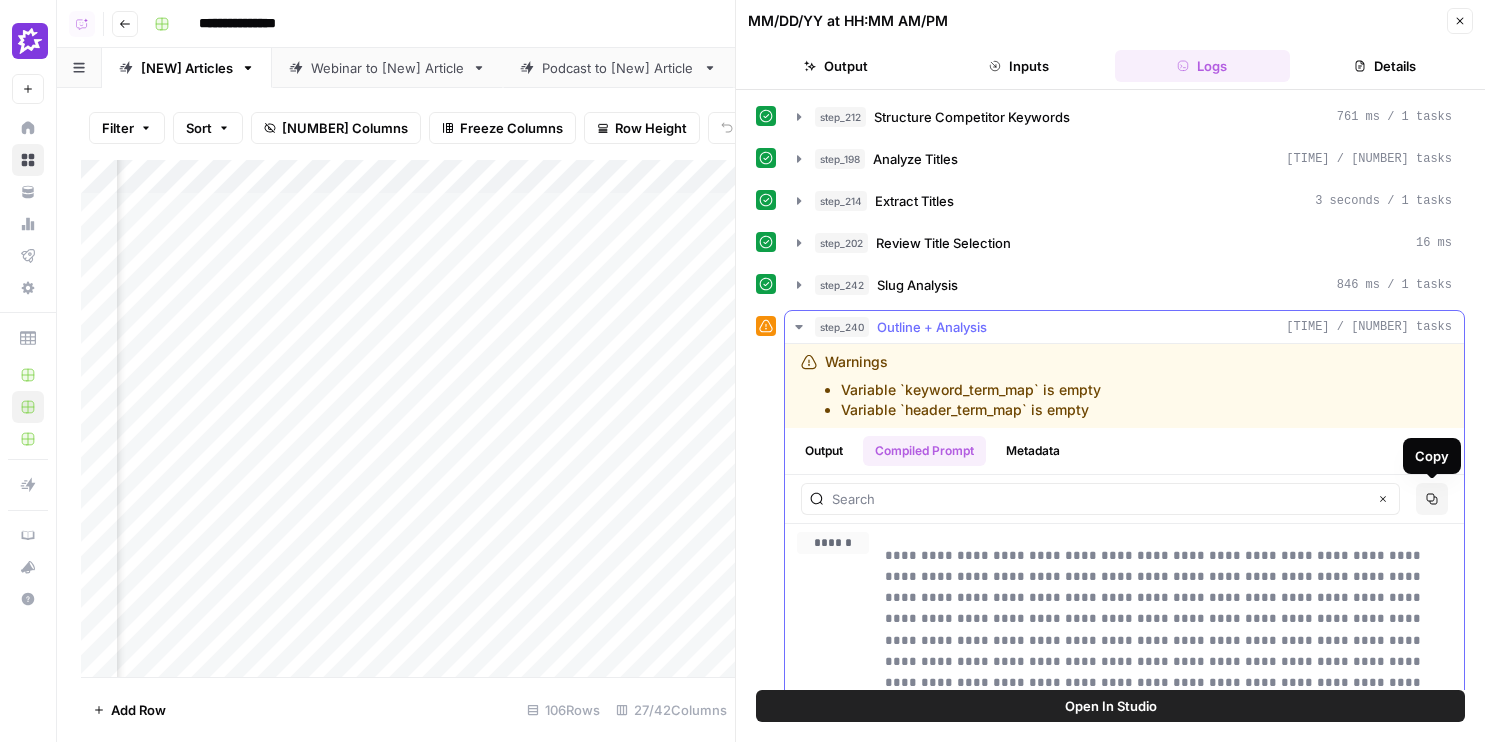 click on "Copy" at bounding box center (1432, 499) 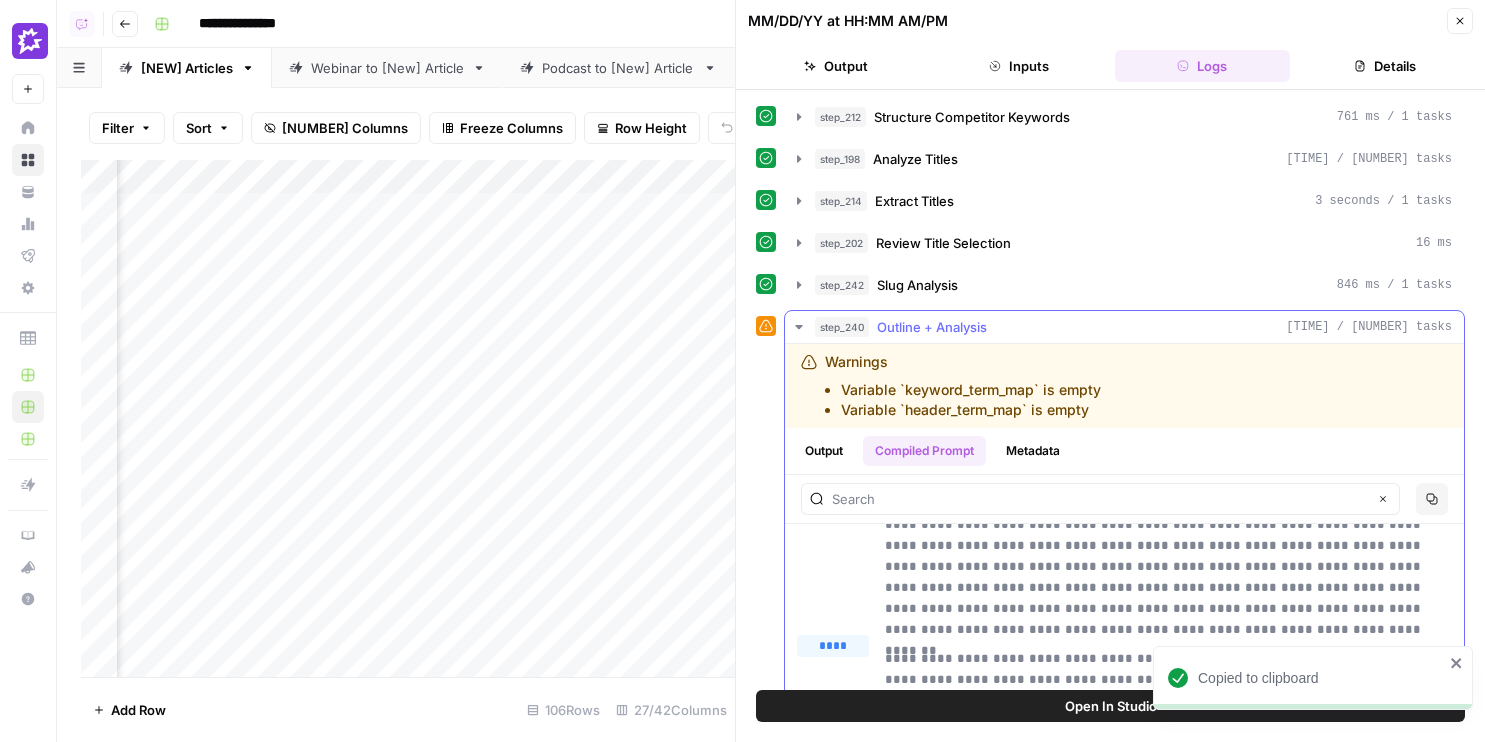 scroll, scrollTop: 191, scrollLeft: 0, axis: vertical 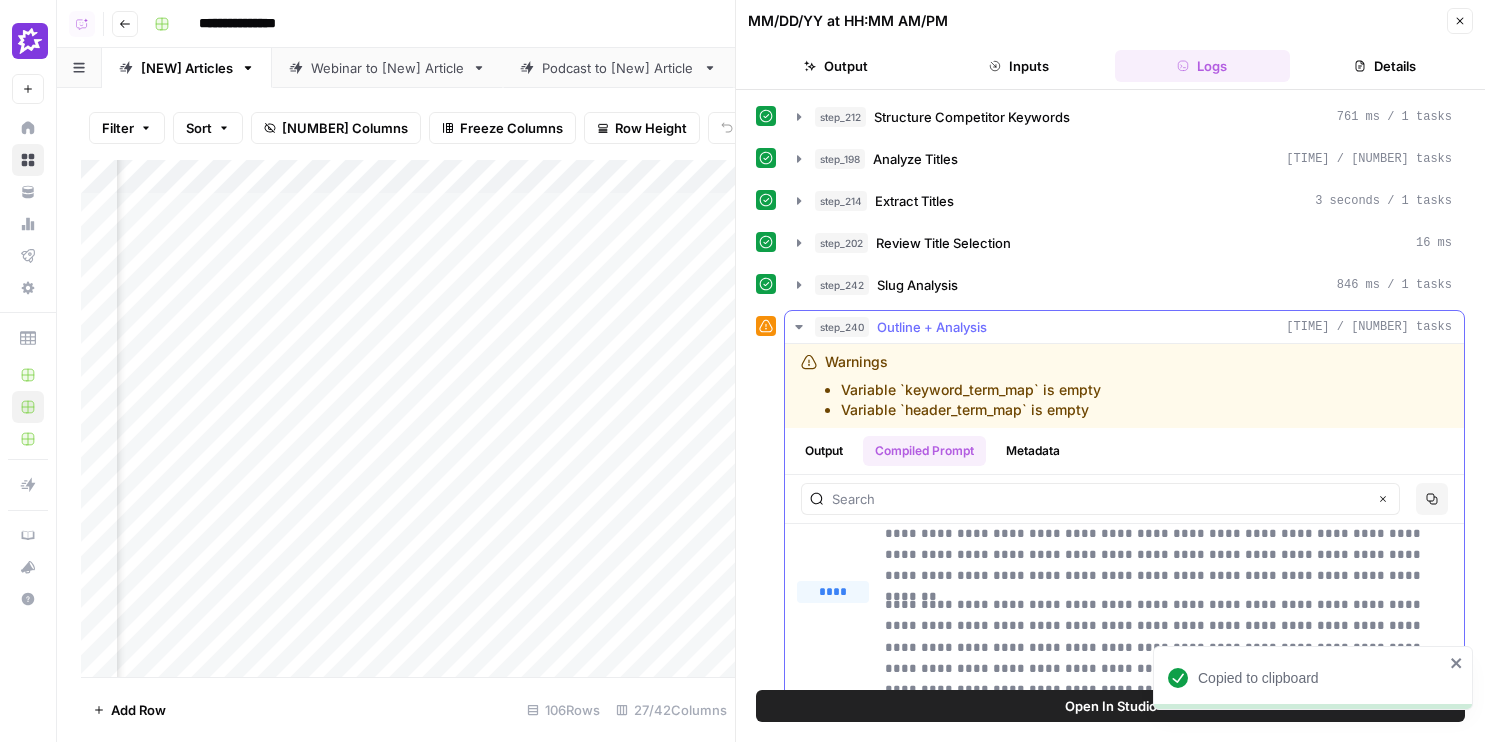 click on "****" at bounding box center (841, 619) 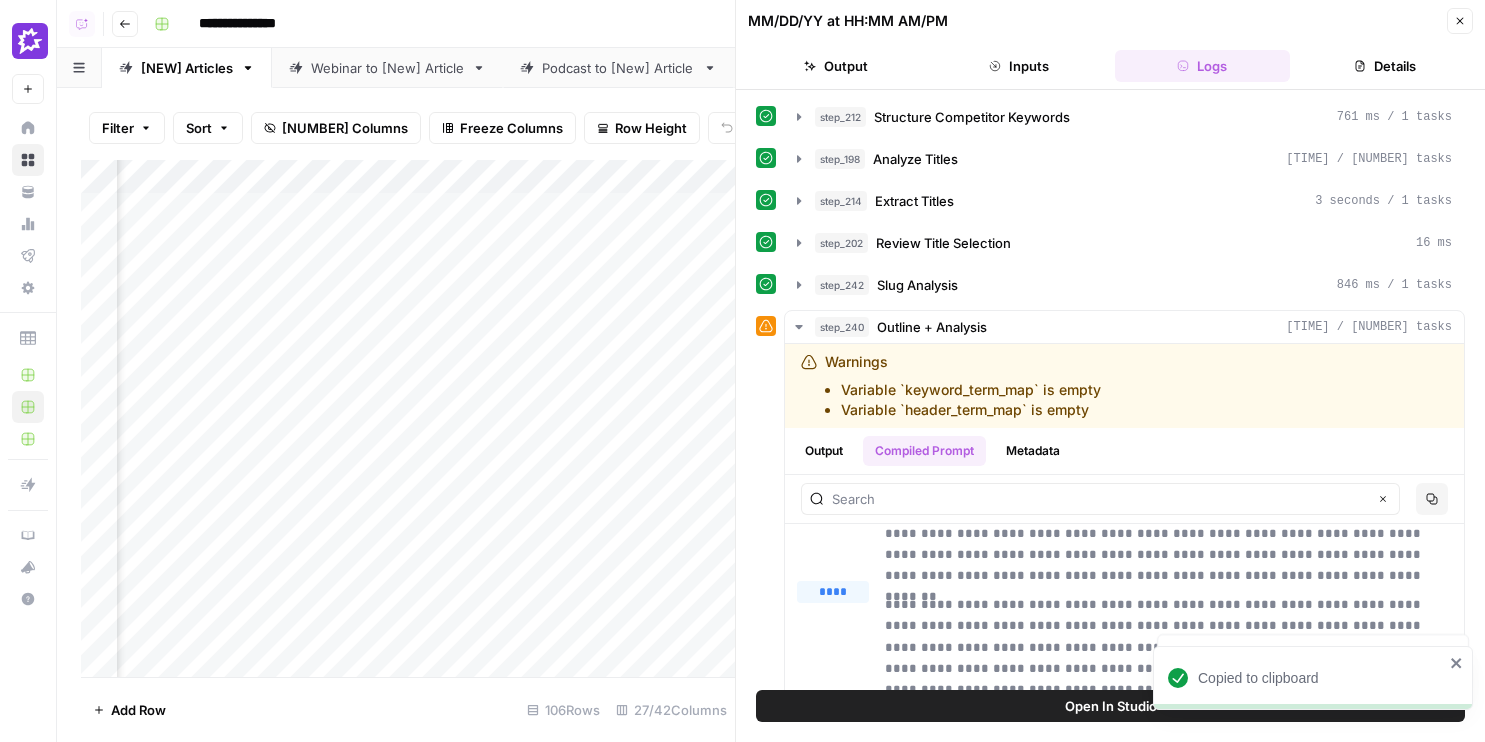 scroll, scrollTop: 238, scrollLeft: 0, axis: vertical 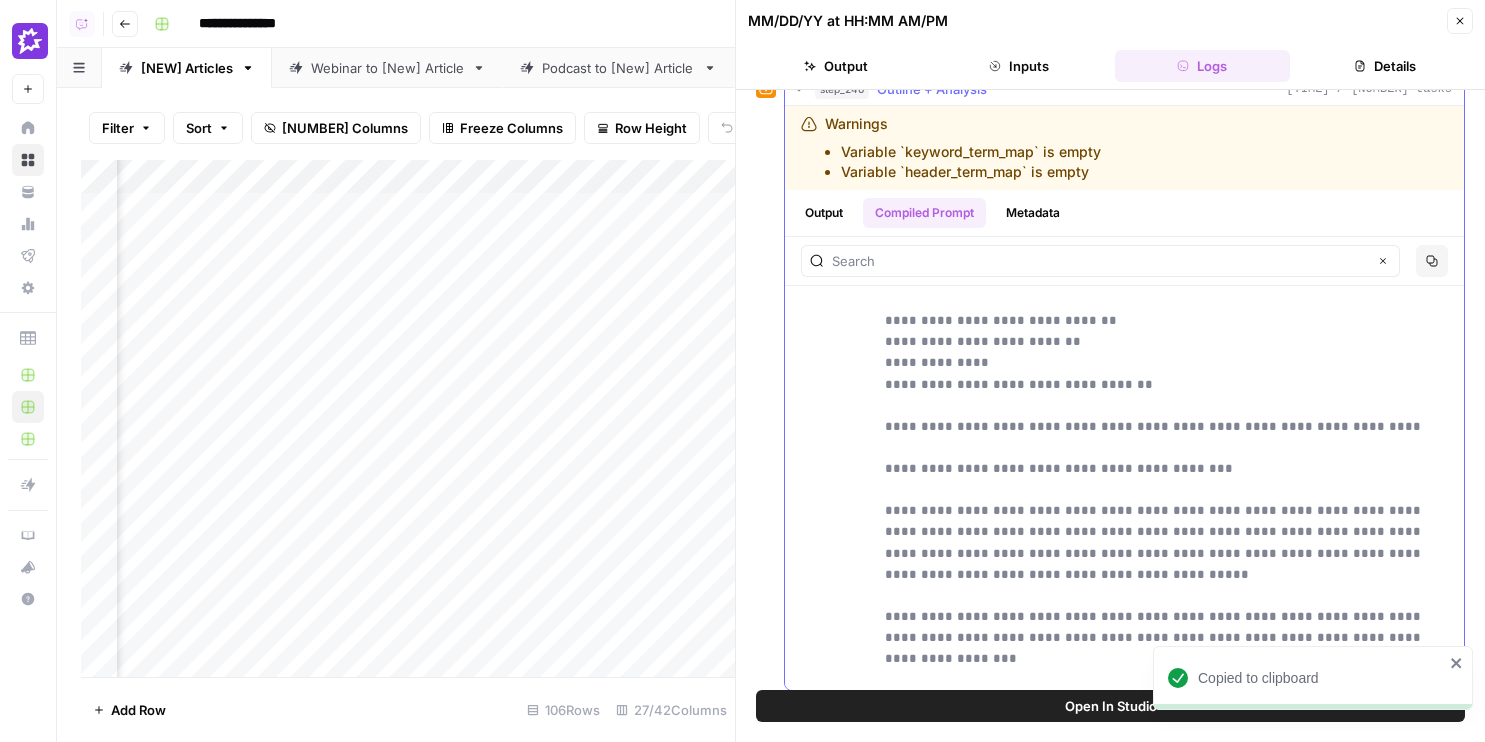 drag, startPoint x: 879, startPoint y: 599, endPoint x: 1213, endPoint y: 513, distance: 344.8942 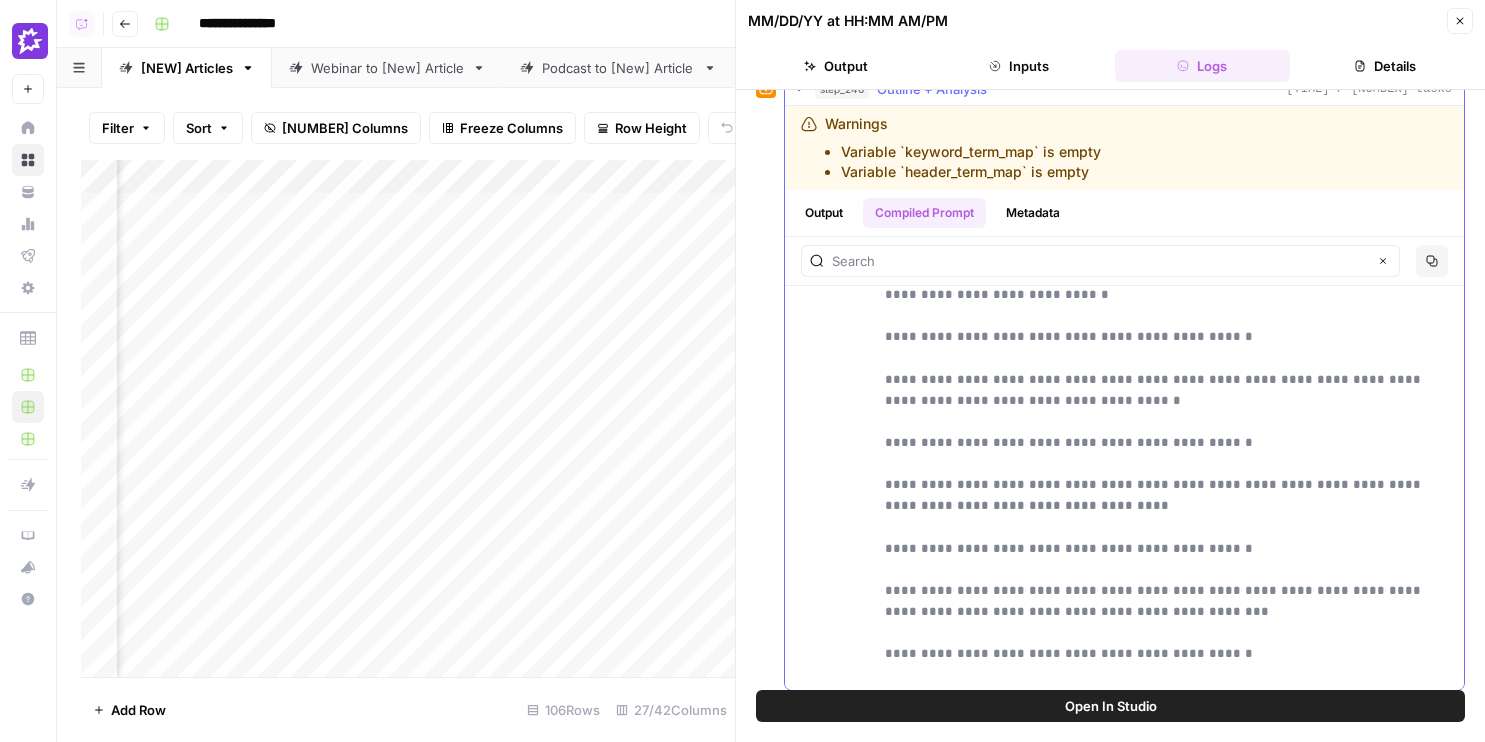 scroll, scrollTop: 235916, scrollLeft: 0, axis: vertical 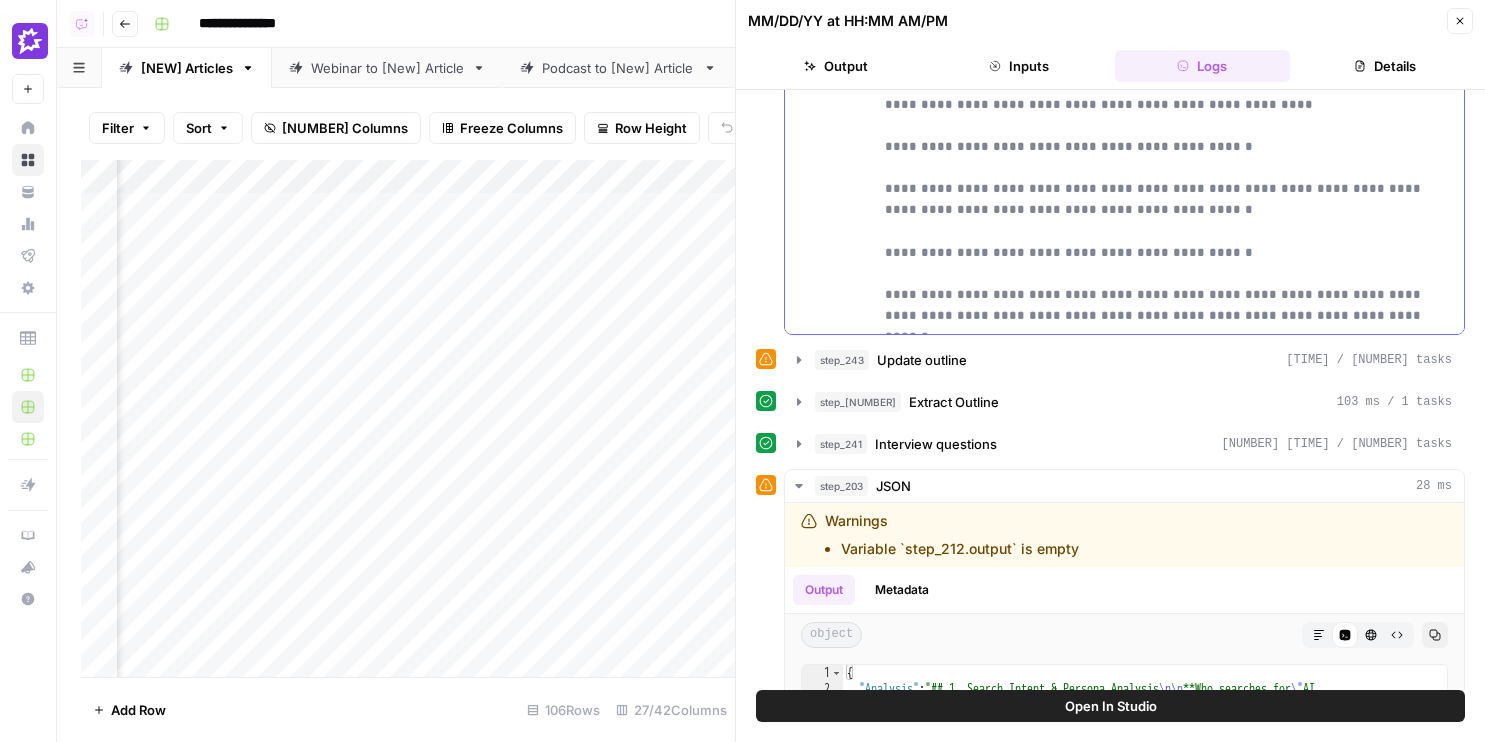click on "**********" at bounding box center (1168, -117700) 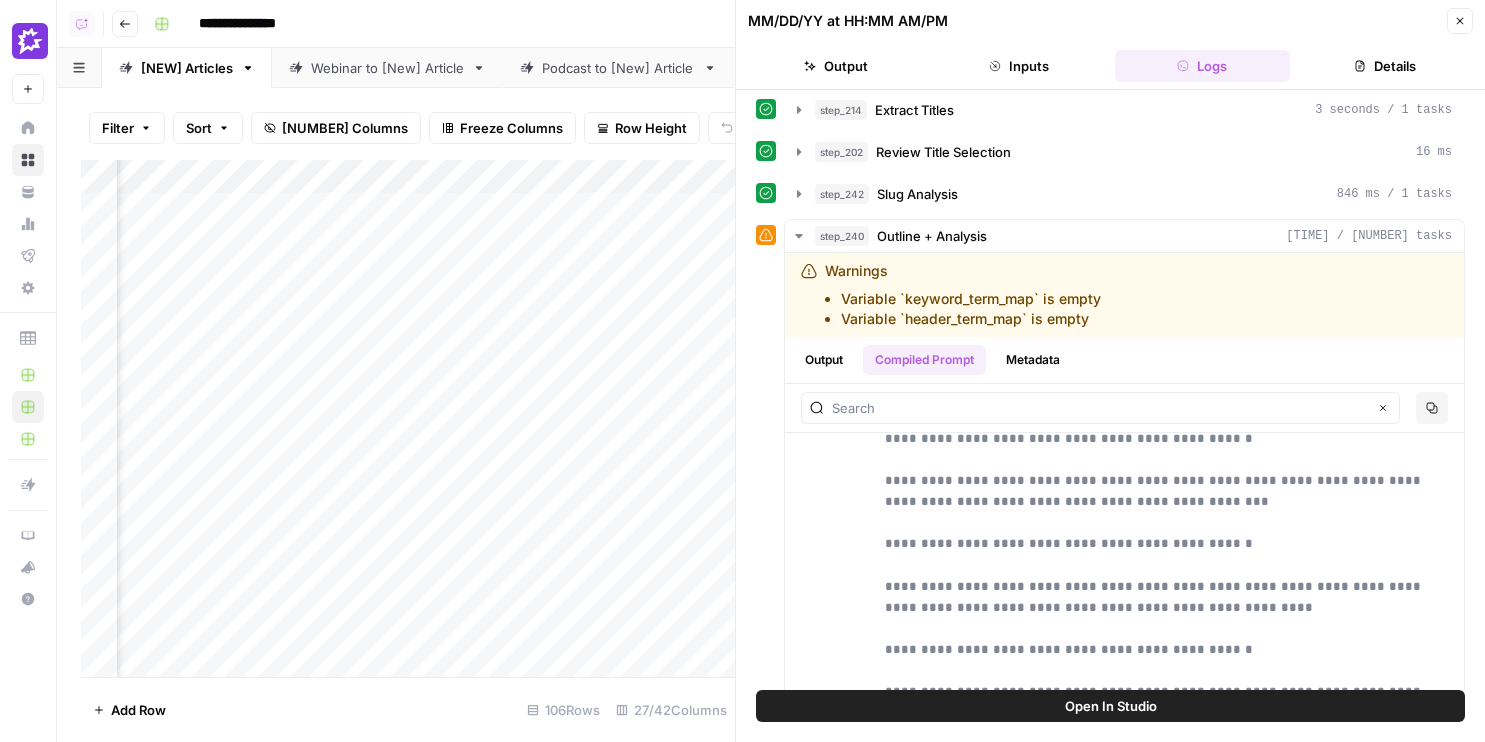 scroll, scrollTop: 0, scrollLeft: 0, axis: both 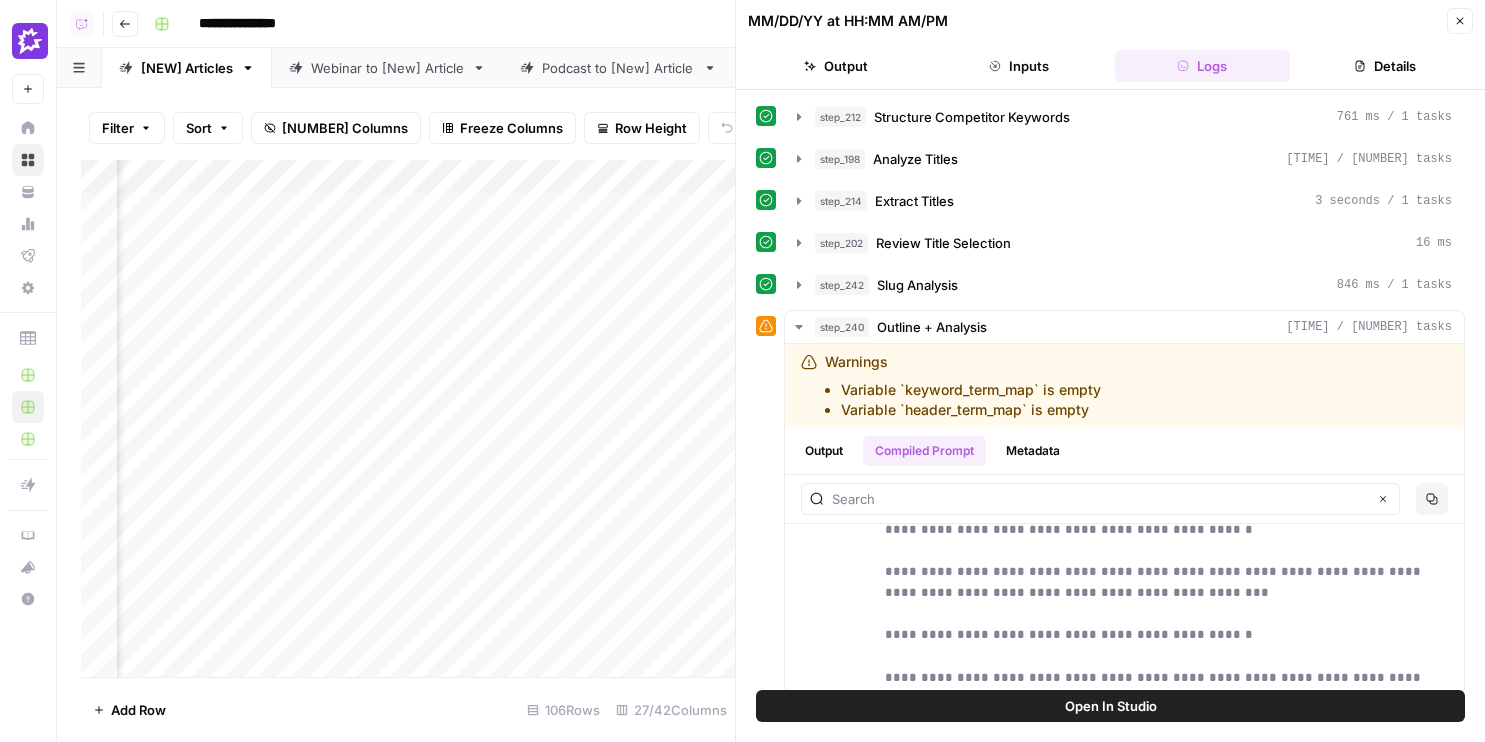 click on "Clear Copy" at bounding box center (1124, 499) 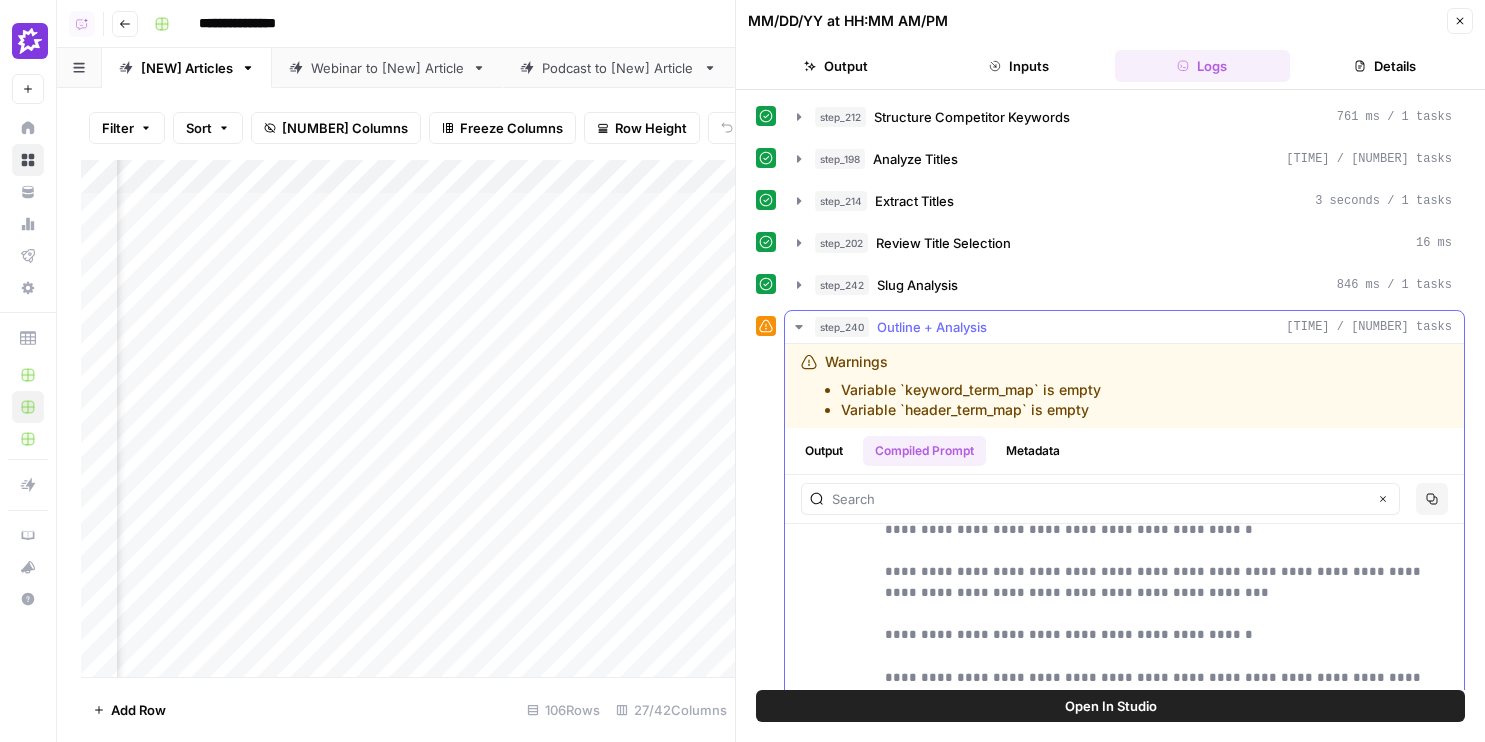 click on "Output" at bounding box center (824, 451) 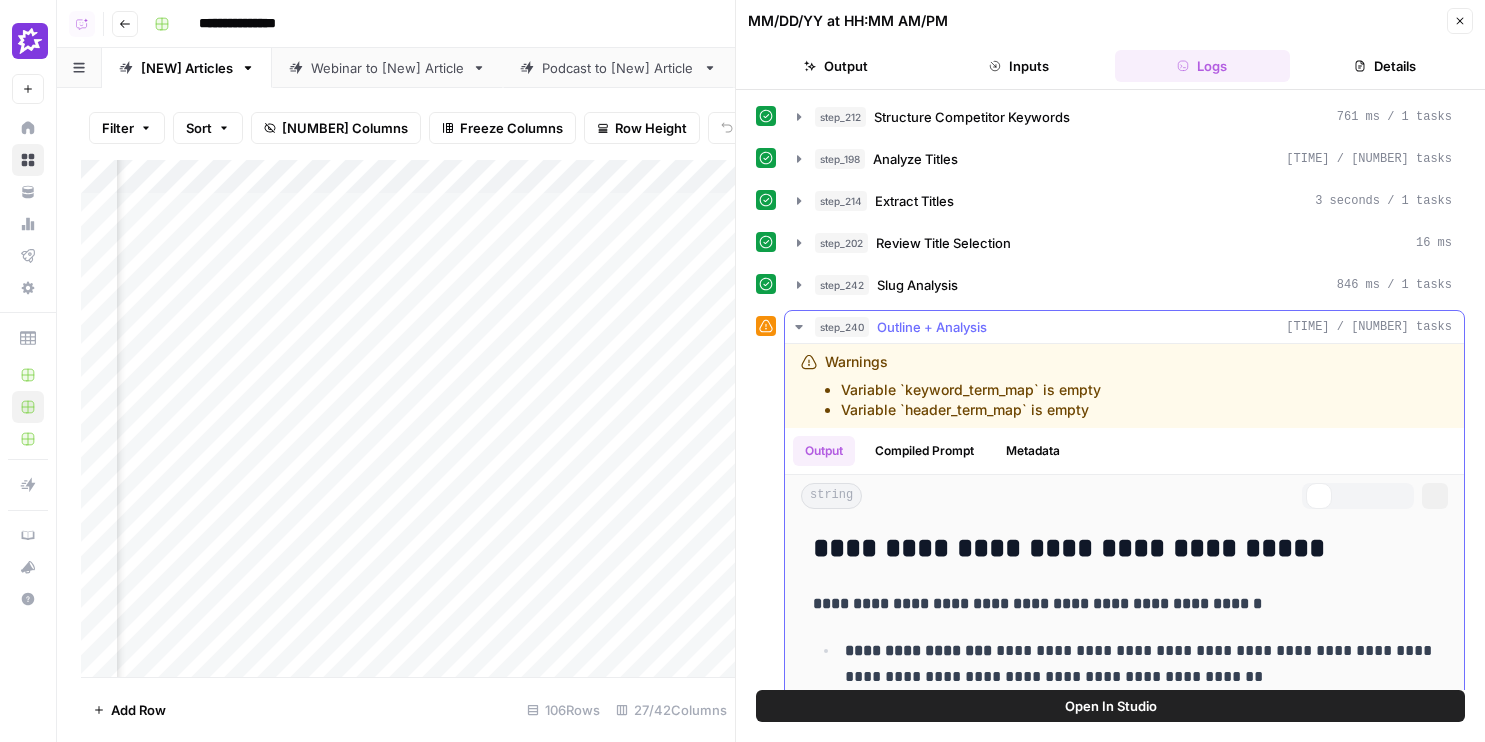 click on "Compiled Prompt" at bounding box center (924, 451) 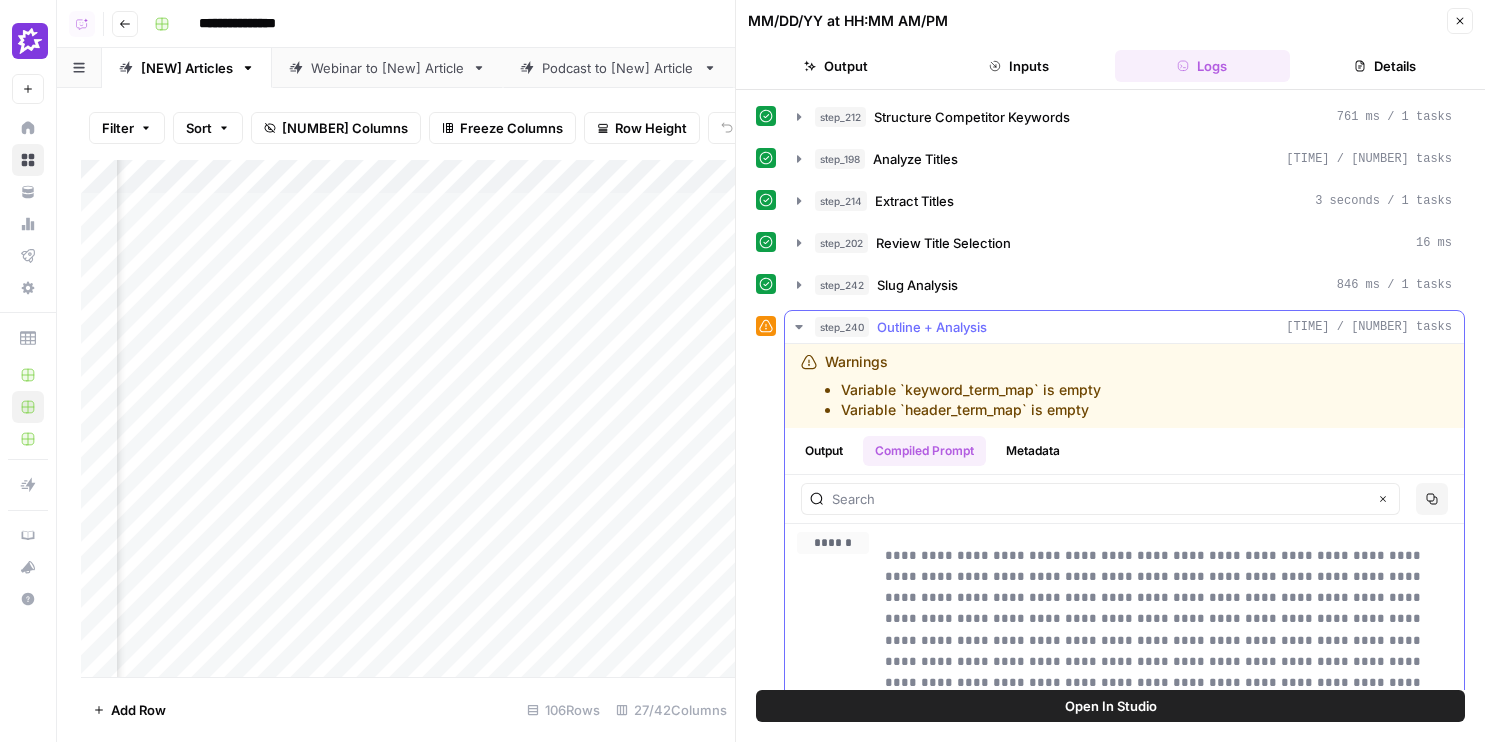 click on "****" at bounding box center [841, 570] 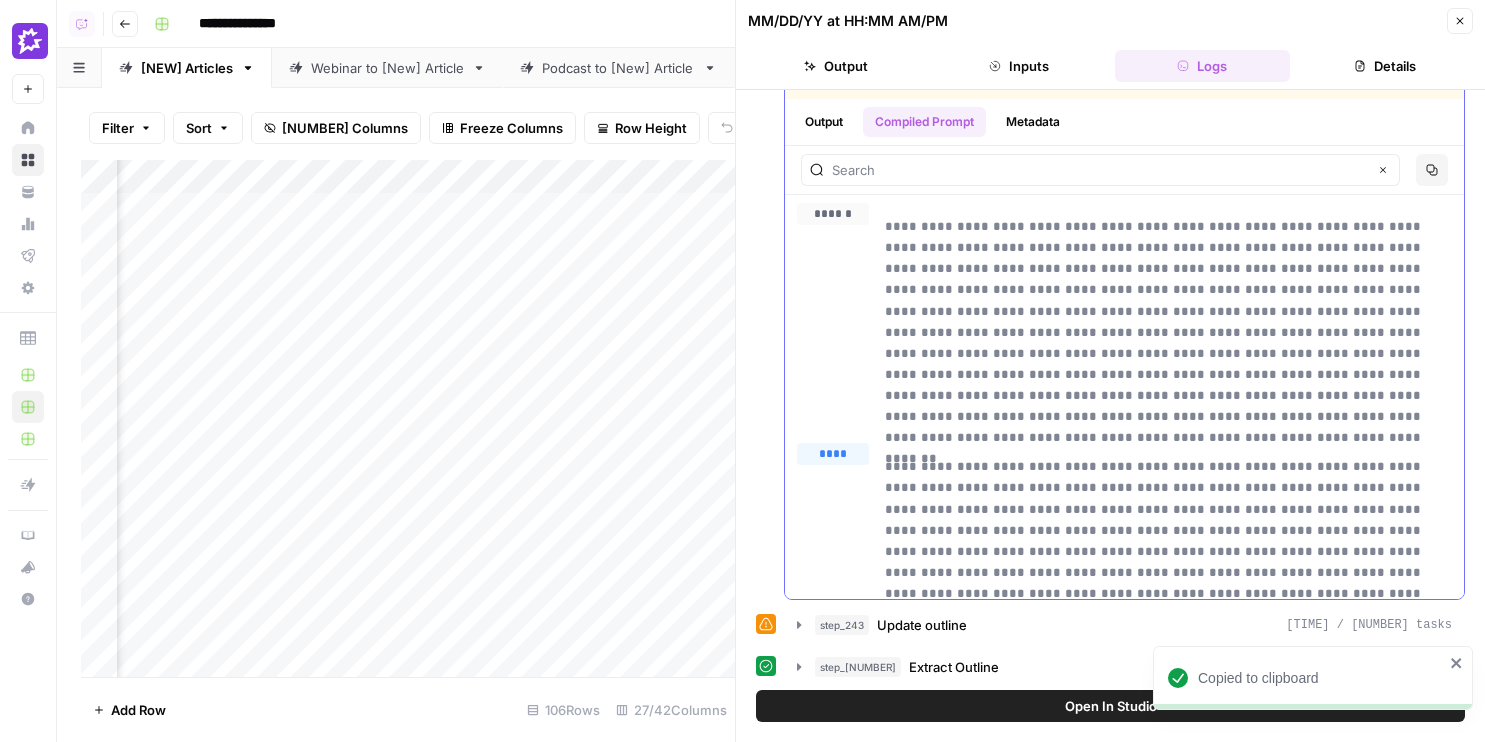 scroll, scrollTop: 428, scrollLeft: 0, axis: vertical 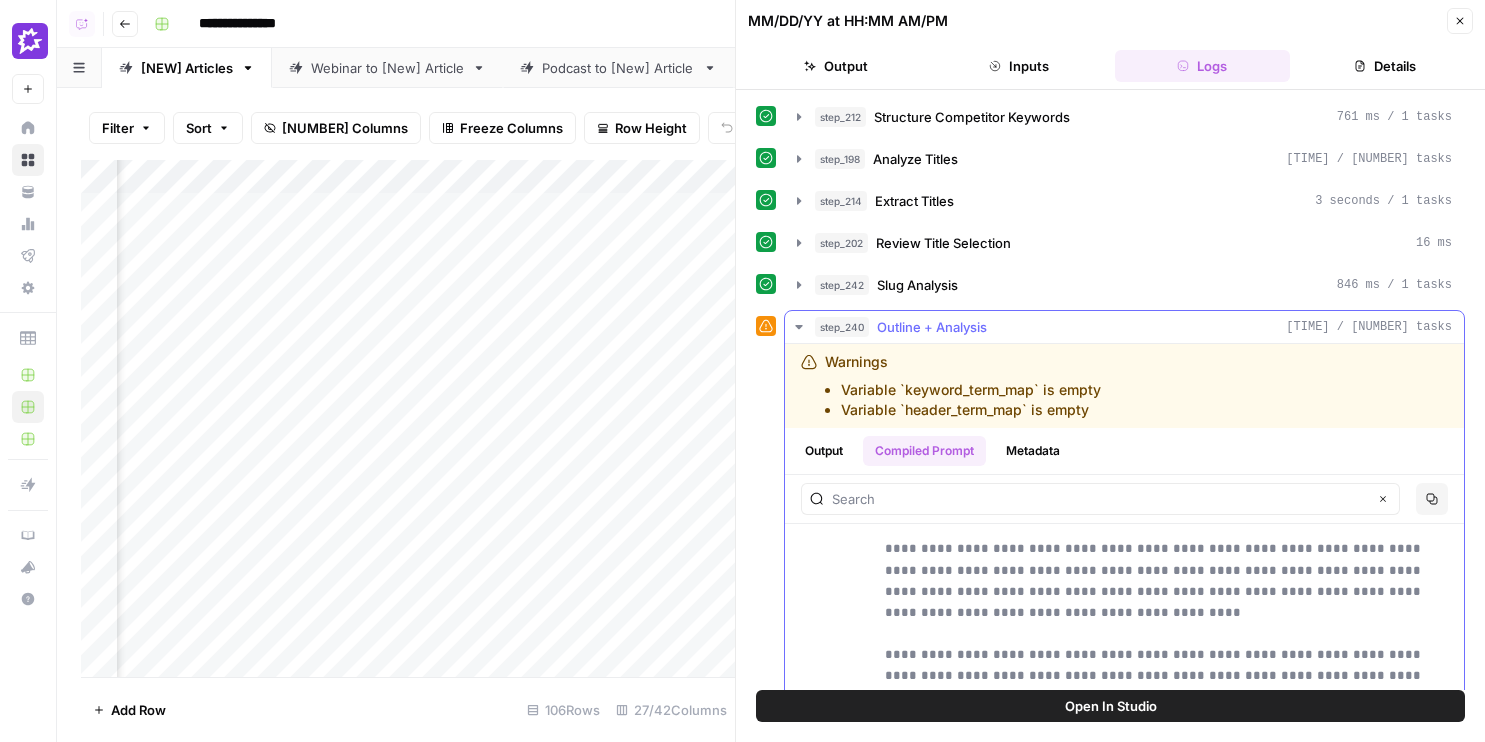 click on "**********" at bounding box center (1110, 619) 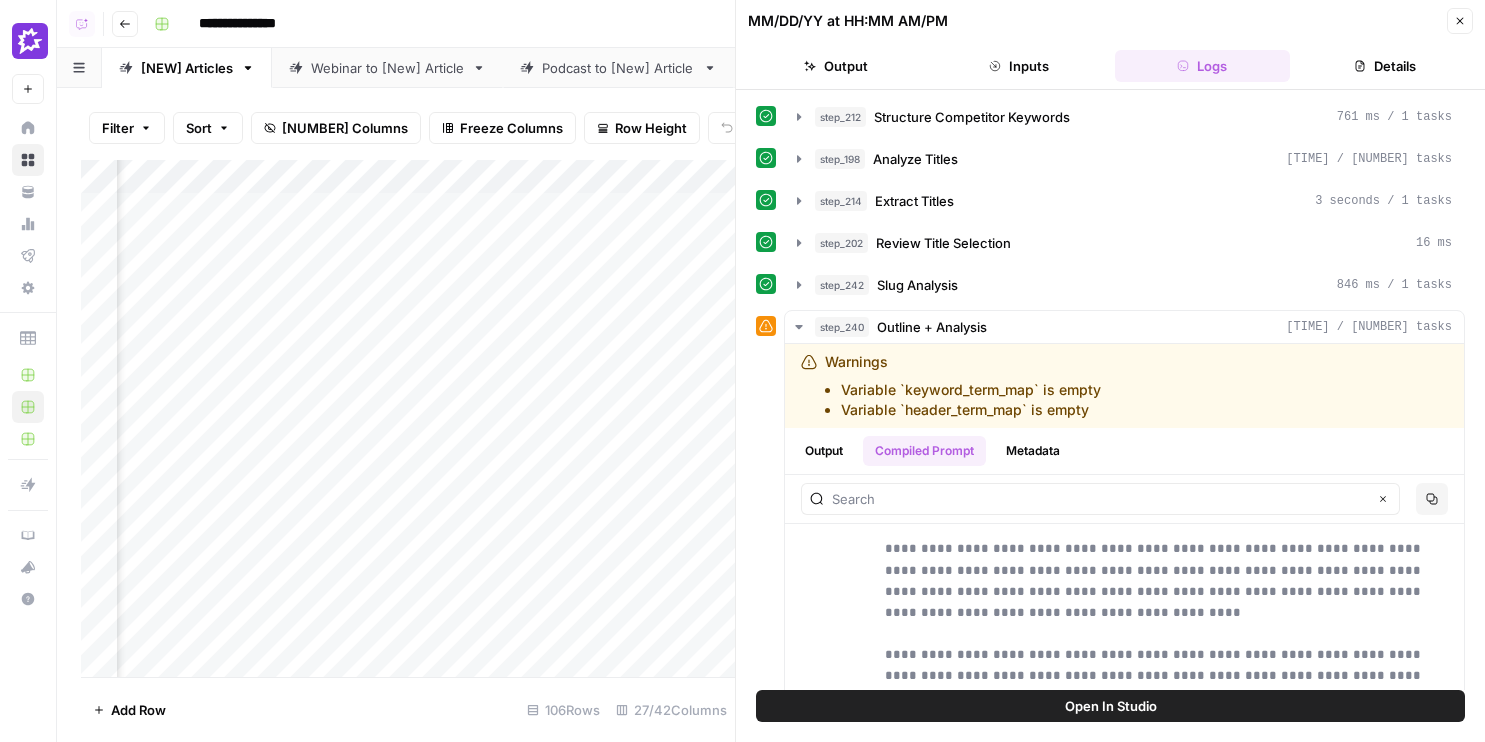 click on "Output" at bounding box center [824, 451] 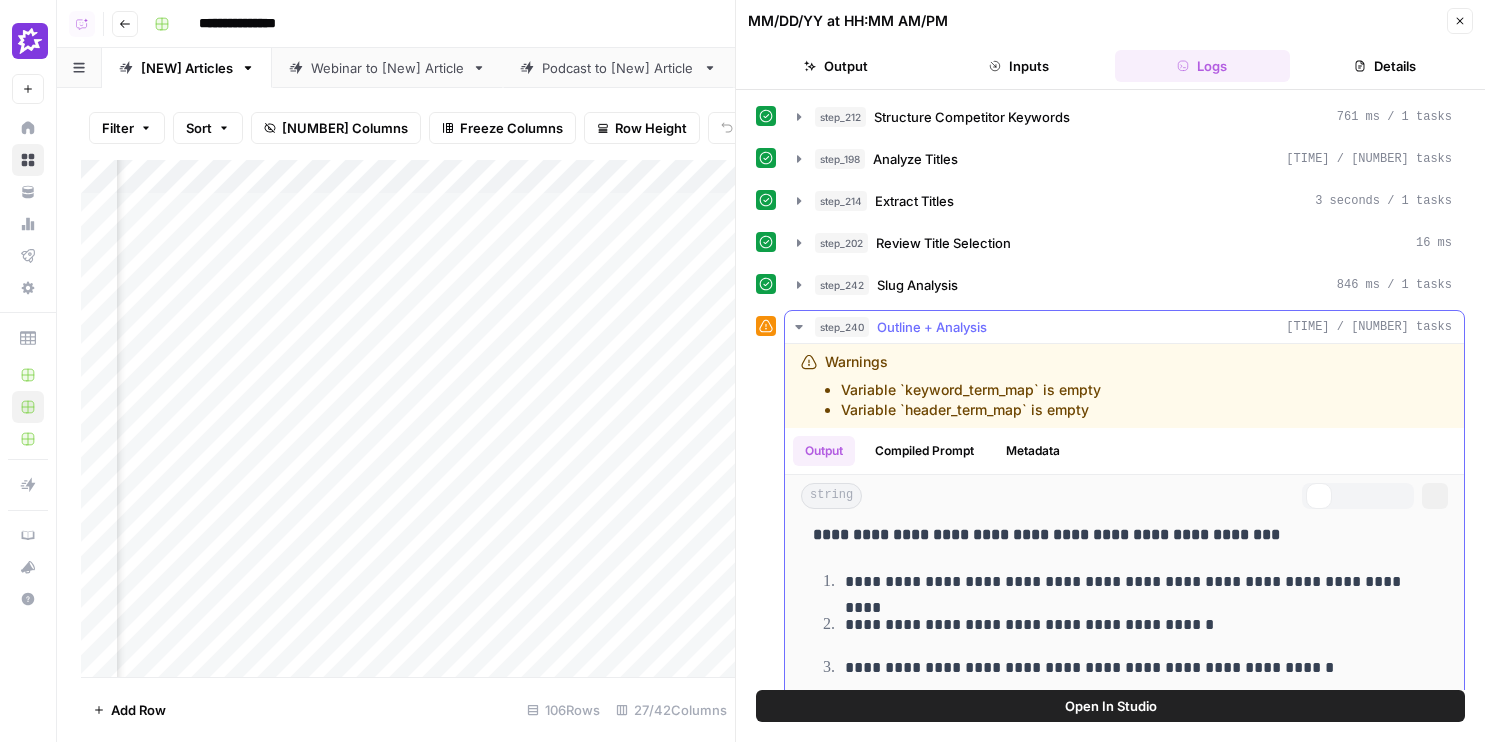 scroll, scrollTop: 471, scrollLeft: 0, axis: vertical 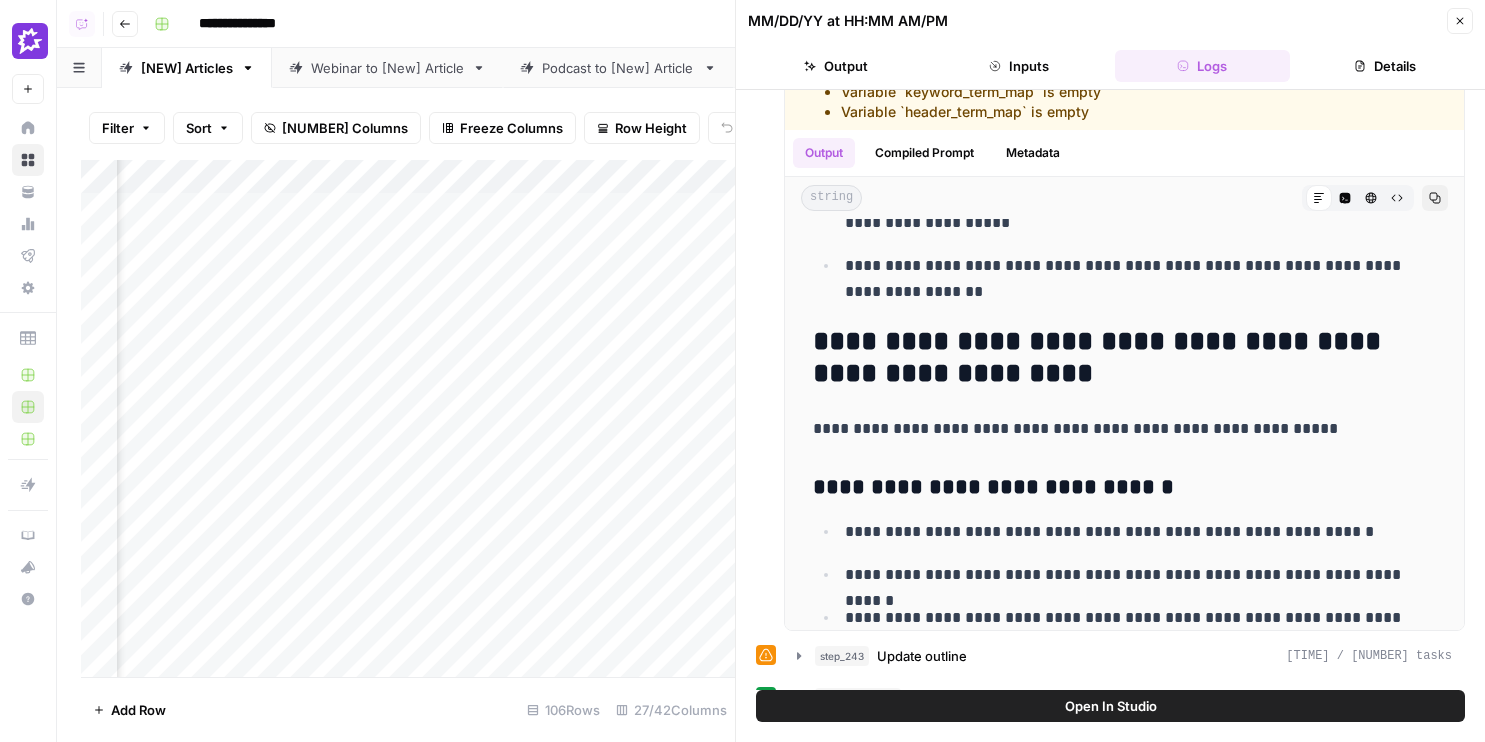 click 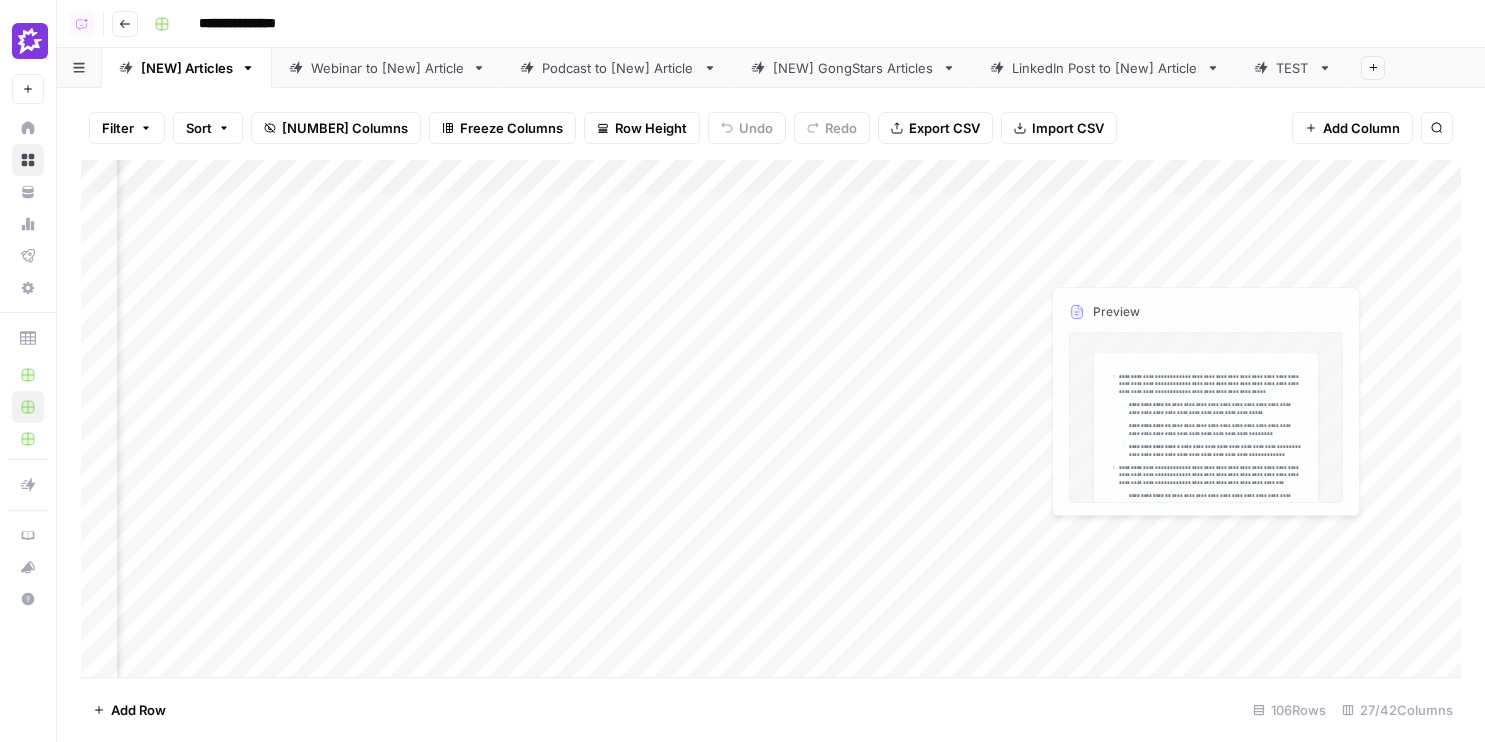 scroll, scrollTop: 0, scrollLeft: 4205, axis: horizontal 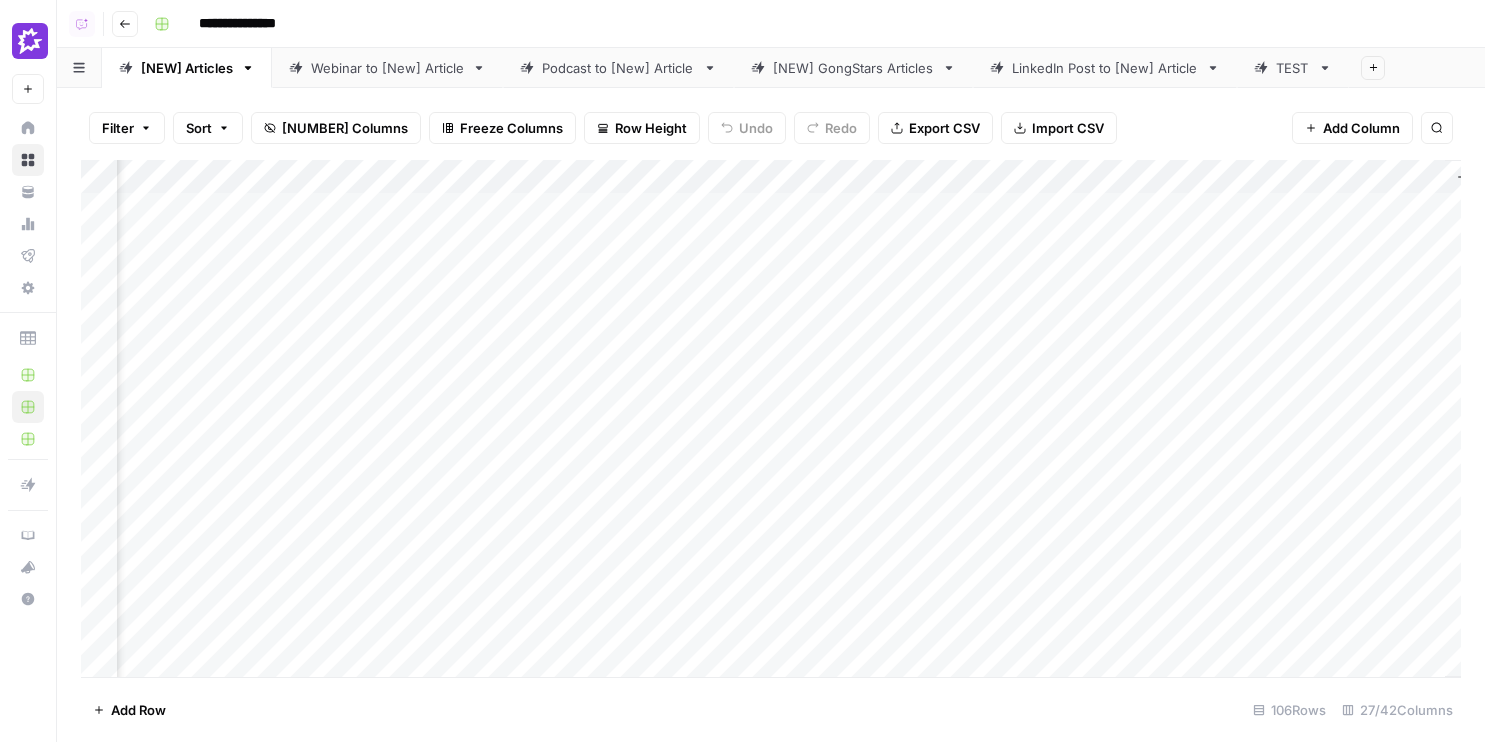 click on "Add Column" at bounding box center (771, 418) 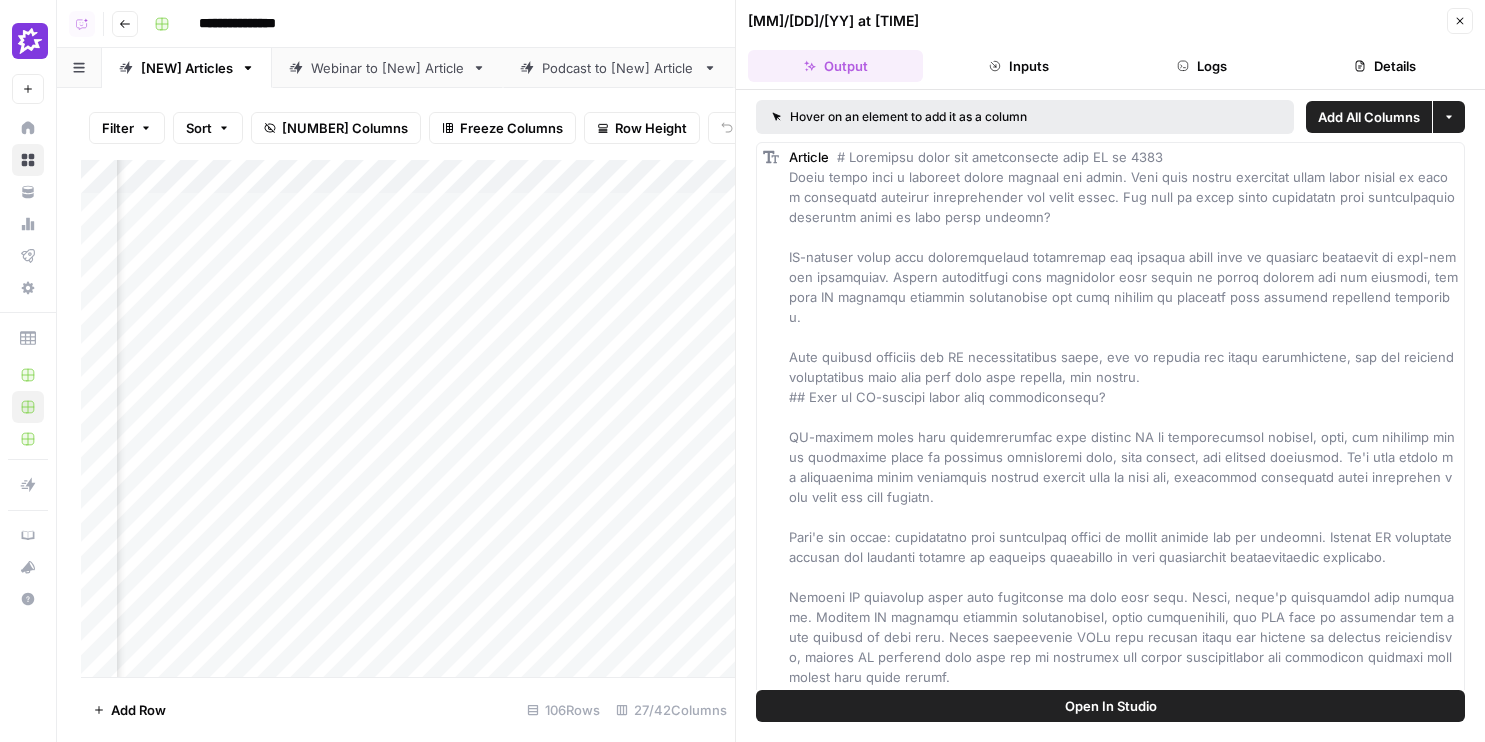 click 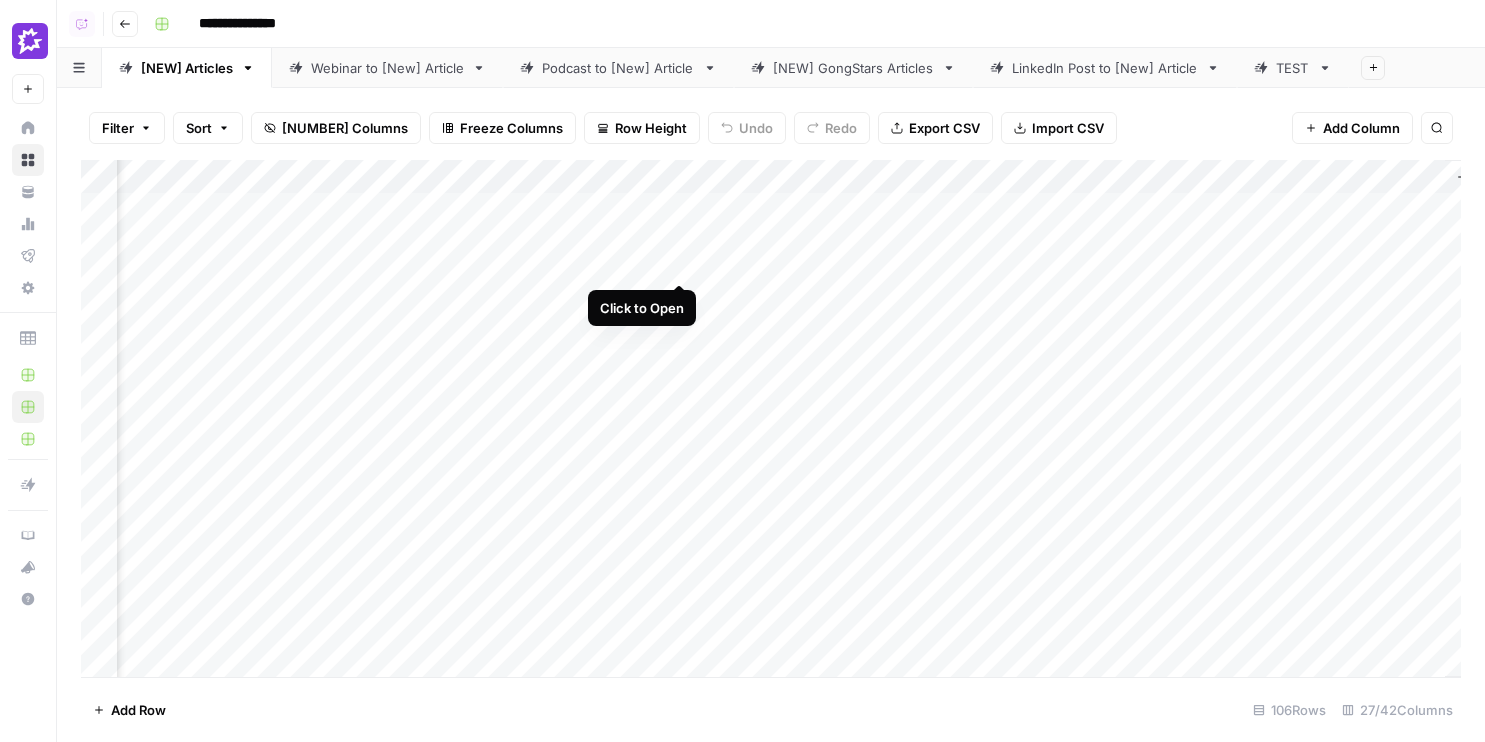 click on "Add Column" at bounding box center [771, 418] 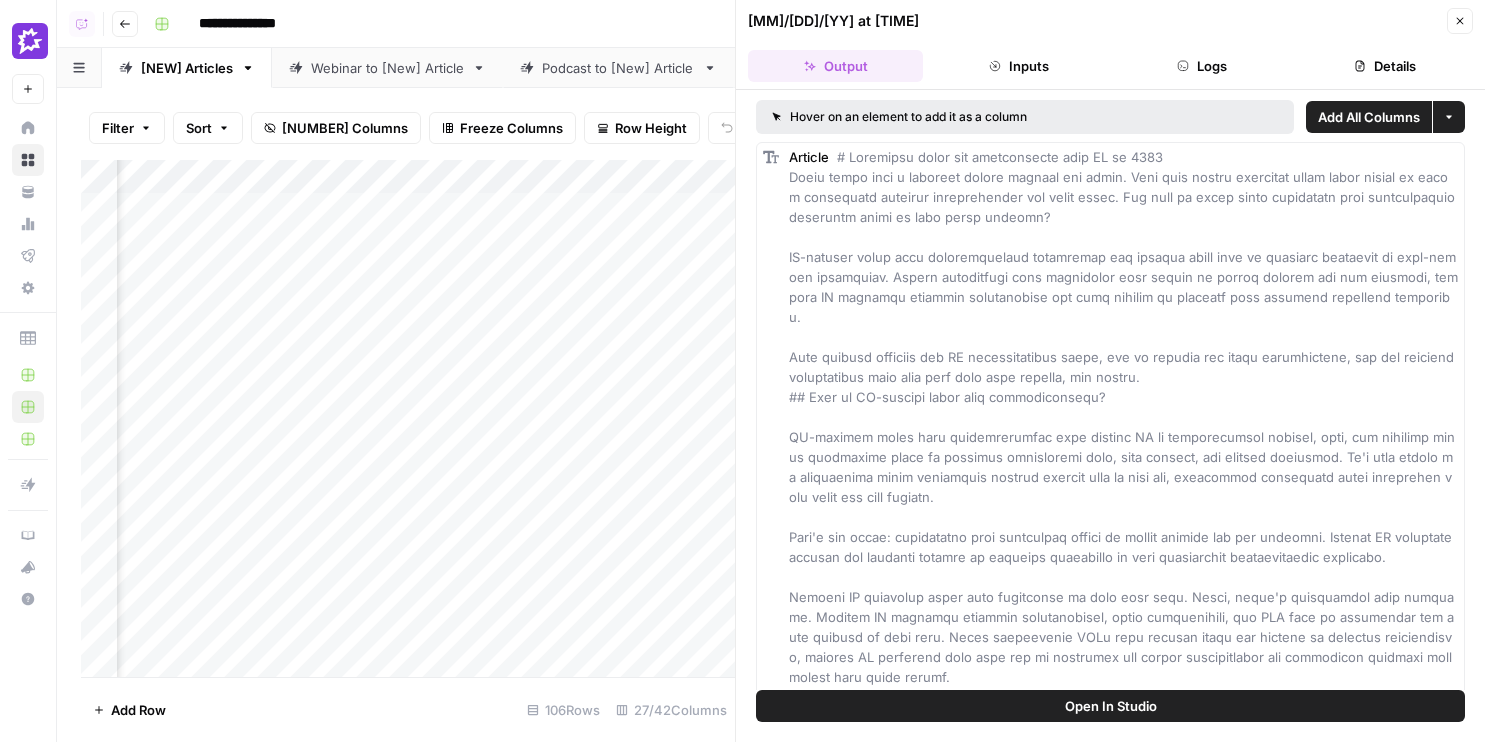 click on "Logs" at bounding box center (1202, 66) 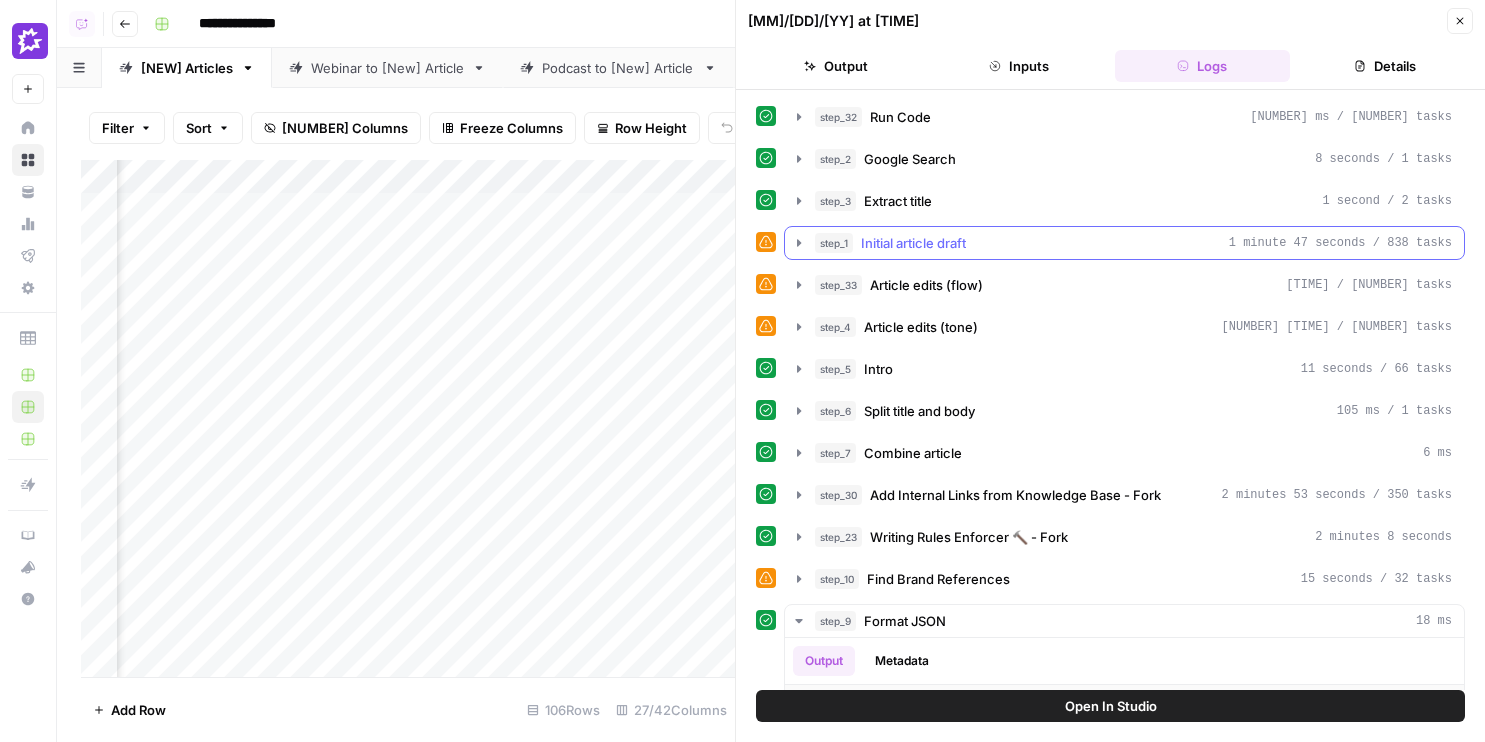 click on "step_1 Initial article draft 1 minute 47 seconds / 838 tasks" at bounding box center [1133, 243] 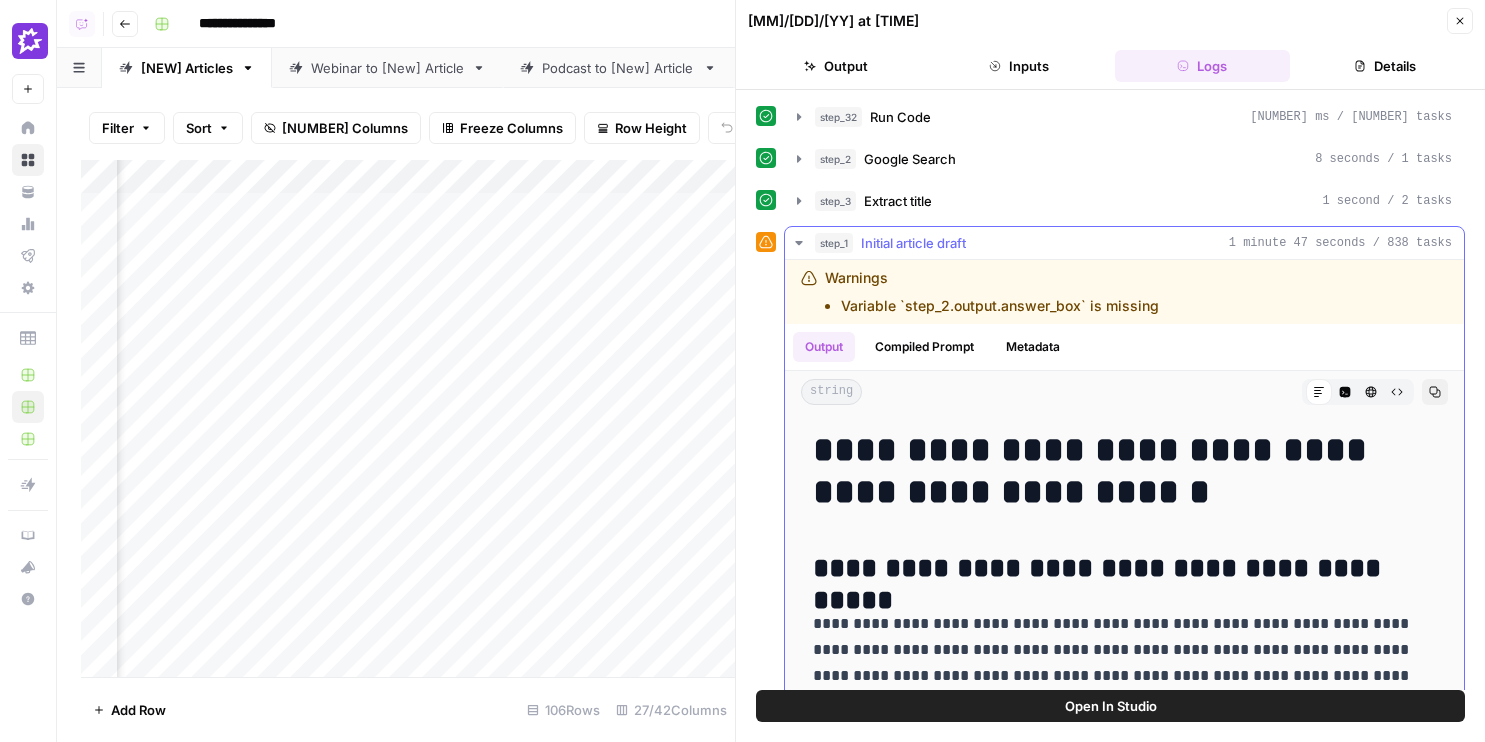 click on "Compiled Prompt" at bounding box center [924, 347] 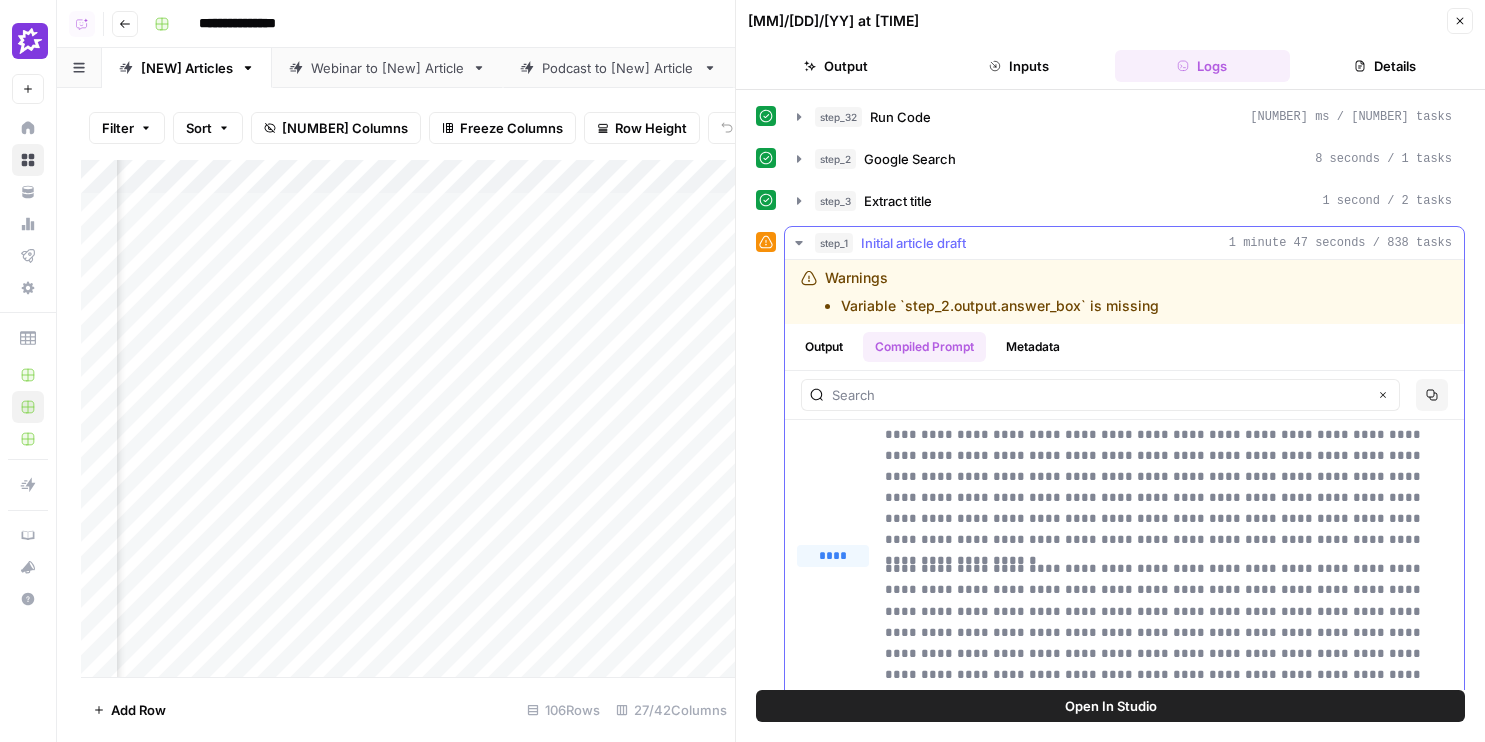 scroll, scrollTop: 0, scrollLeft: 0, axis: both 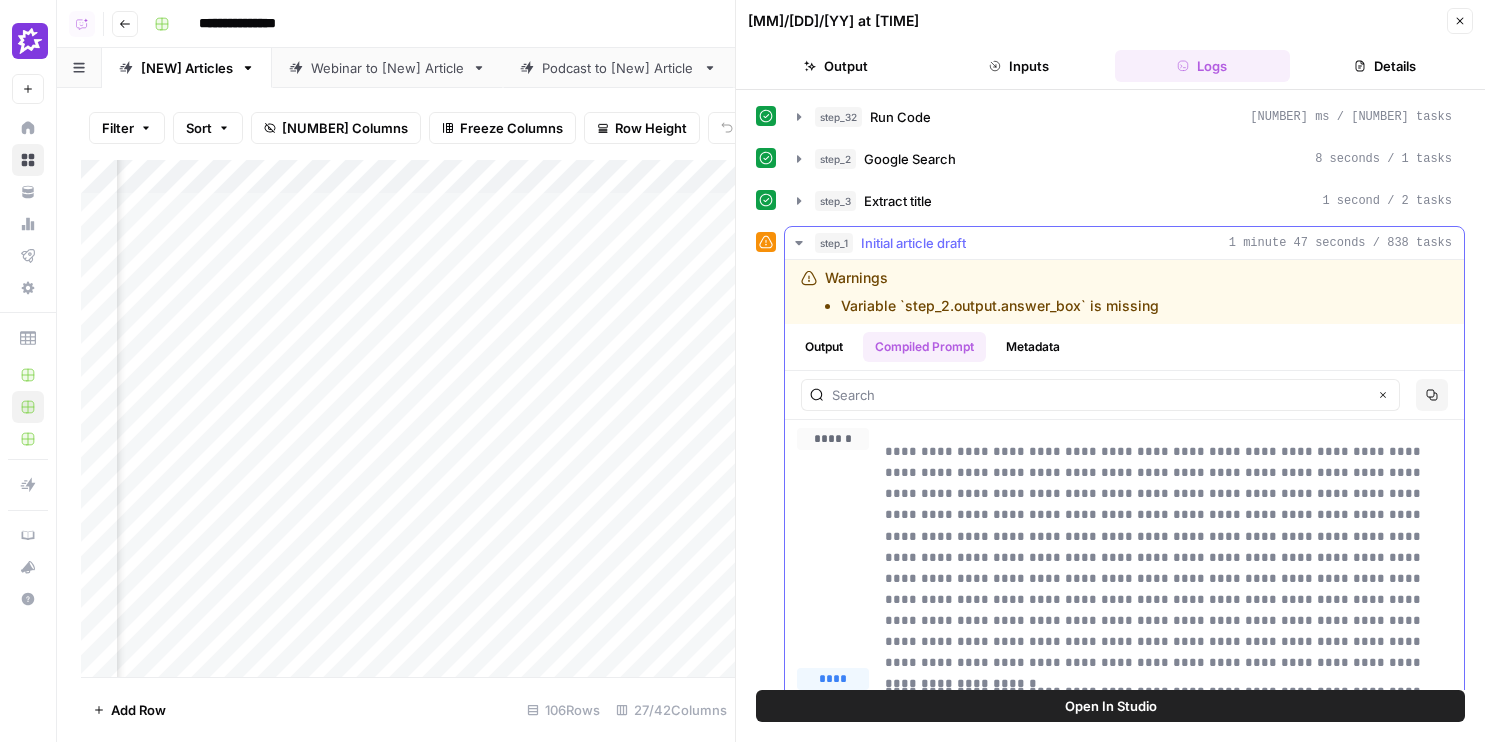 click on "****" at bounding box center (841, 466) 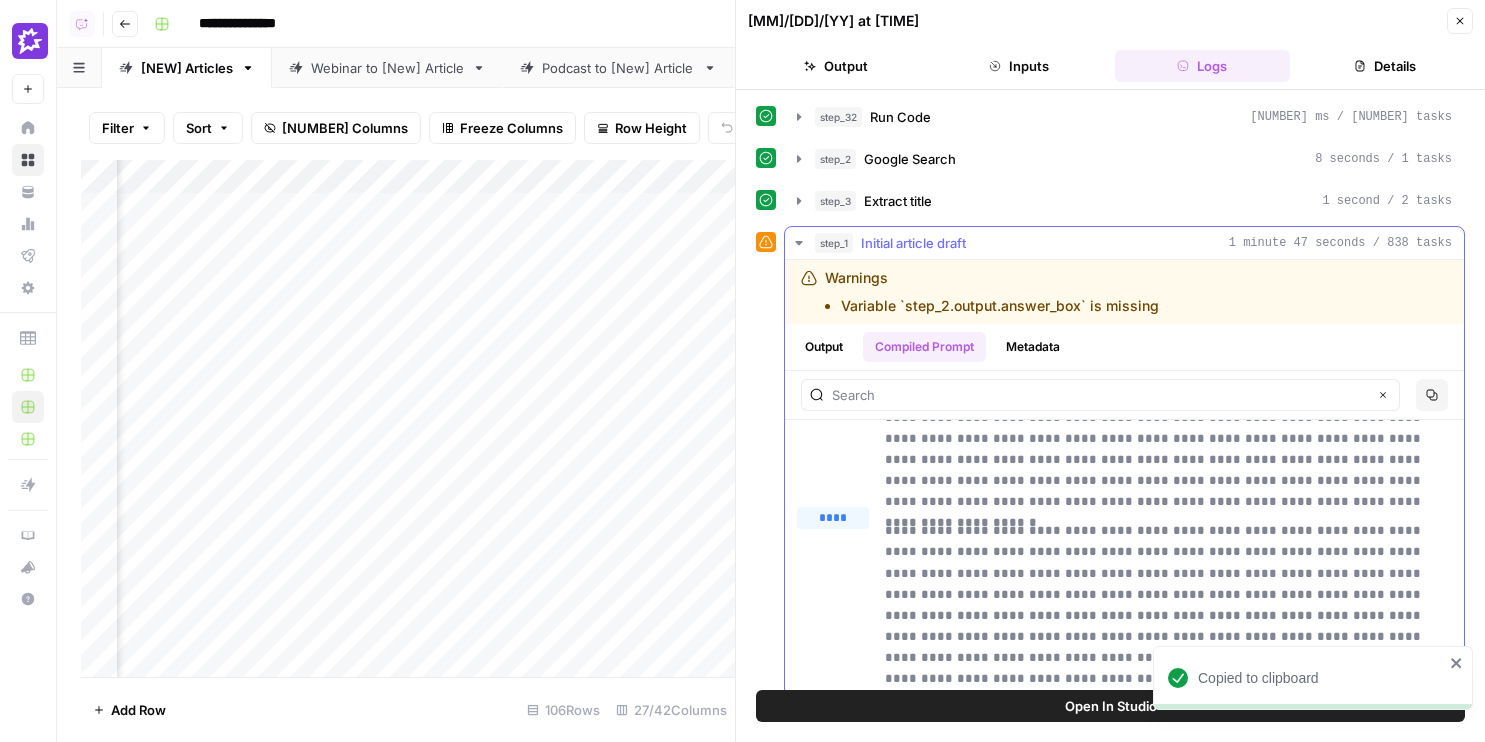 scroll, scrollTop: 178, scrollLeft: 0, axis: vertical 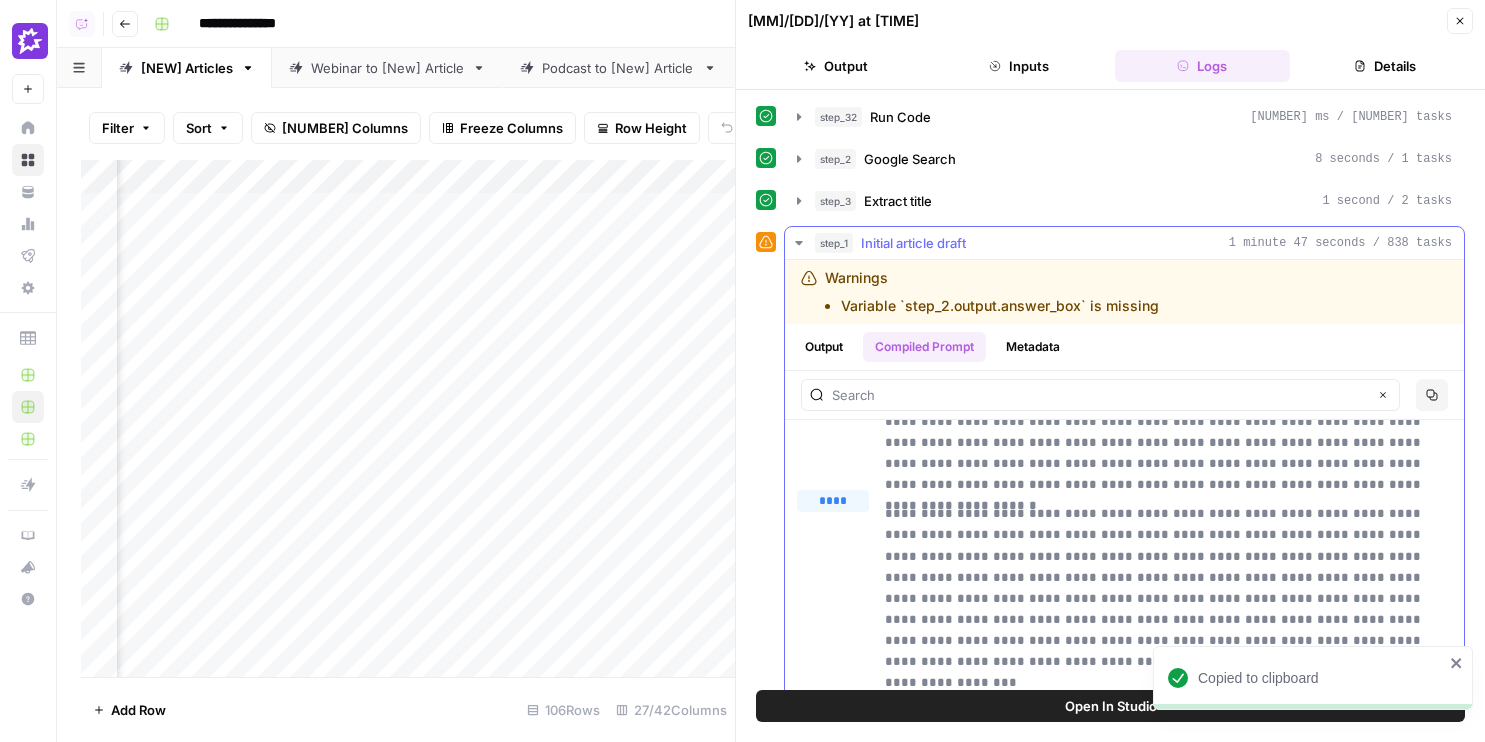 click on "**********" at bounding box center (1168, 124908) 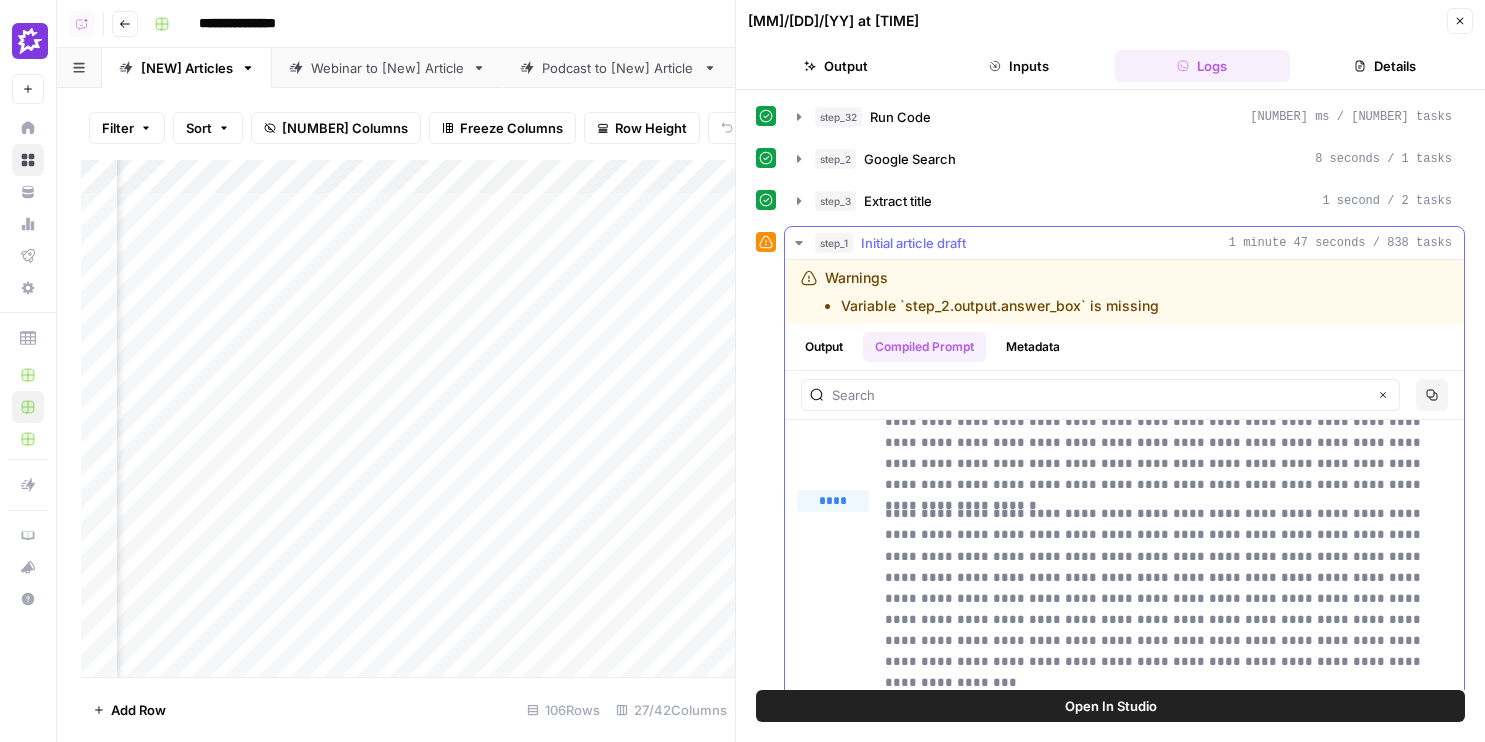click on "****" at bounding box center (833, 528) 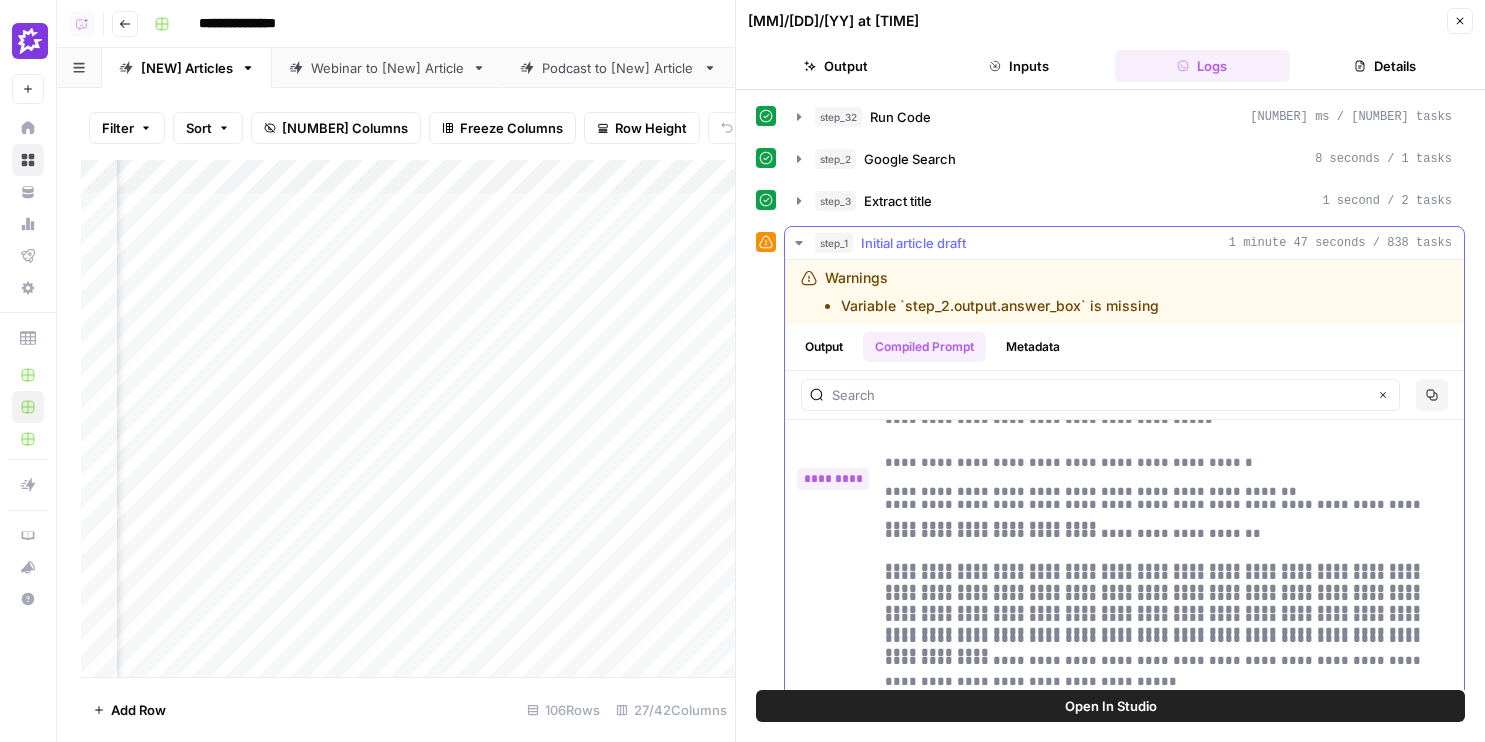 scroll, scrollTop: 249041, scrollLeft: 0, axis: vertical 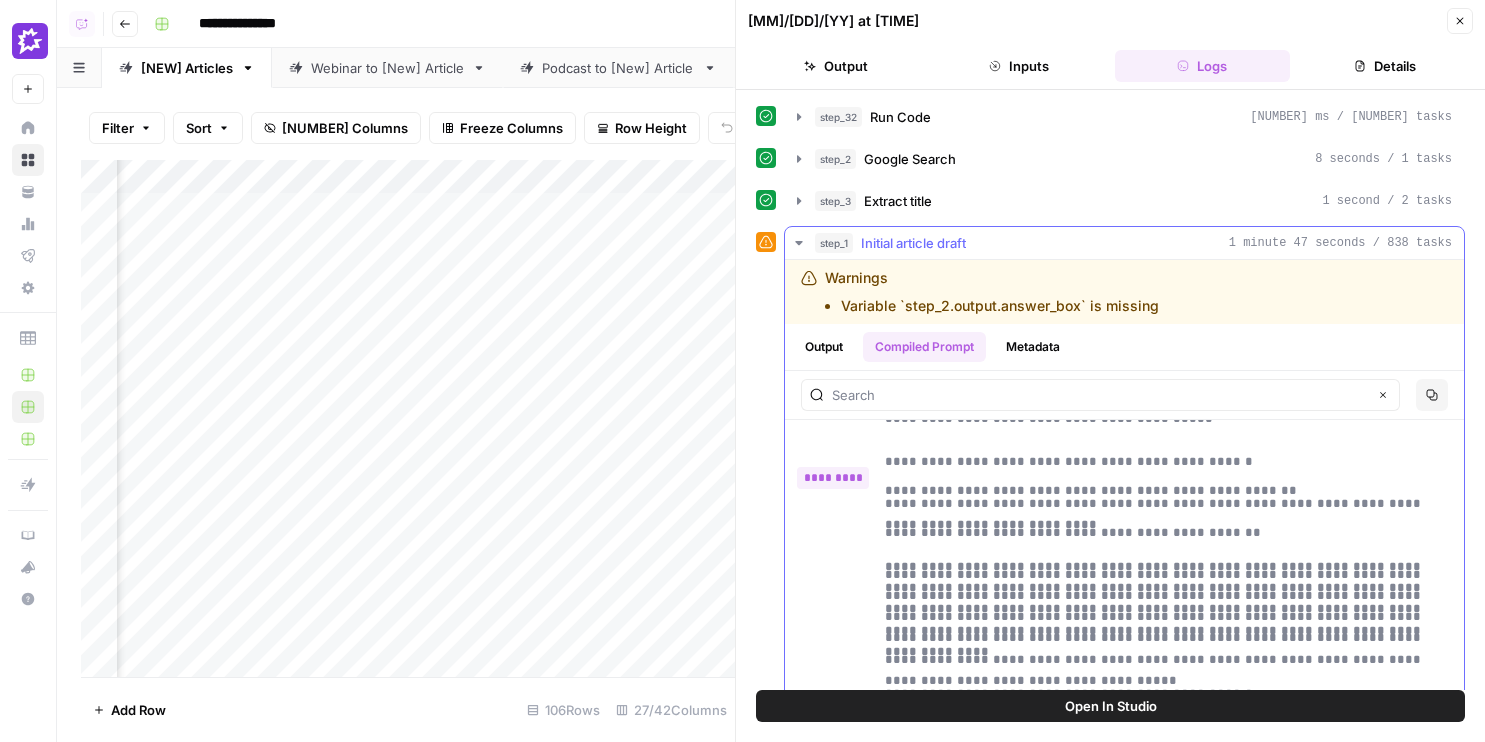 click on "****" at bounding box center (841, 505) 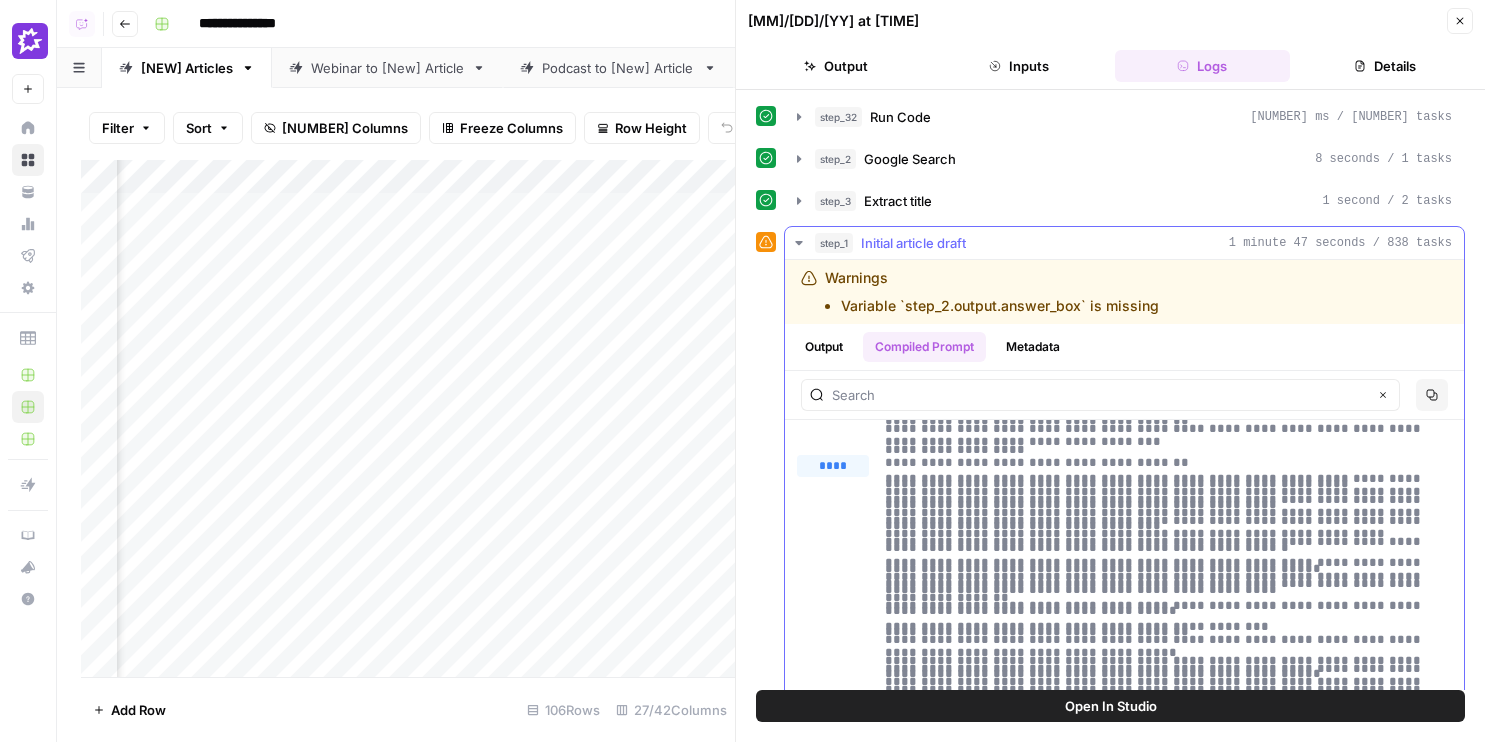 scroll, scrollTop: 253697, scrollLeft: 0, axis: vertical 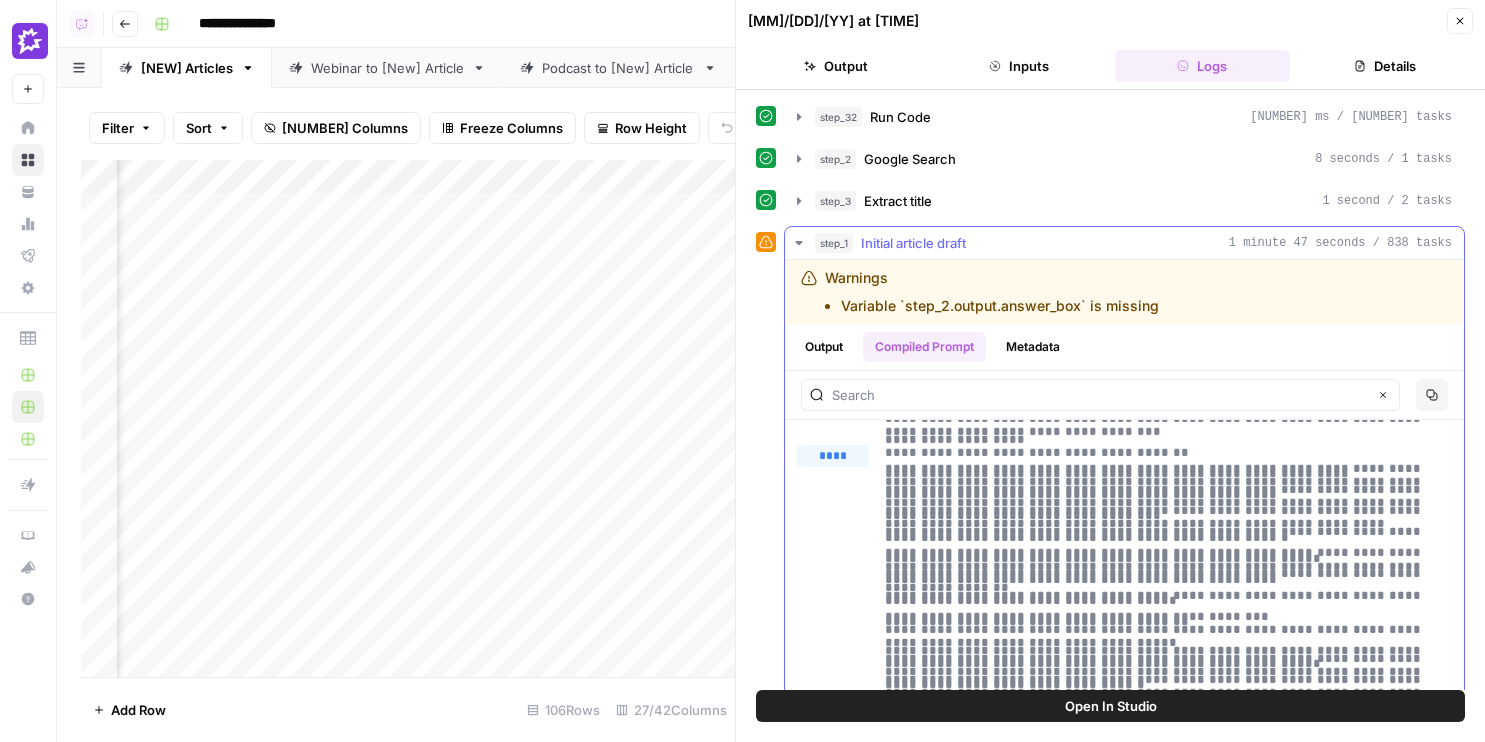 click on "****" at bounding box center [841, 483] 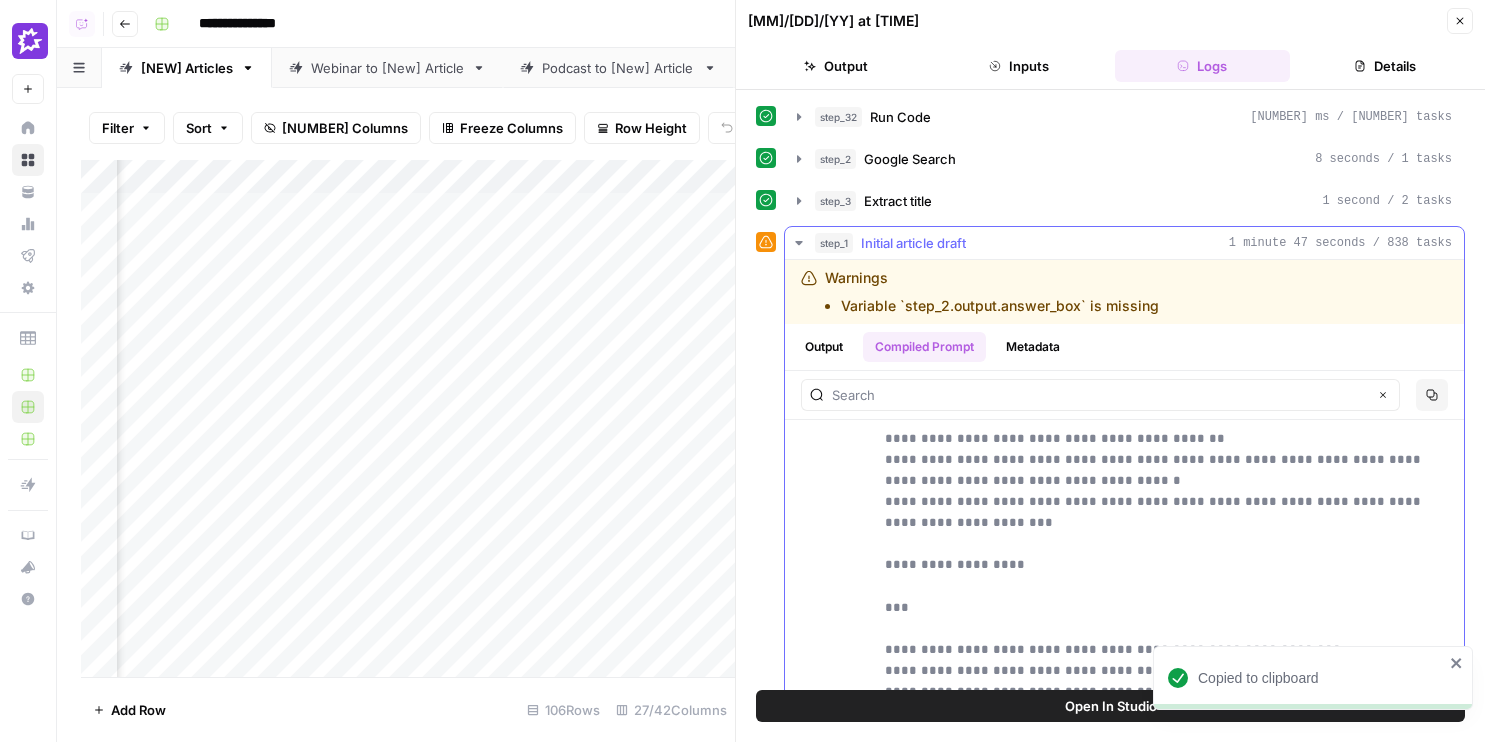 scroll, scrollTop: 270936, scrollLeft: 0, axis: vertical 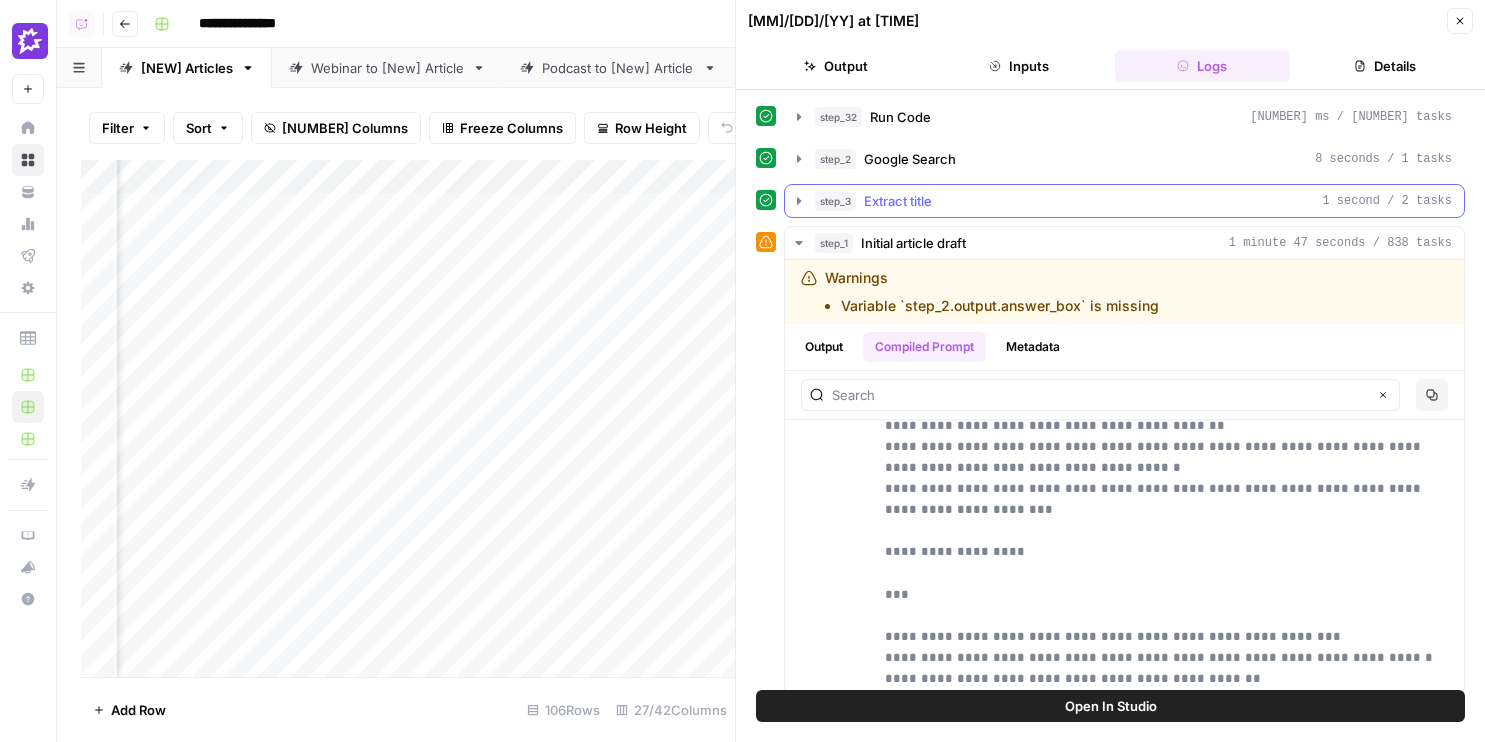 click on "step_1 Initial article draft 1 minute 47 seconds / 838 tasks" at bounding box center [1133, 243] 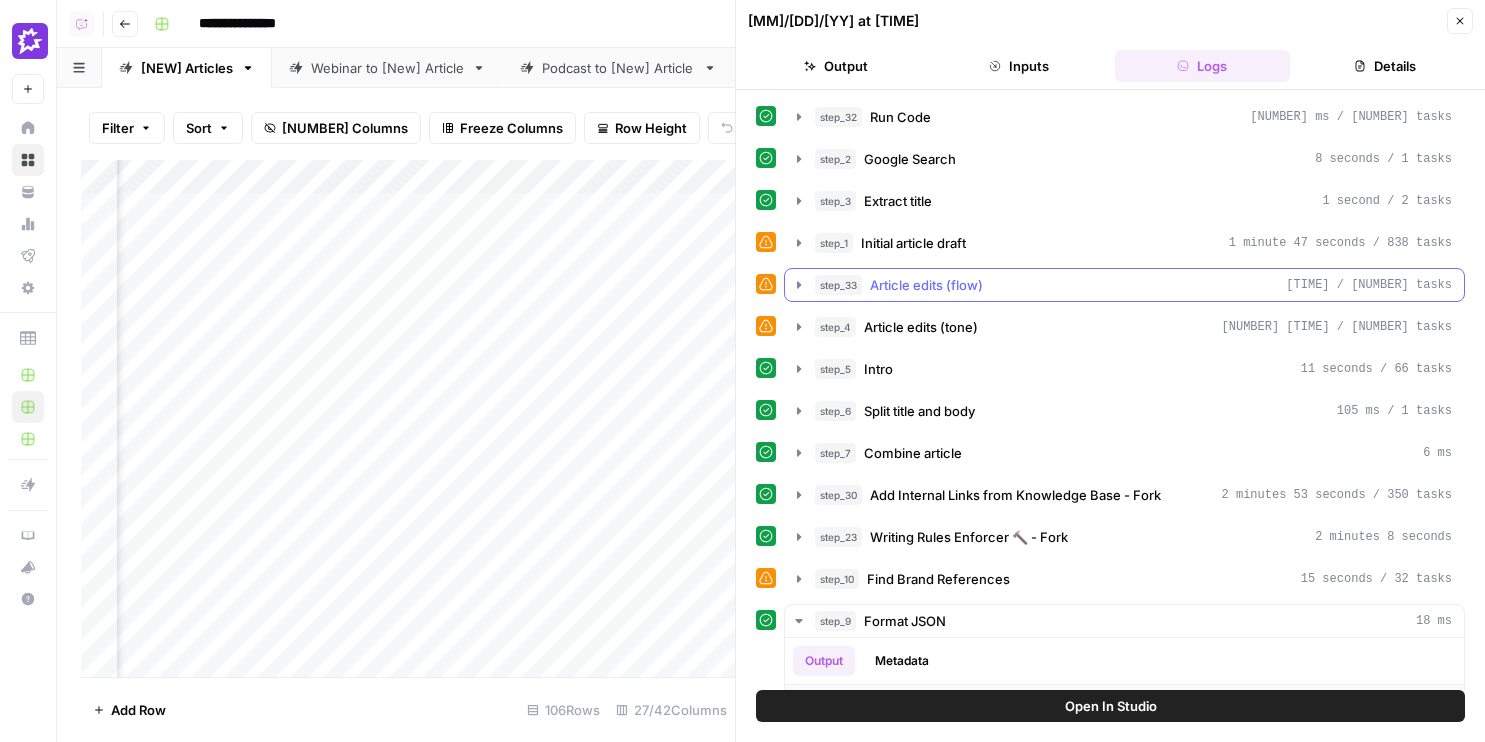 click on "step_33 Article edits (flow) 1 minute 24 seconds / 171 tasks" at bounding box center [1133, 285] 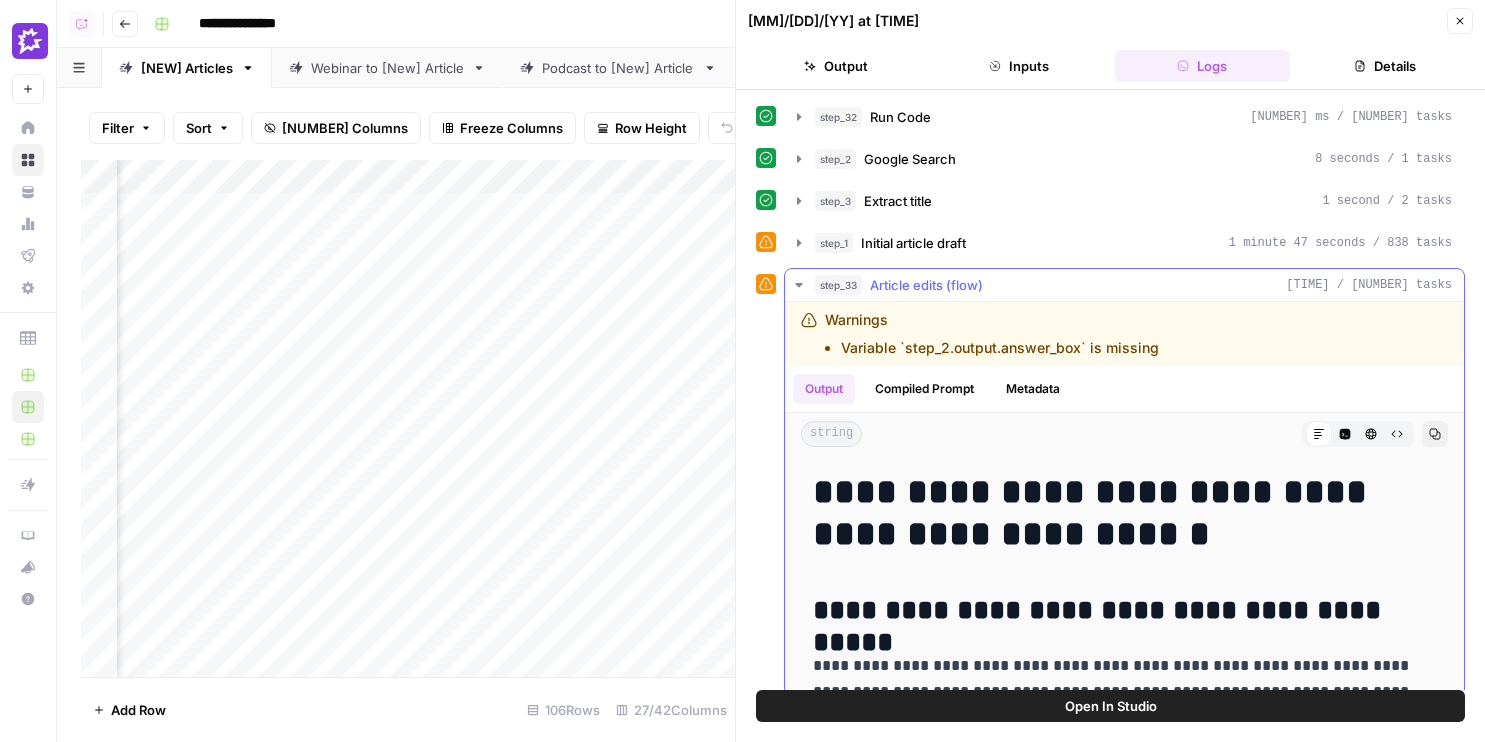 click on "Compiled Prompt" at bounding box center [924, 389] 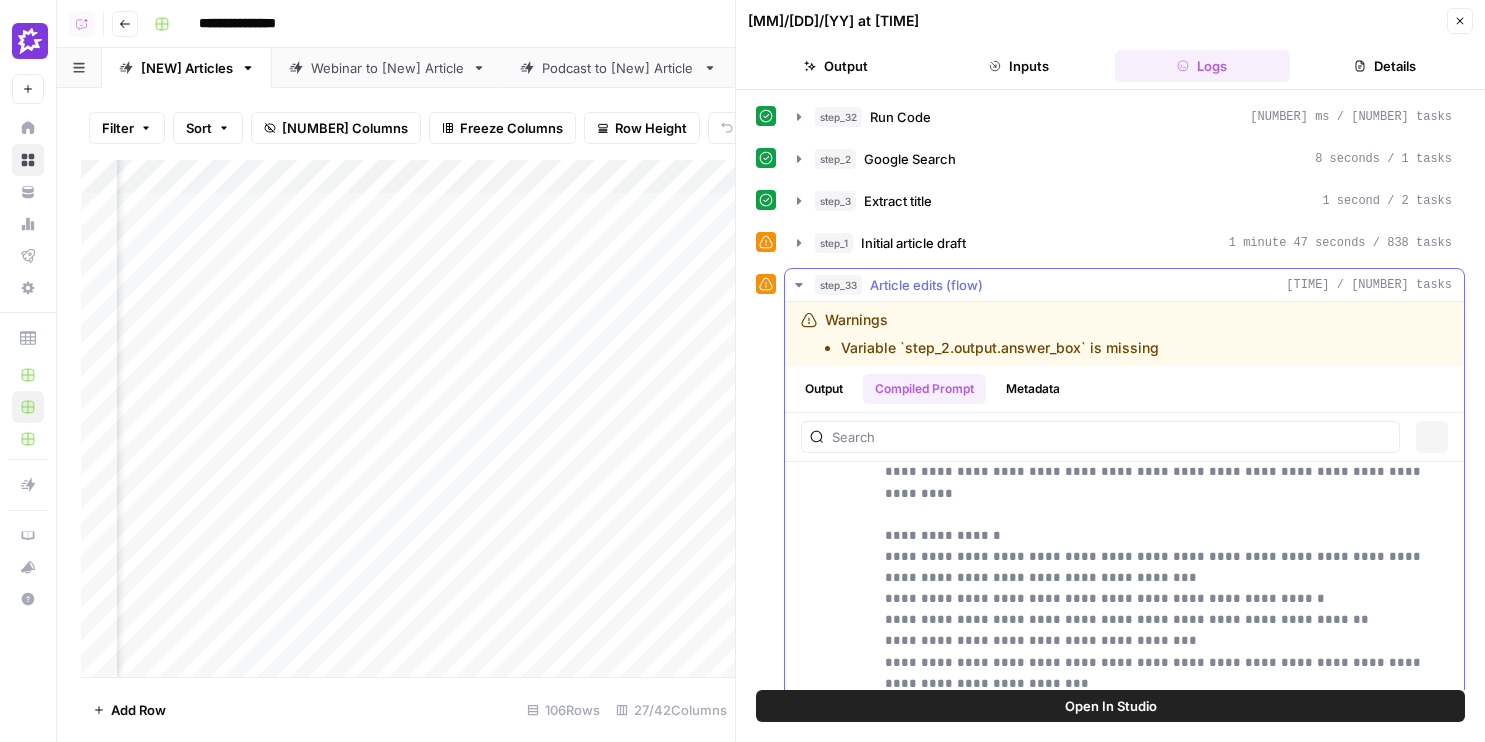 scroll, scrollTop: 1115, scrollLeft: 0, axis: vertical 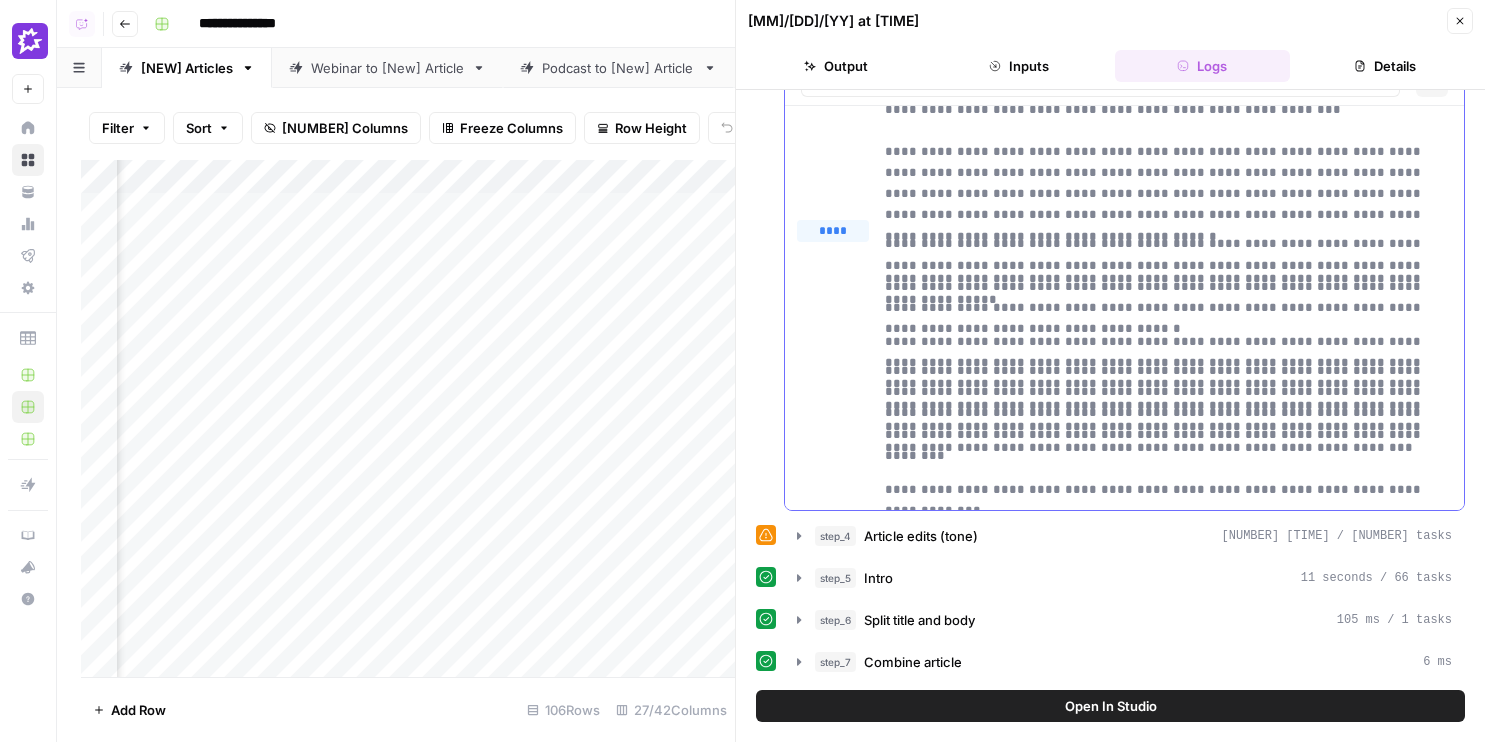 click on "****" at bounding box center (833, 231) 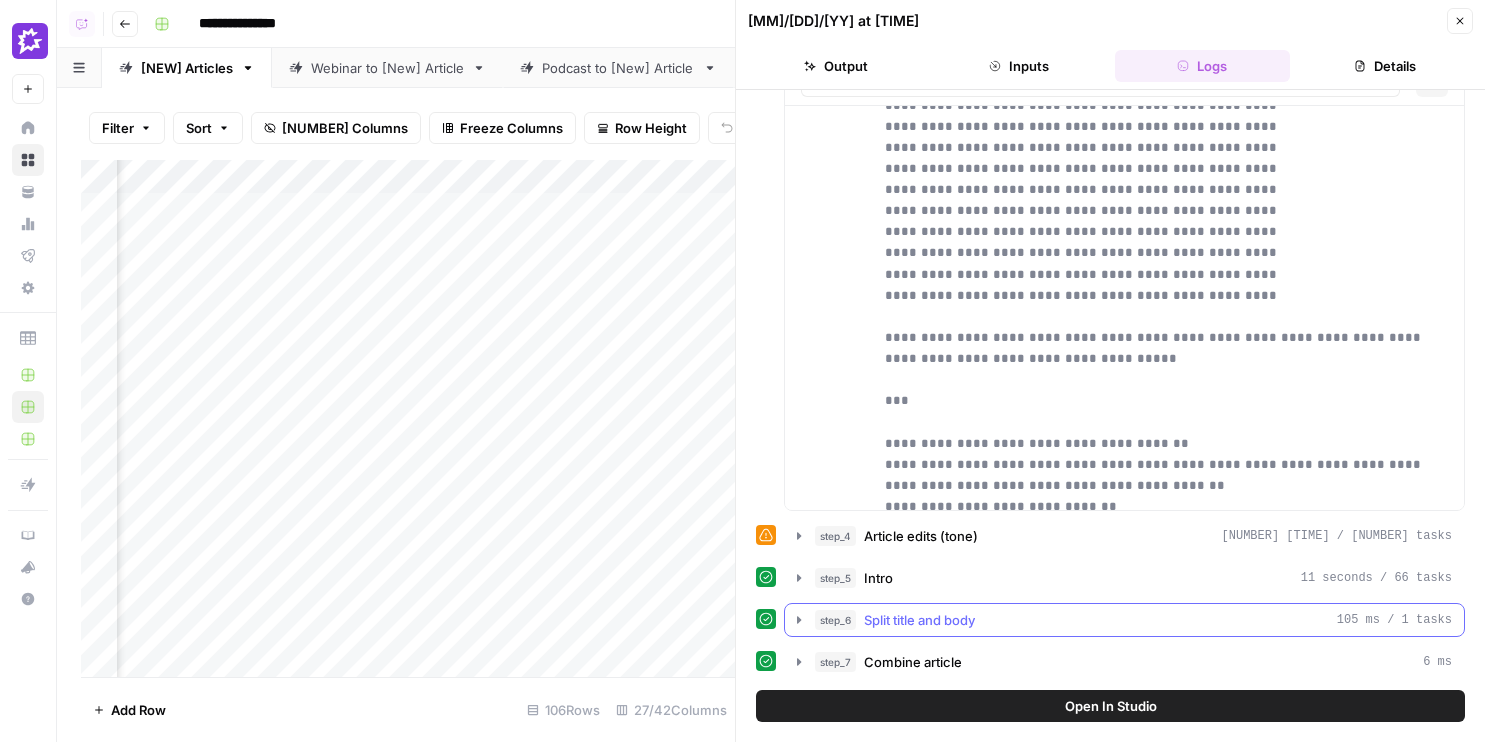 scroll, scrollTop: 273967, scrollLeft: 0, axis: vertical 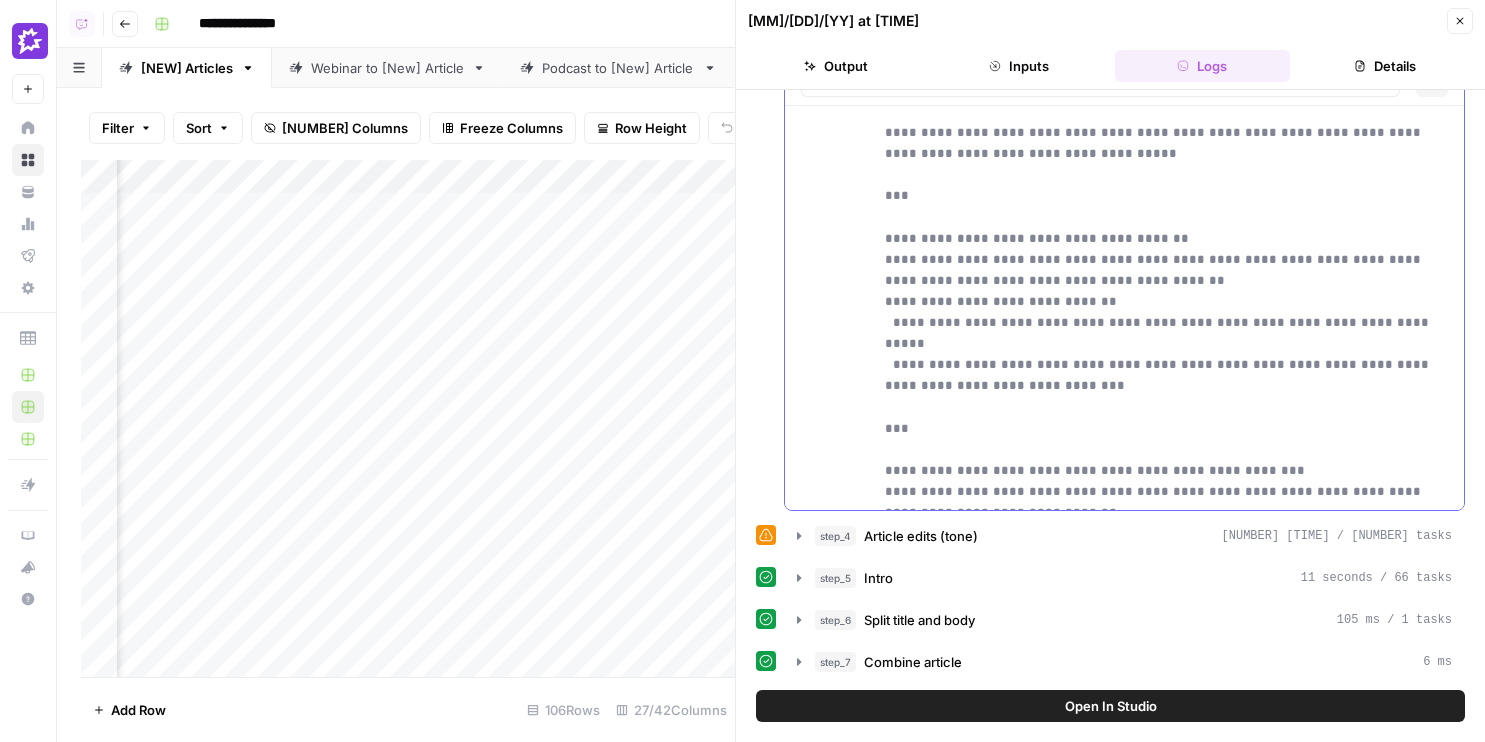 drag, startPoint x: 883, startPoint y: 244, endPoint x: 1295, endPoint y: 490, distance: 479.85416 